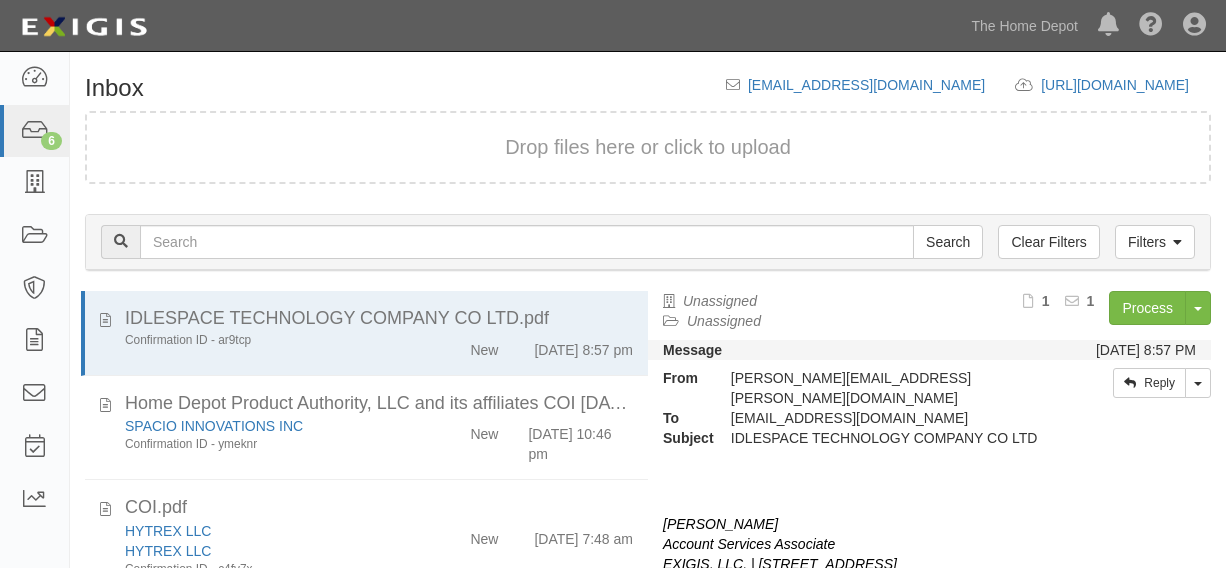 scroll, scrollTop: 0, scrollLeft: 0, axis: both 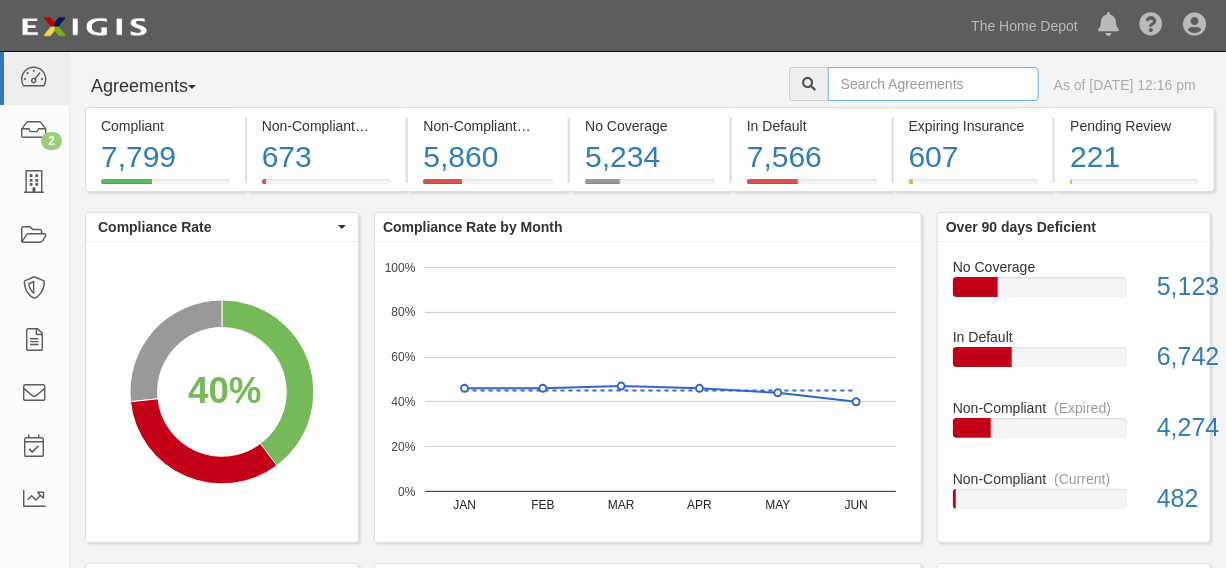 click at bounding box center [933, 84] 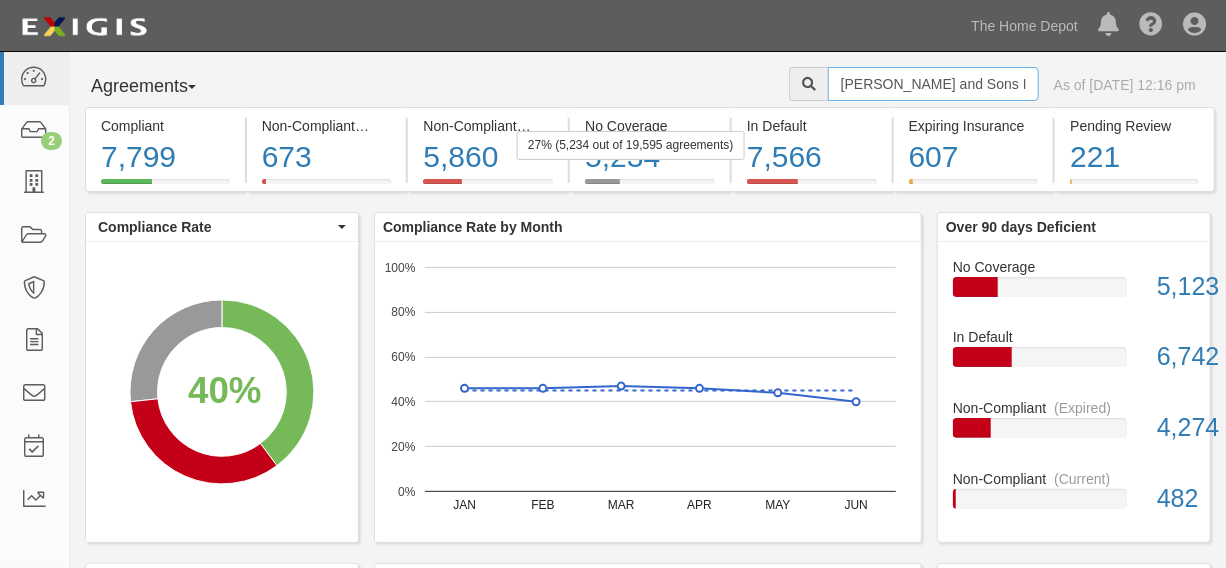 drag, startPoint x: 975, startPoint y: 79, endPoint x: 700, endPoint y: 114, distance: 277.21832 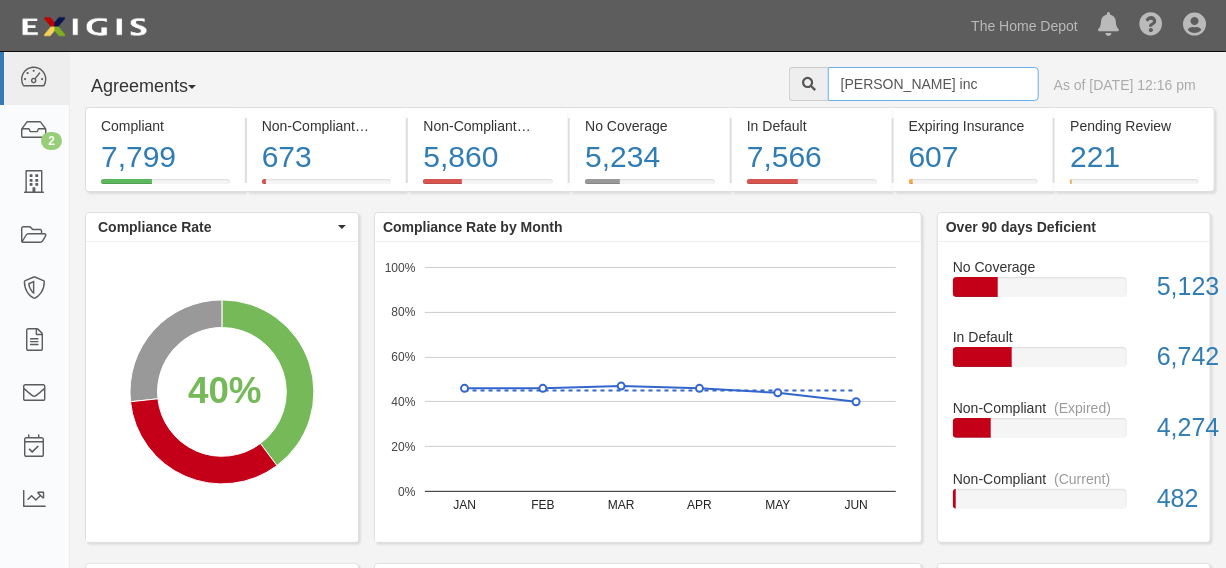 type on "matthow harr inc" 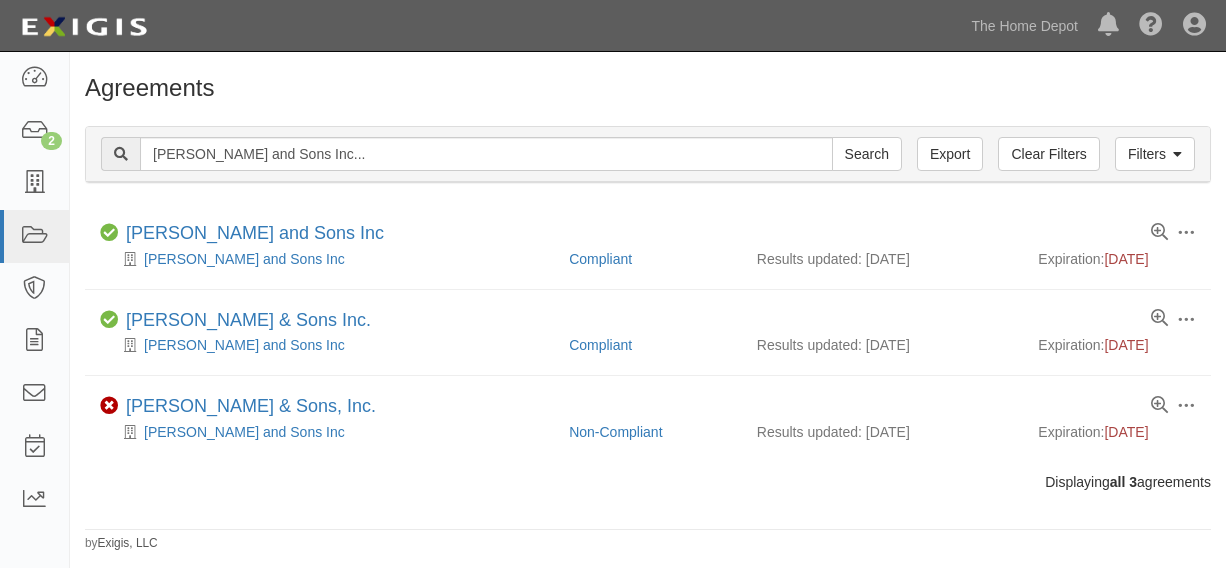 scroll, scrollTop: 0, scrollLeft: 0, axis: both 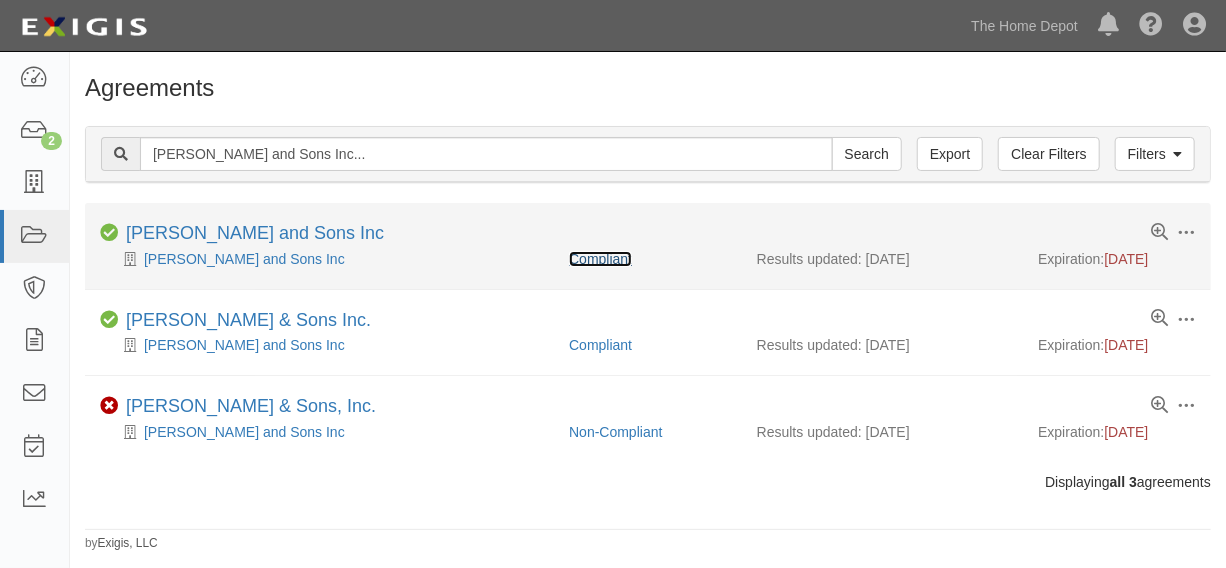 click on "Compliant" at bounding box center [600, 259] 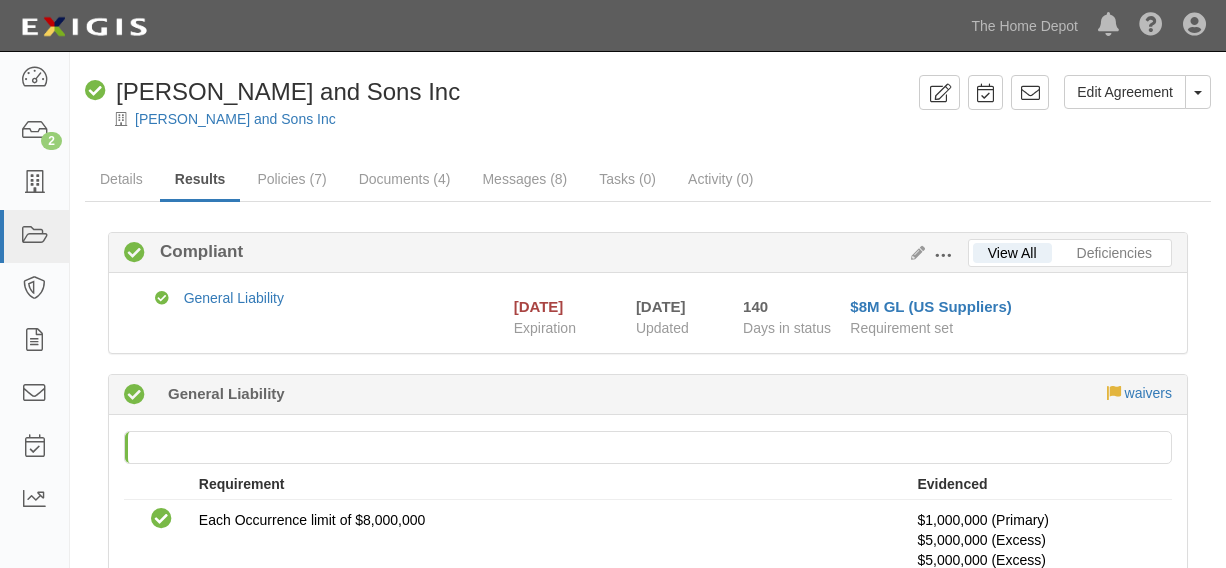scroll, scrollTop: 0, scrollLeft: 0, axis: both 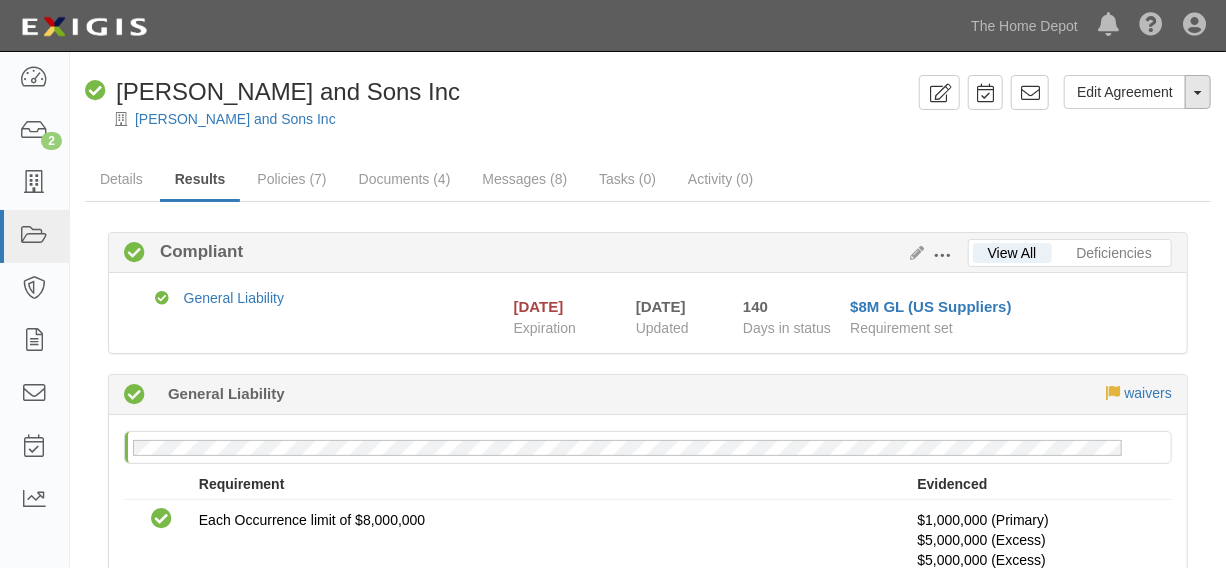 click on "Toggle Agreement Dropdown" at bounding box center (1198, 92) 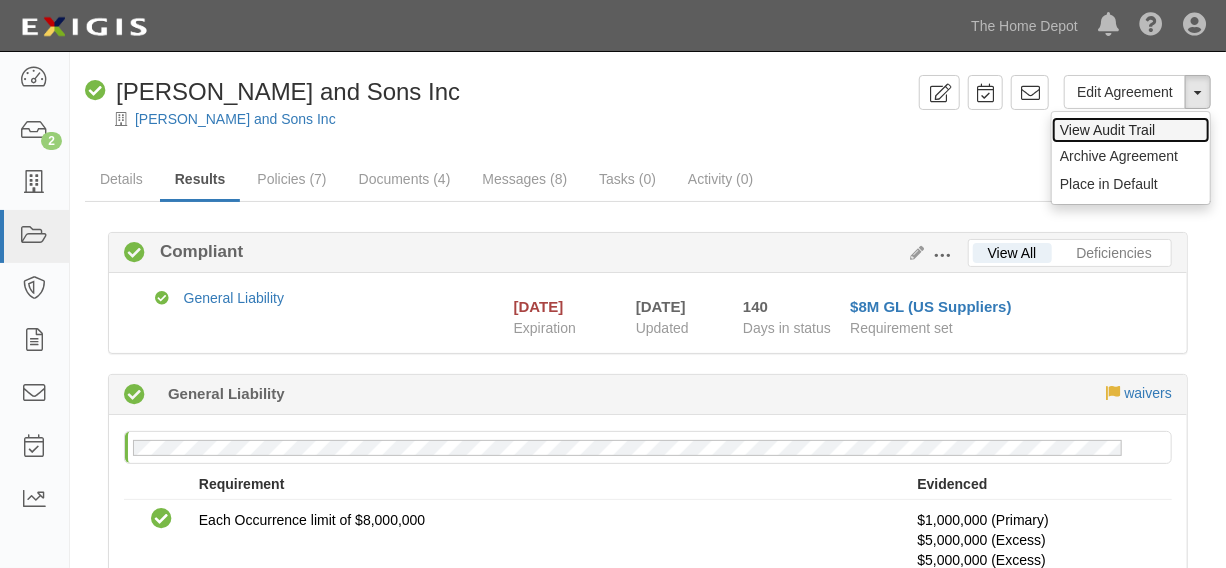 click on "View Audit Trail" at bounding box center (1131, 130) 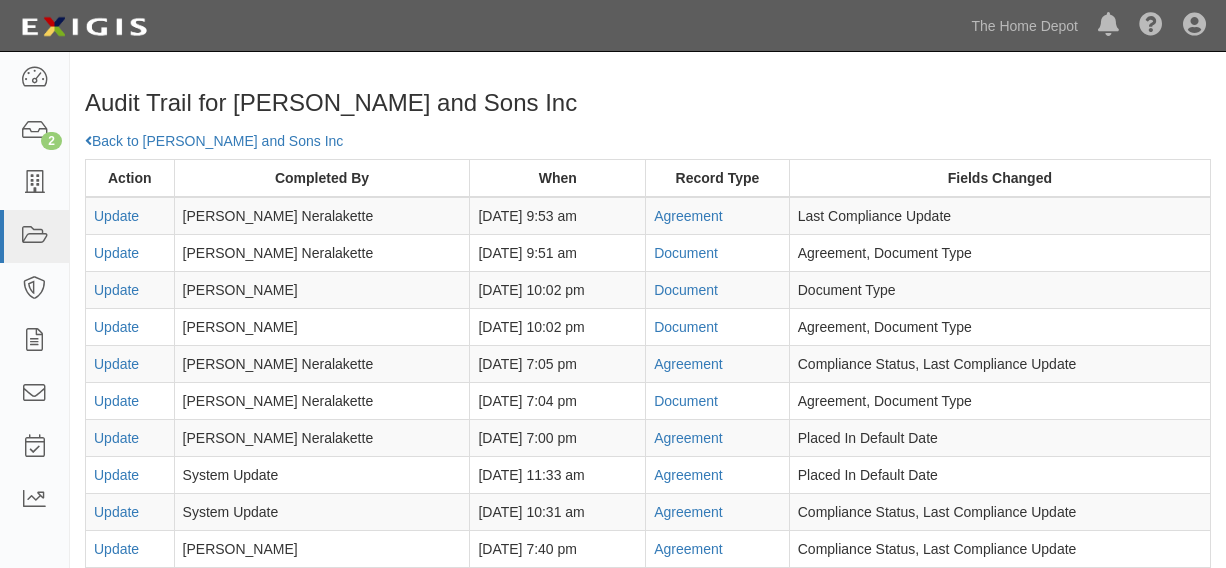 scroll, scrollTop: 0, scrollLeft: 0, axis: both 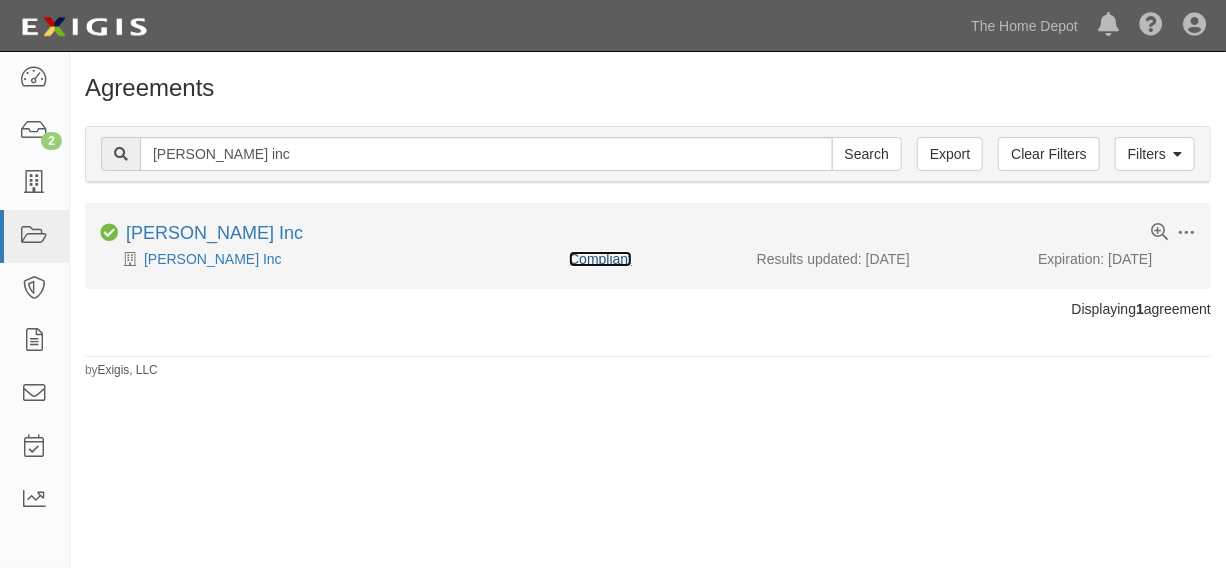 click on "Compliant" at bounding box center [600, 259] 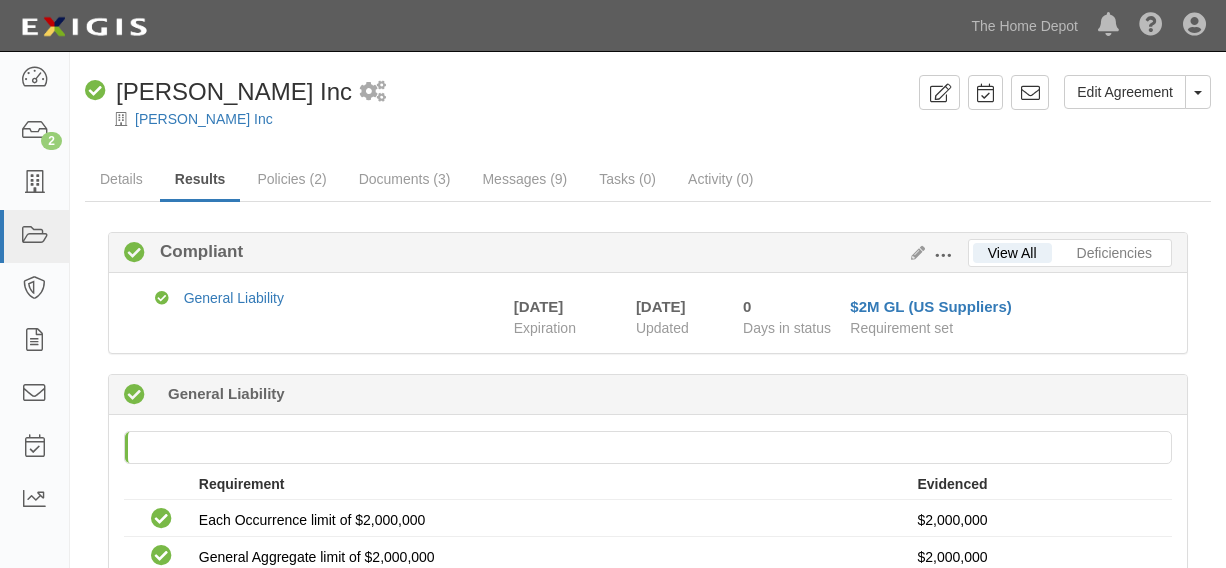 scroll, scrollTop: 0, scrollLeft: 0, axis: both 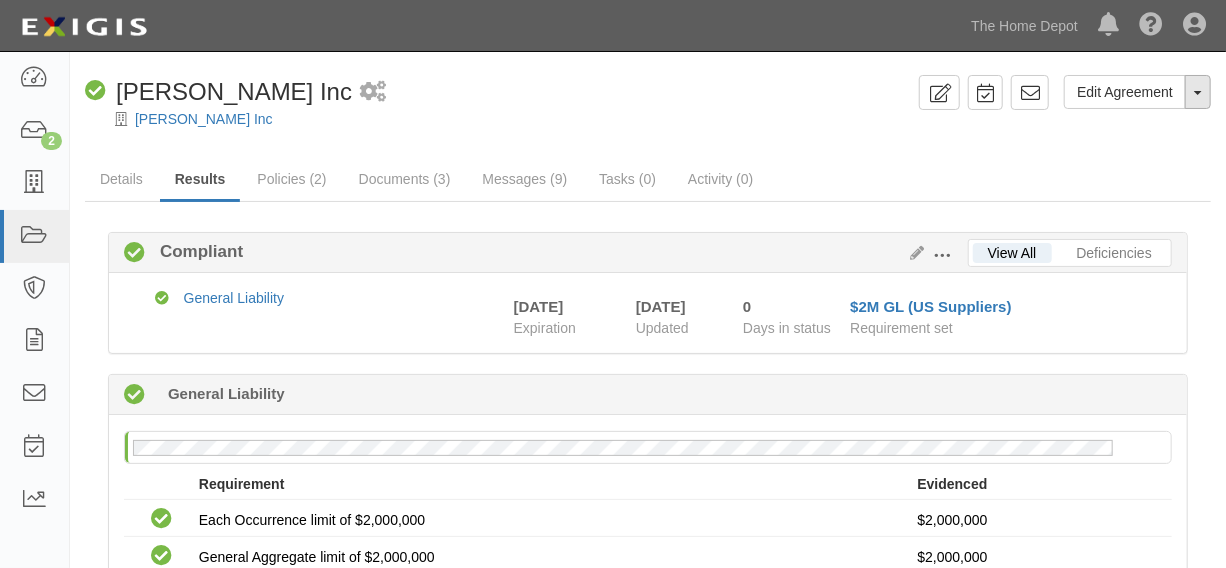 click at bounding box center (1198, 93) 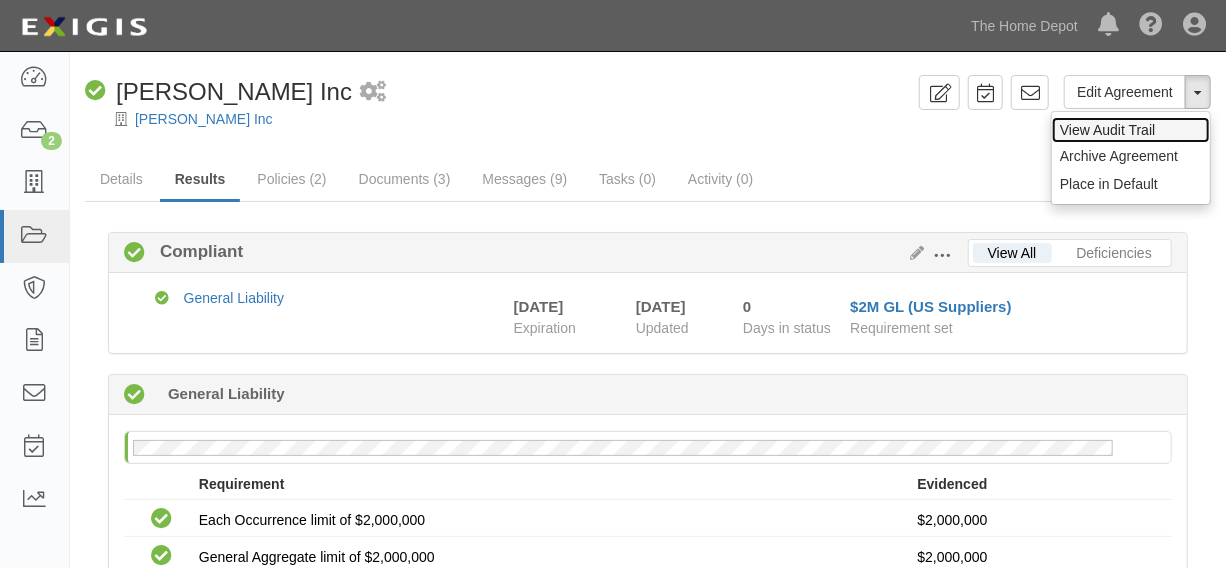 click on "View Audit Trail" at bounding box center [1131, 130] 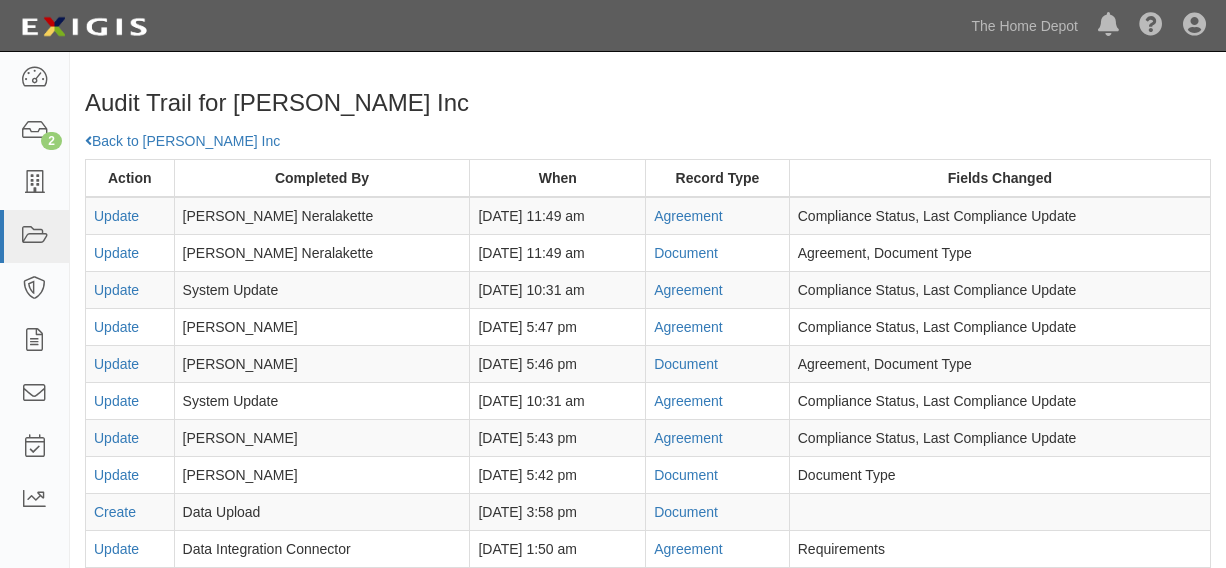 scroll, scrollTop: 0, scrollLeft: 0, axis: both 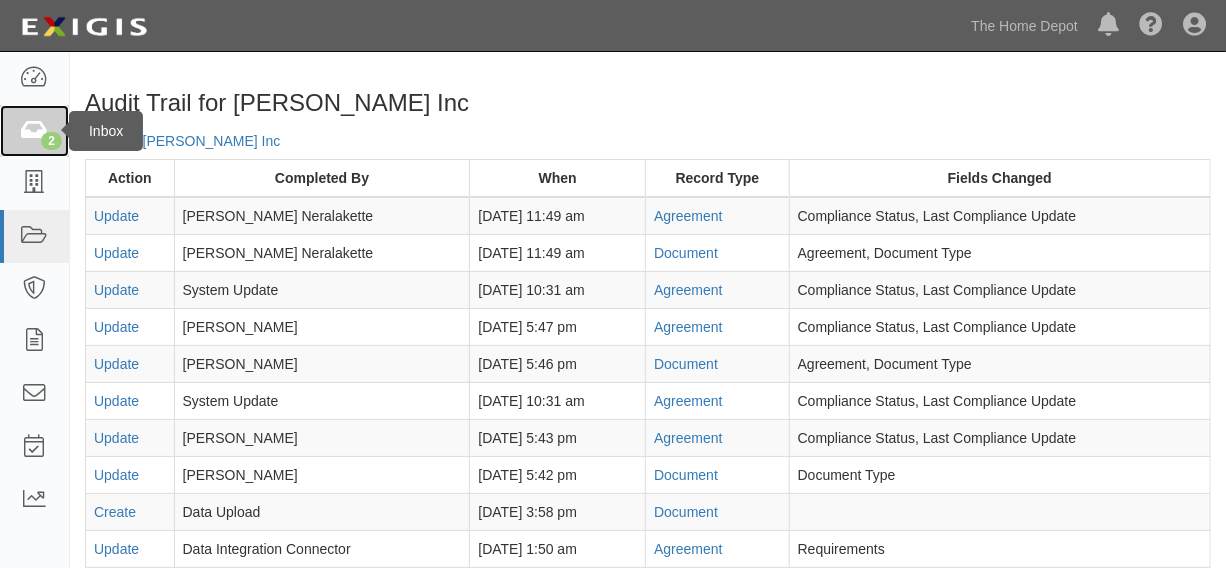 click on "2" at bounding box center [51, 141] 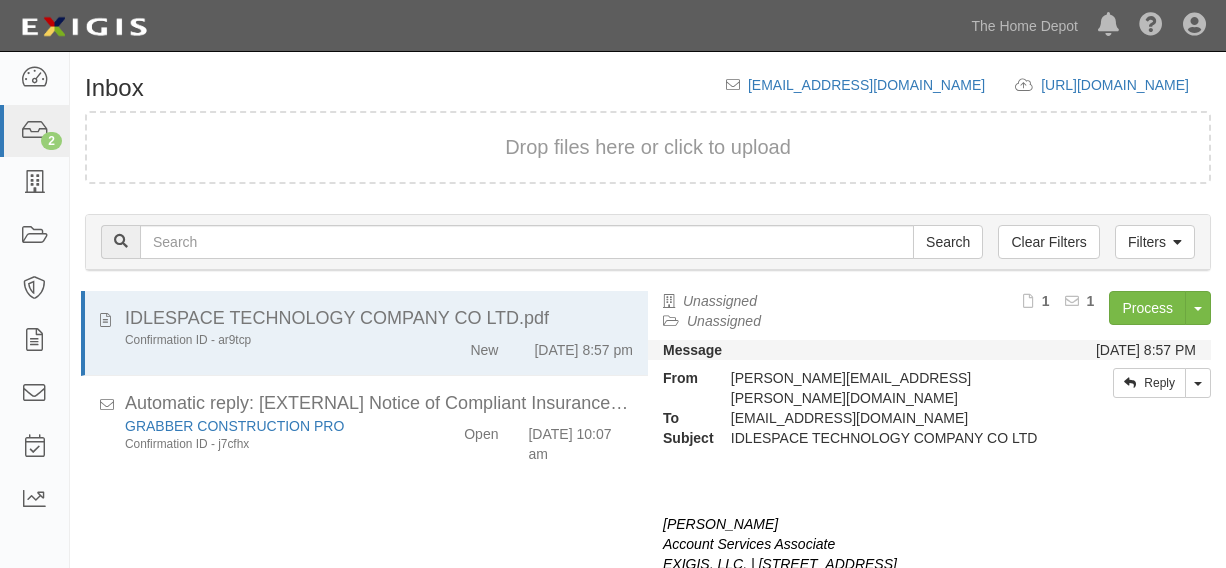 scroll, scrollTop: 0, scrollLeft: 0, axis: both 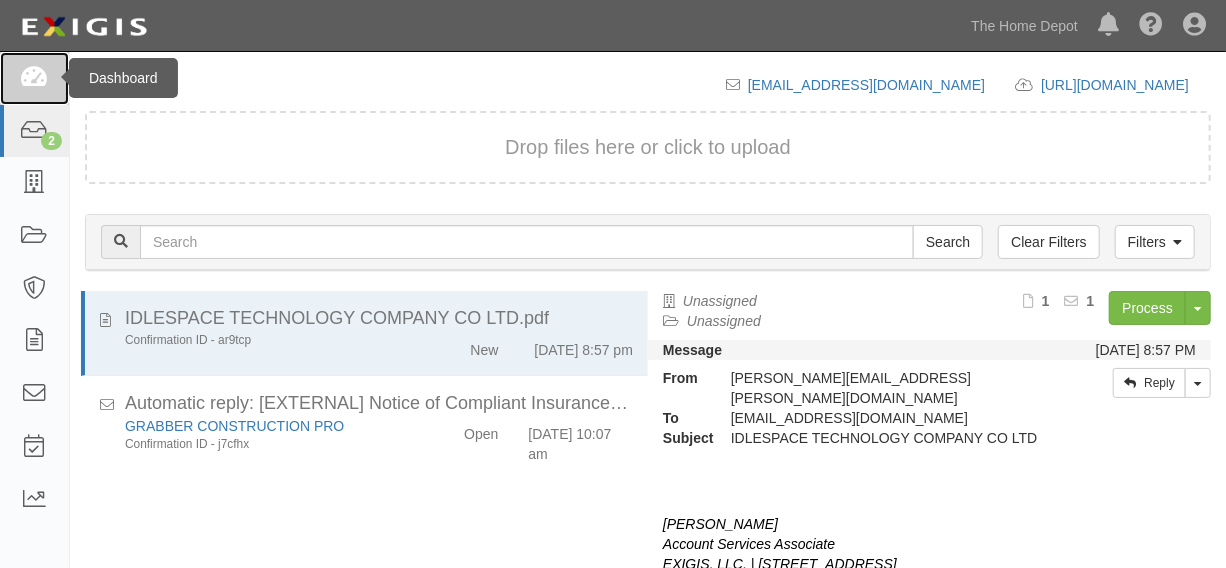click at bounding box center [34, 78] 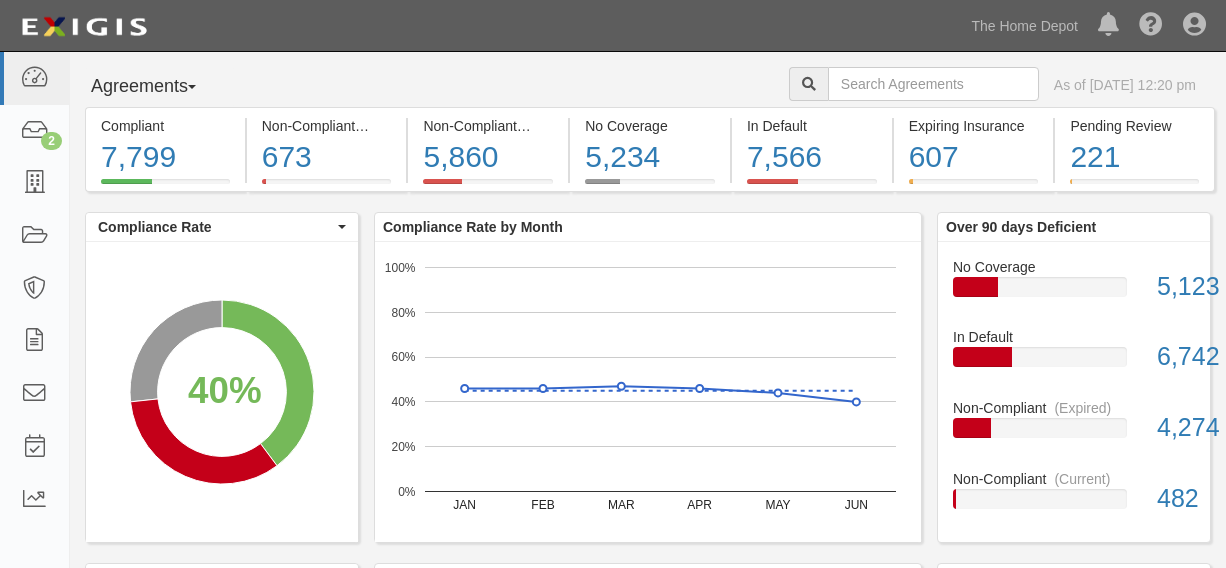 scroll, scrollTop: 0, scrollLeft: 0, axis: both 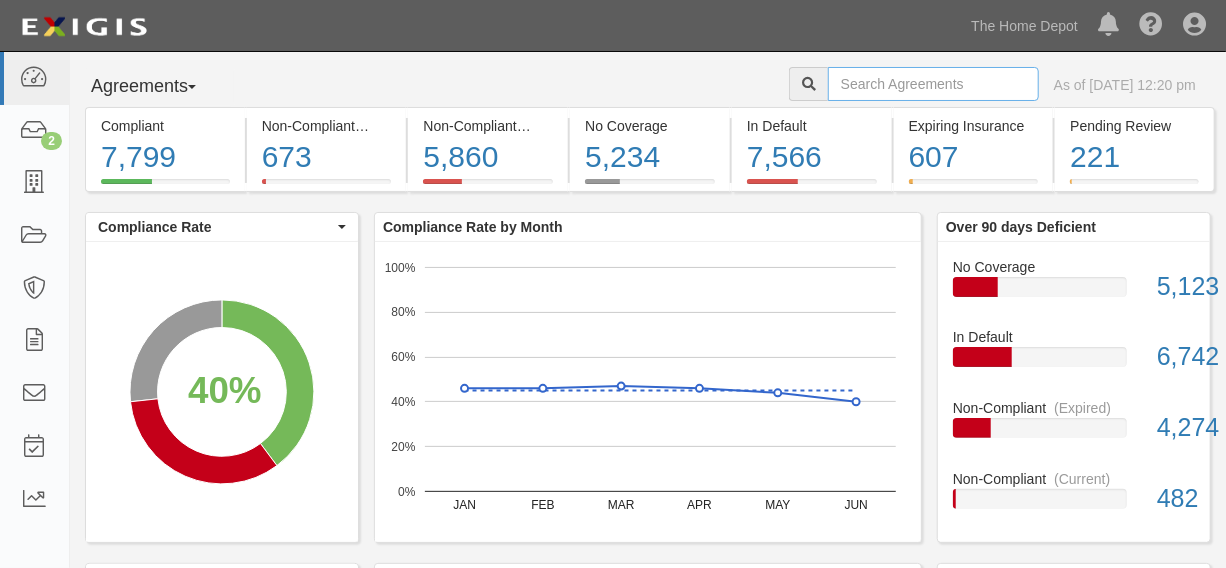 click at bounding box center (933, 84) 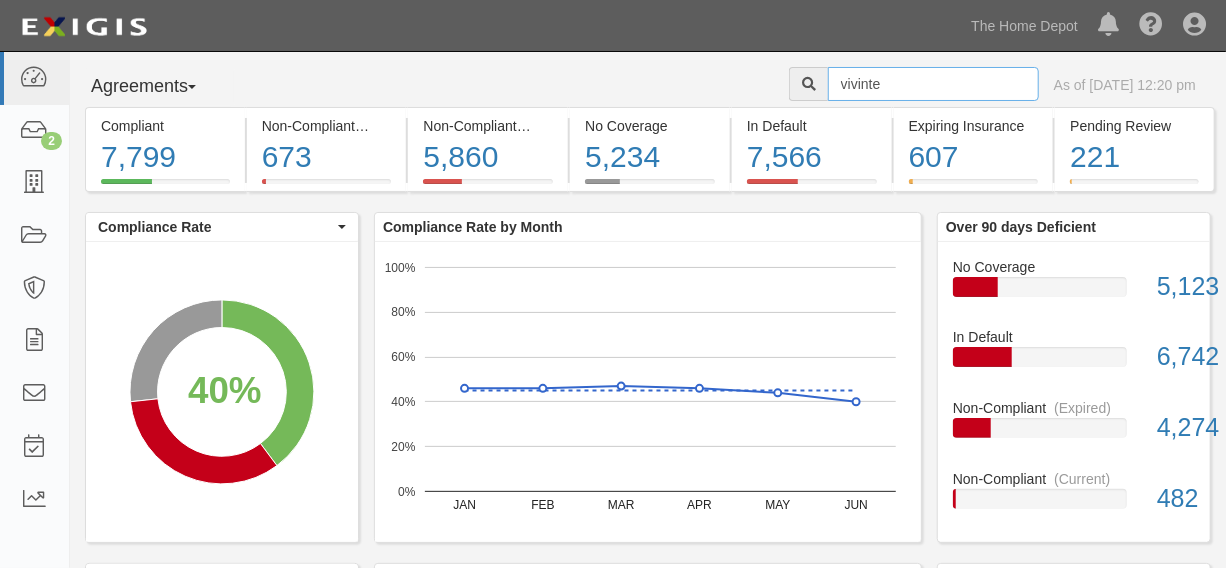 click on "vivinte" at bounding box center (933, 84) 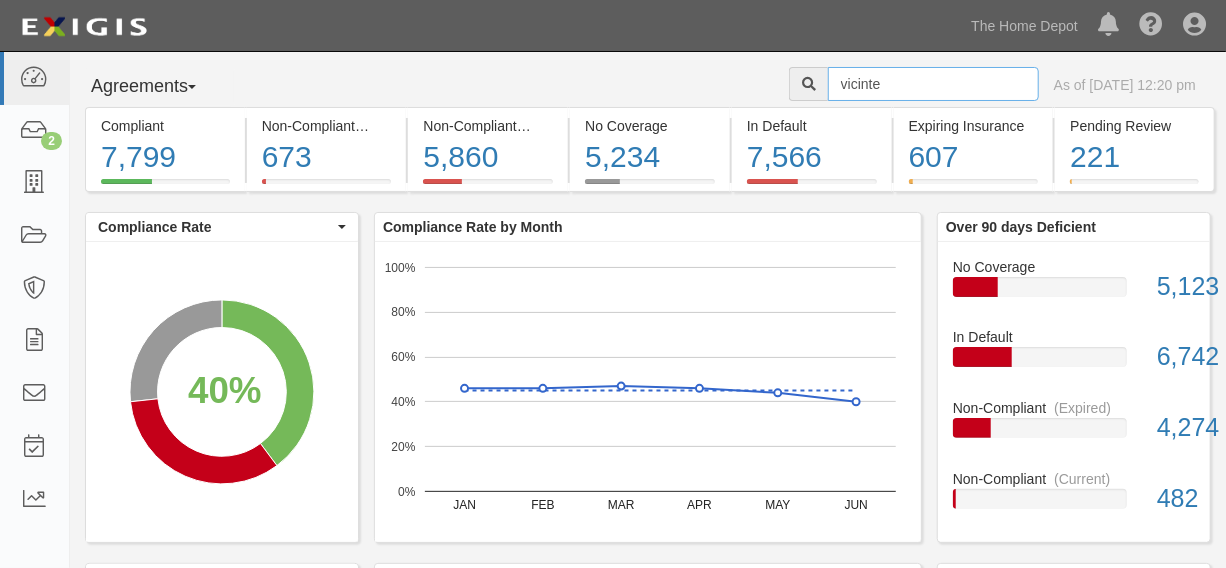 click on "vicinte" at bounding box center [933, 84] 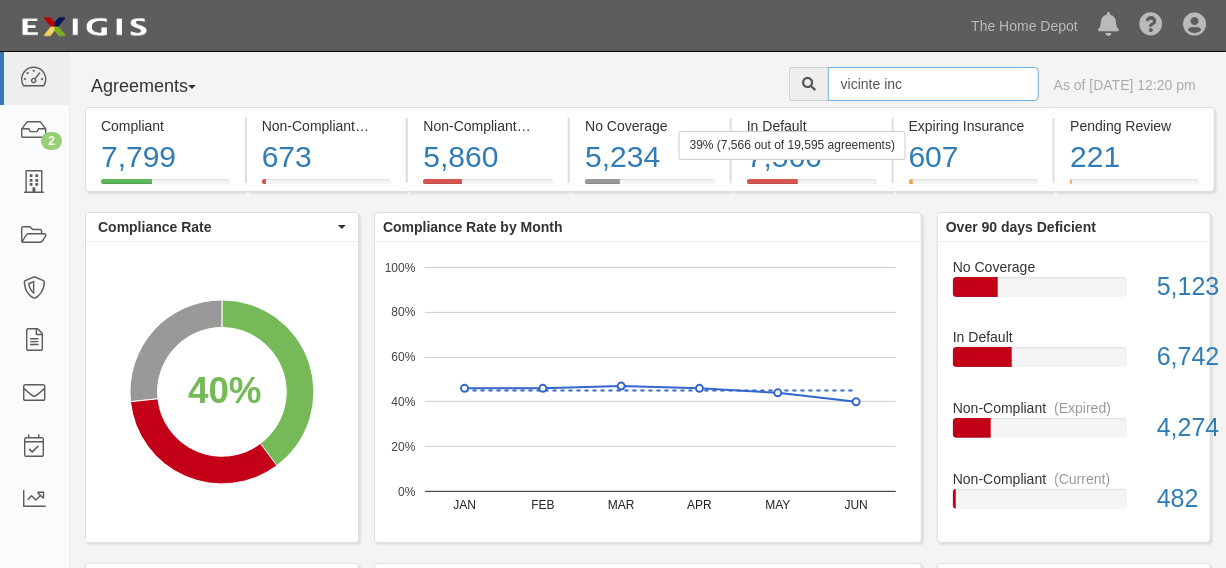 type on "vicinte inc" 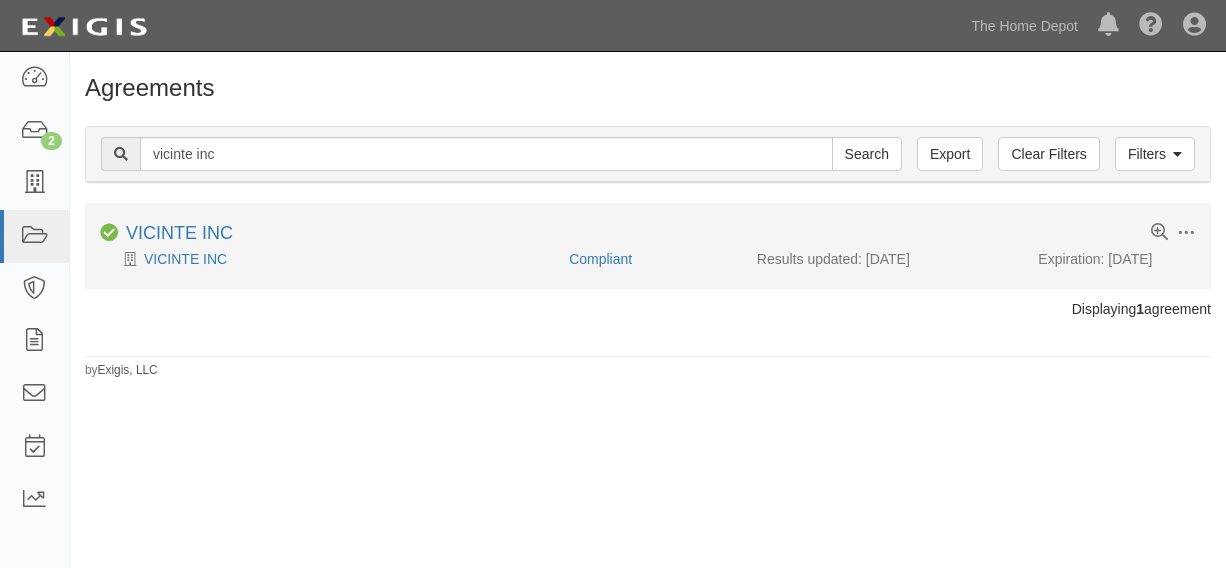 scroll, scrollTop: 0, scrollLeft: 0, axis: both 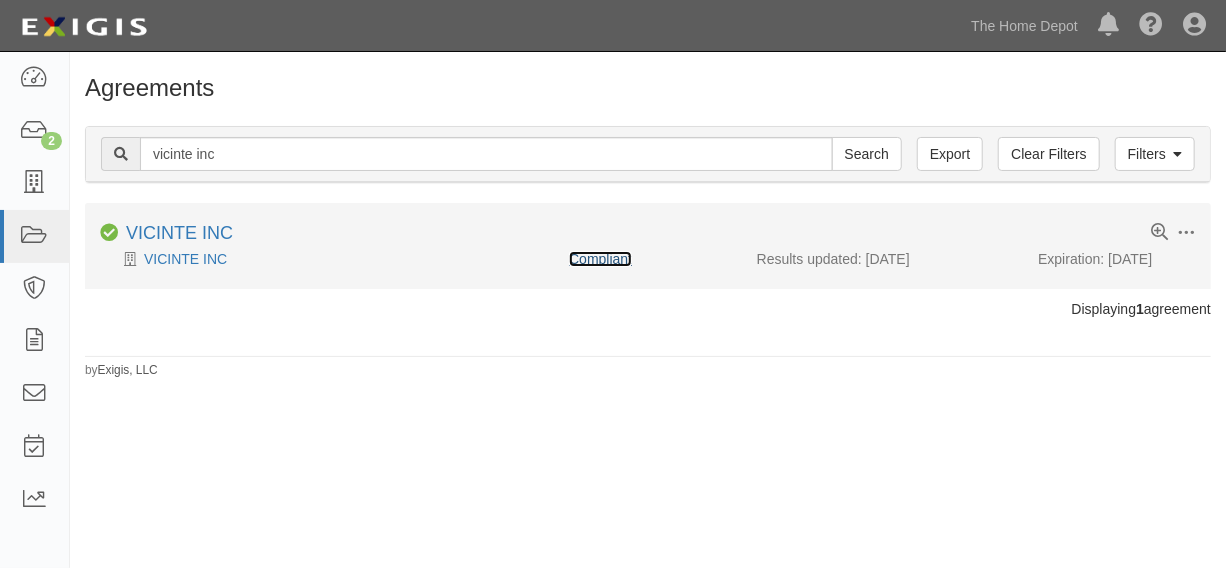 click on "Compliant" at bounding box center (600, 259) 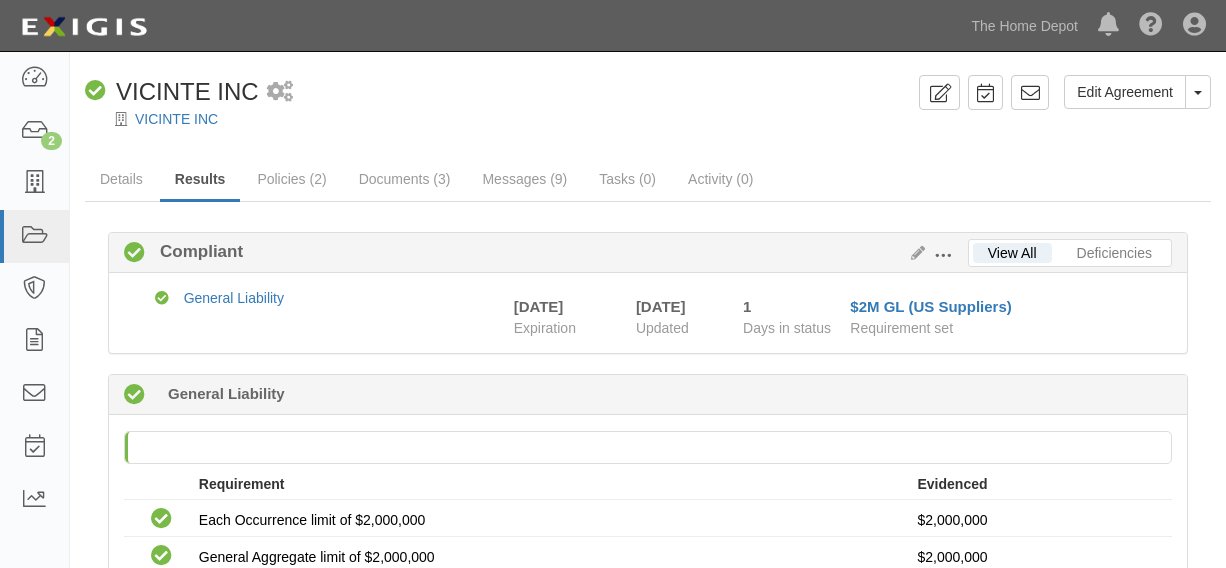 scroll, scrollTop: 0, scrollLeft: 0, axis: both 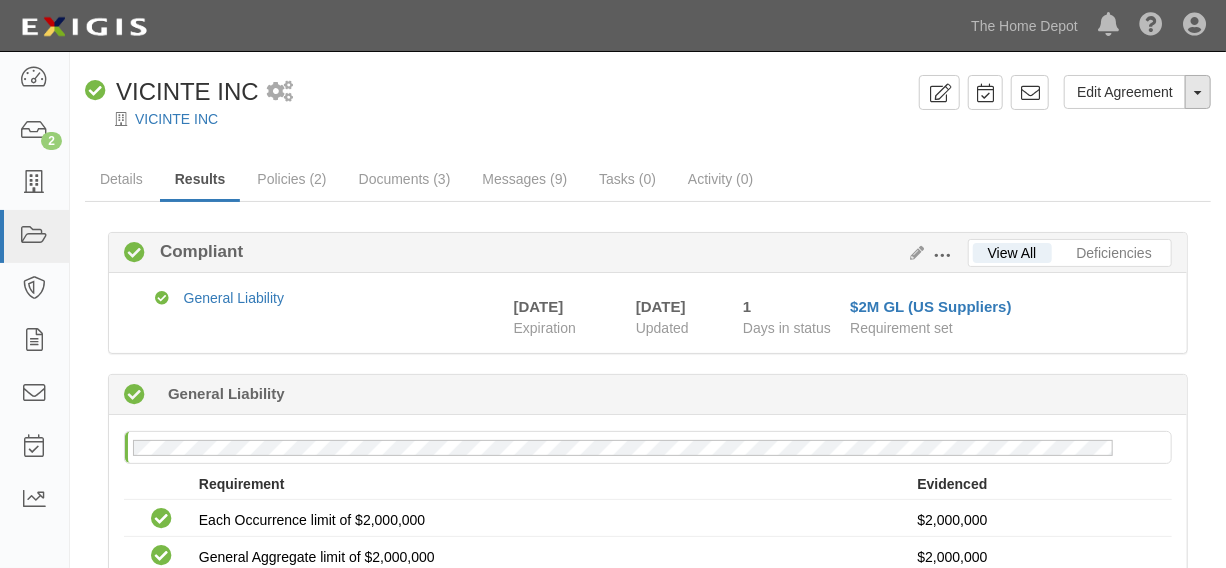 click on "Toggle Agreement Dropdown" at bounding box center (1198, 92) 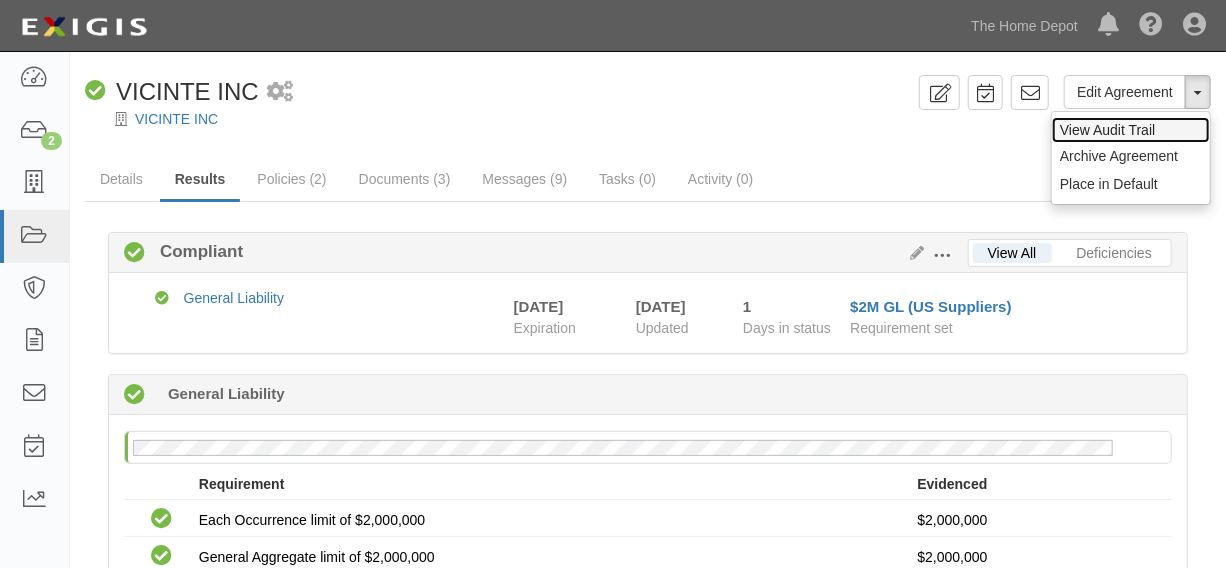 click on "View Audit Trail" at bounding box center (1131, 130) 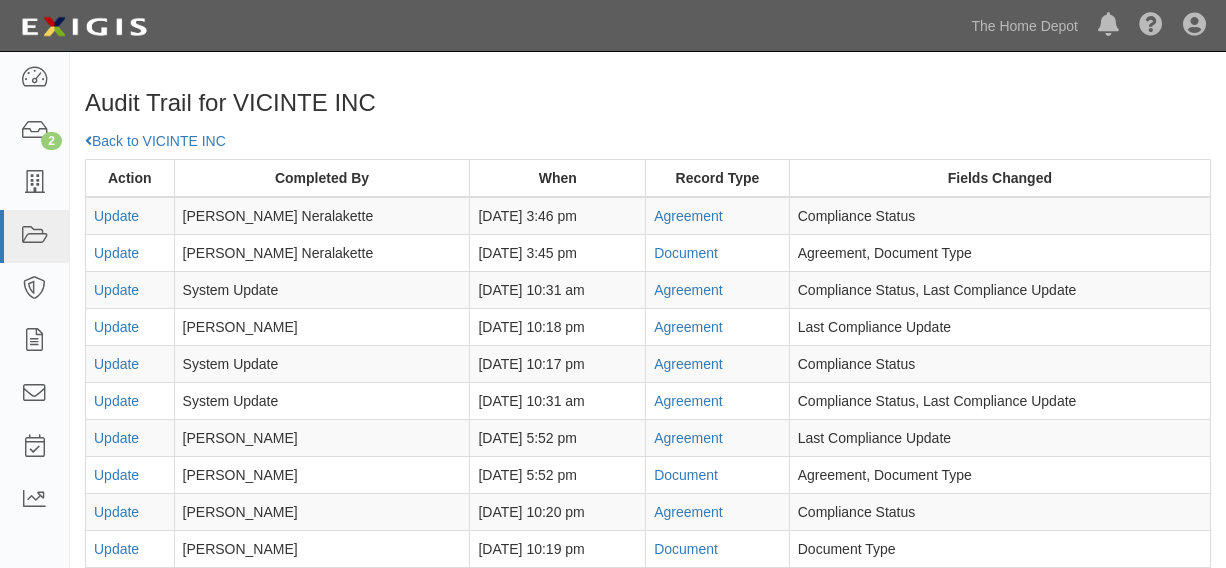 scroll, scrollTop: 0, scrollLeft: 0, axis: both 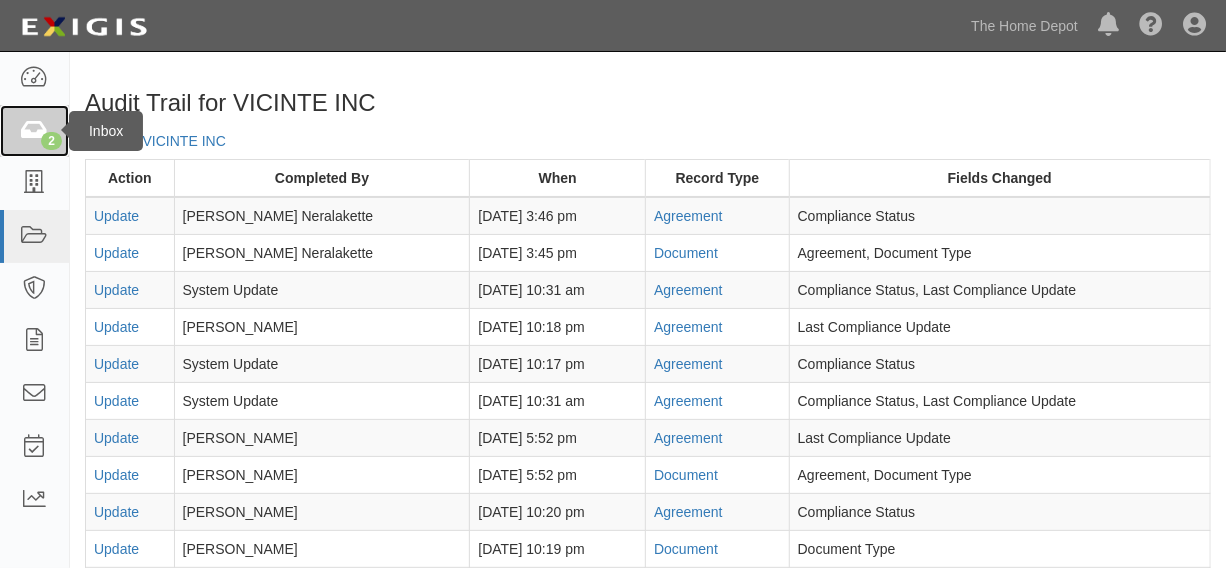 click at bounding box center (34, 131) 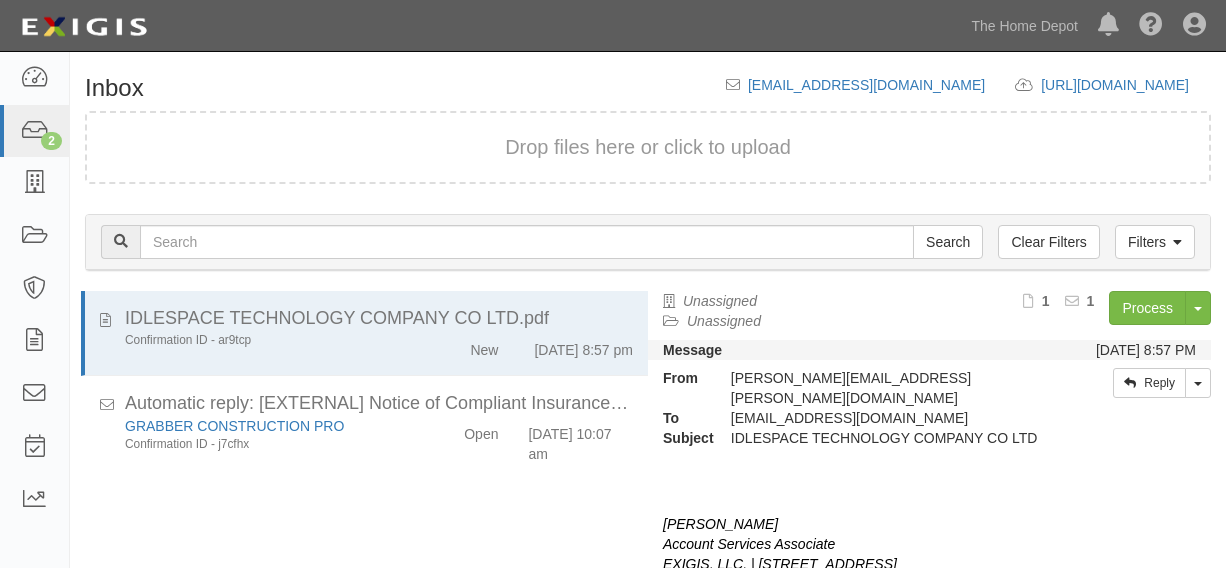 scroll, scrollTop: 0, scrollLeft: 0, axis: both 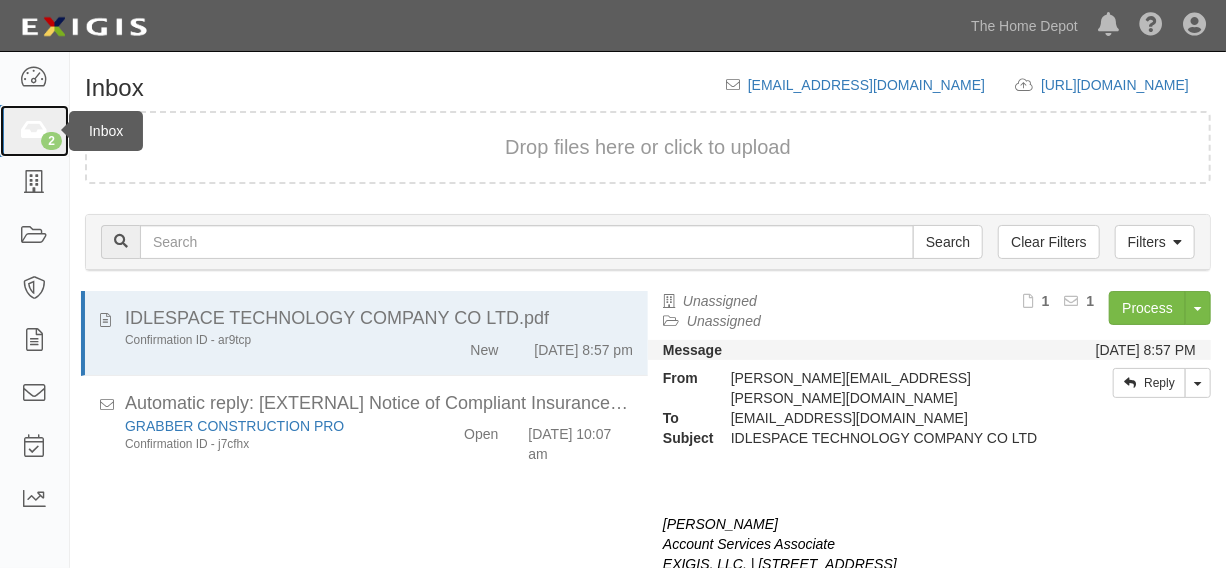 click at bounding box center [34, 131] 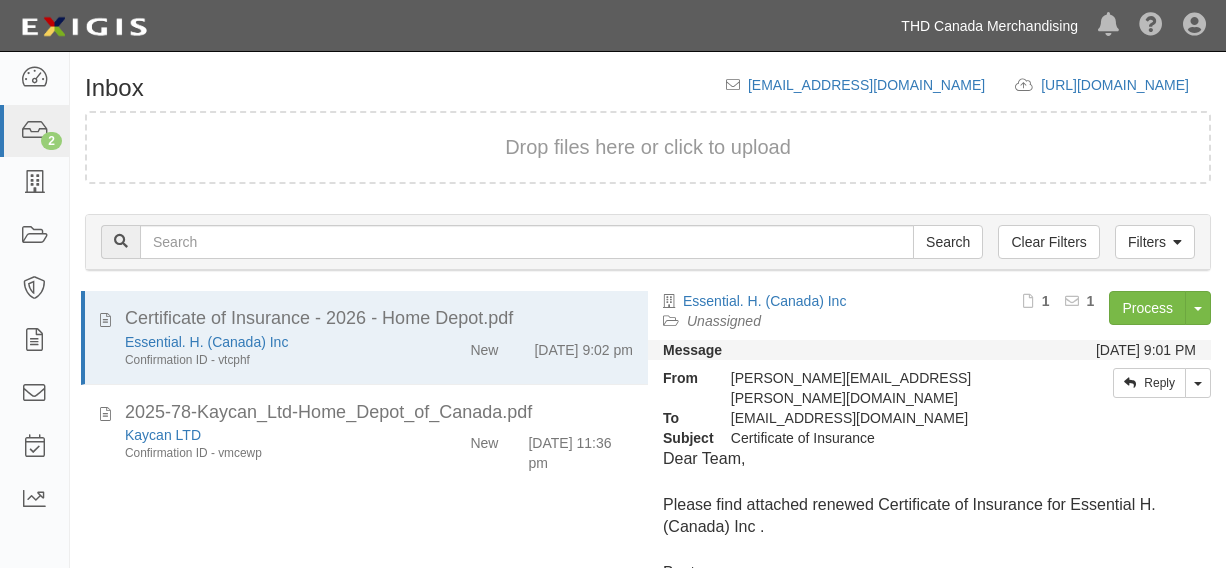 scroll, scrollTop: 0, scrollLeft: 0, axis: both 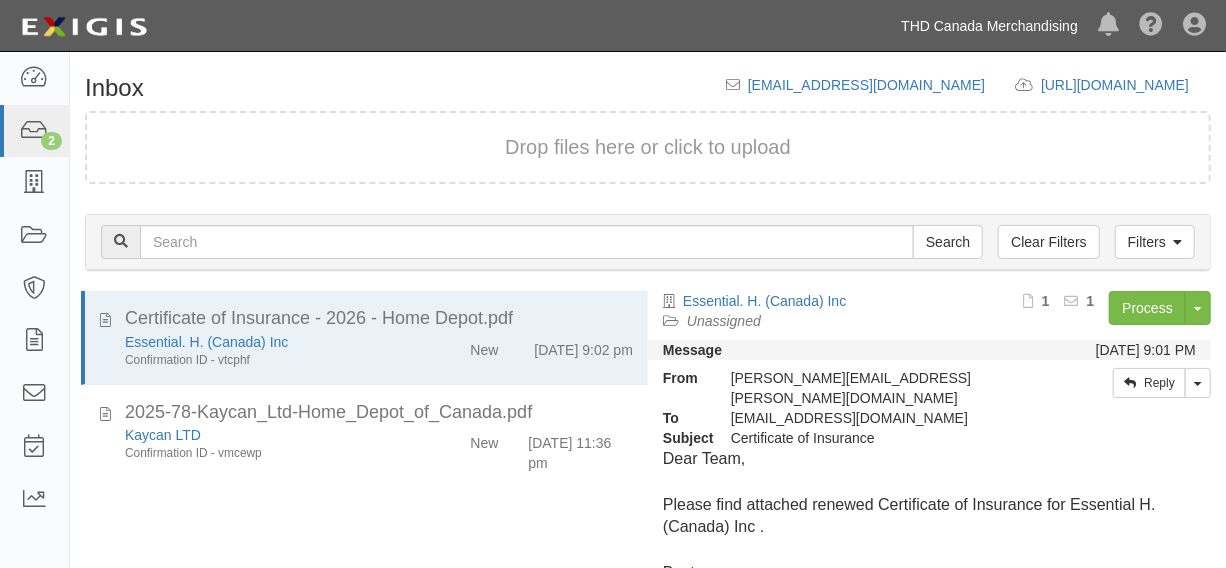 click on "THD Canada Merchandising" at bounding box center [989, 26] 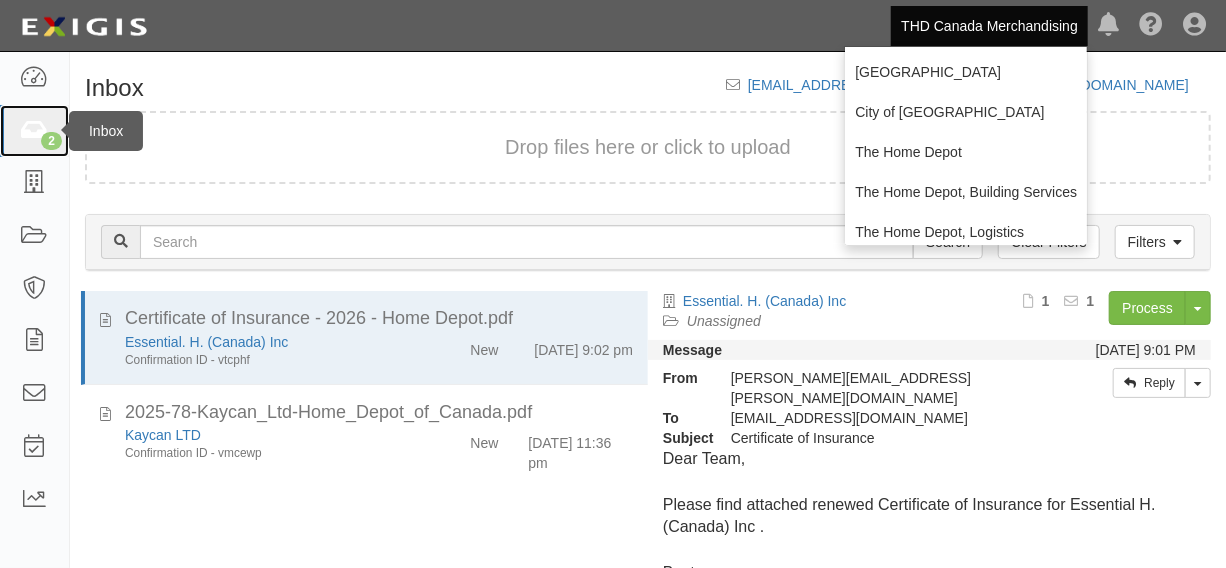 click at bounding box center (34, 131) 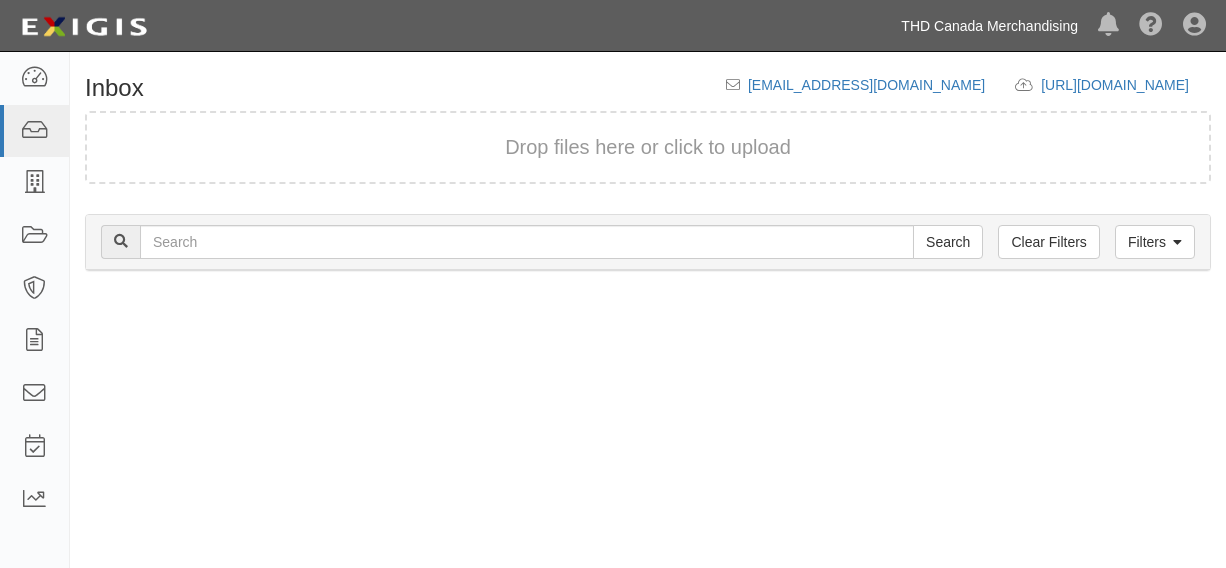 scroll, scrollTop: 0, scrollLeft: 0, axis: both 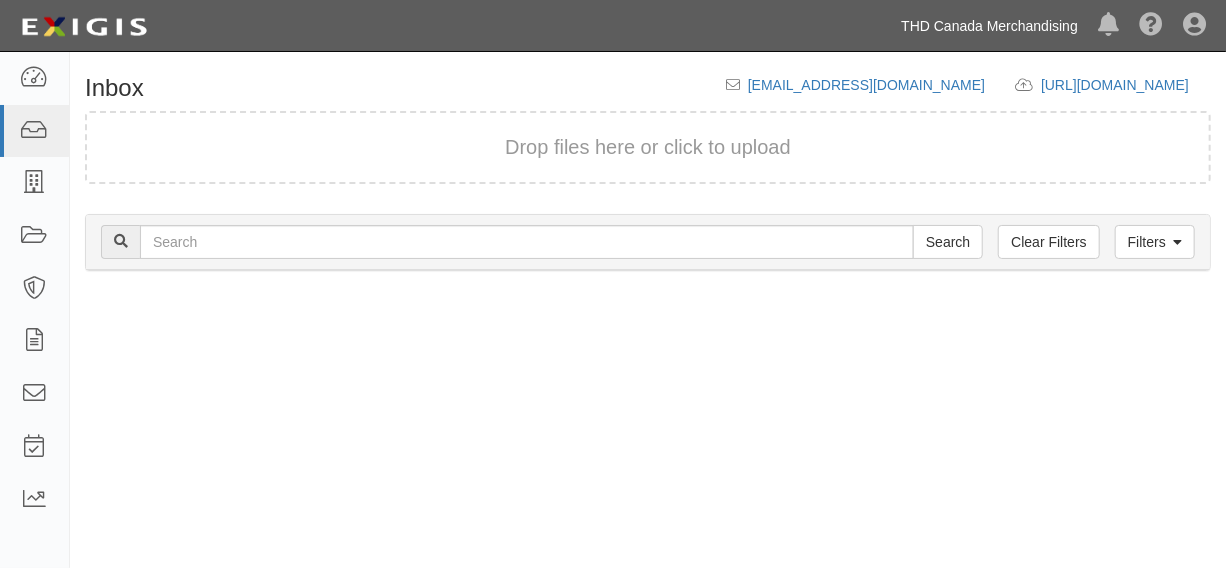 click on "THD Canada Merchandising" at bounding box center [989, 26] 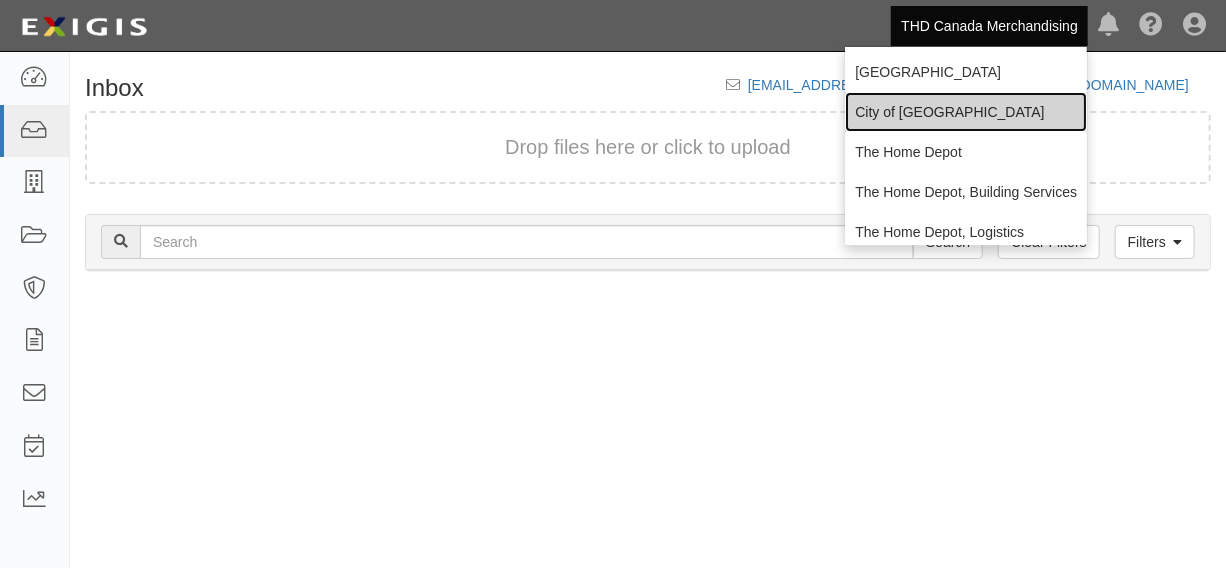 click on "City of [GEOGRAPHIC_DATA]" at bounding box center (966, 112) 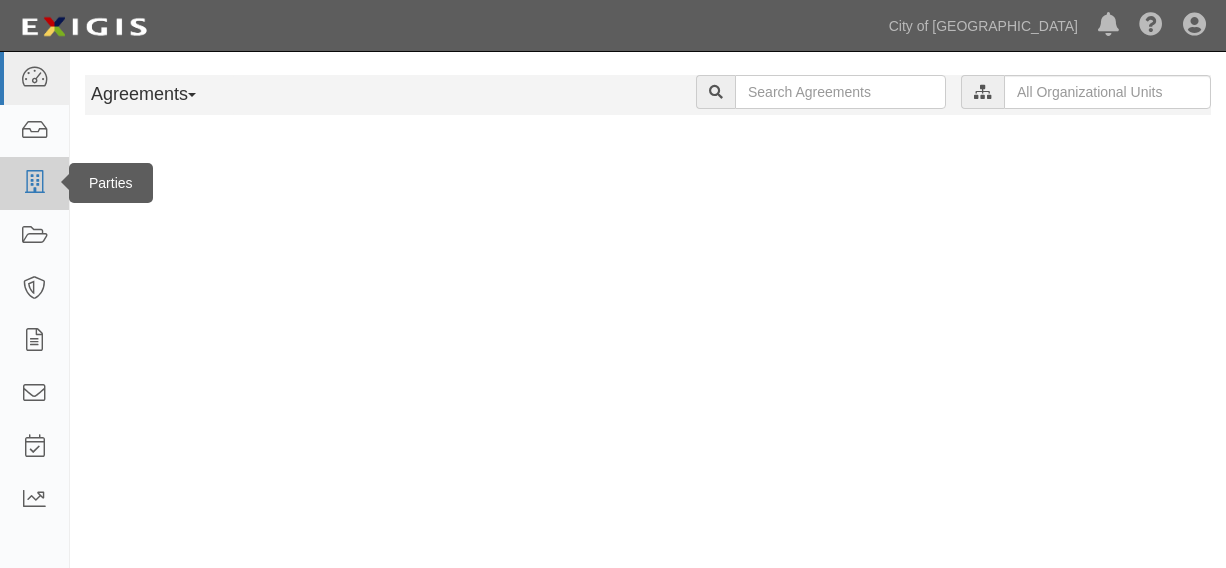 scroll, scrollTop: 0, scrollLeft: 0, axis: both 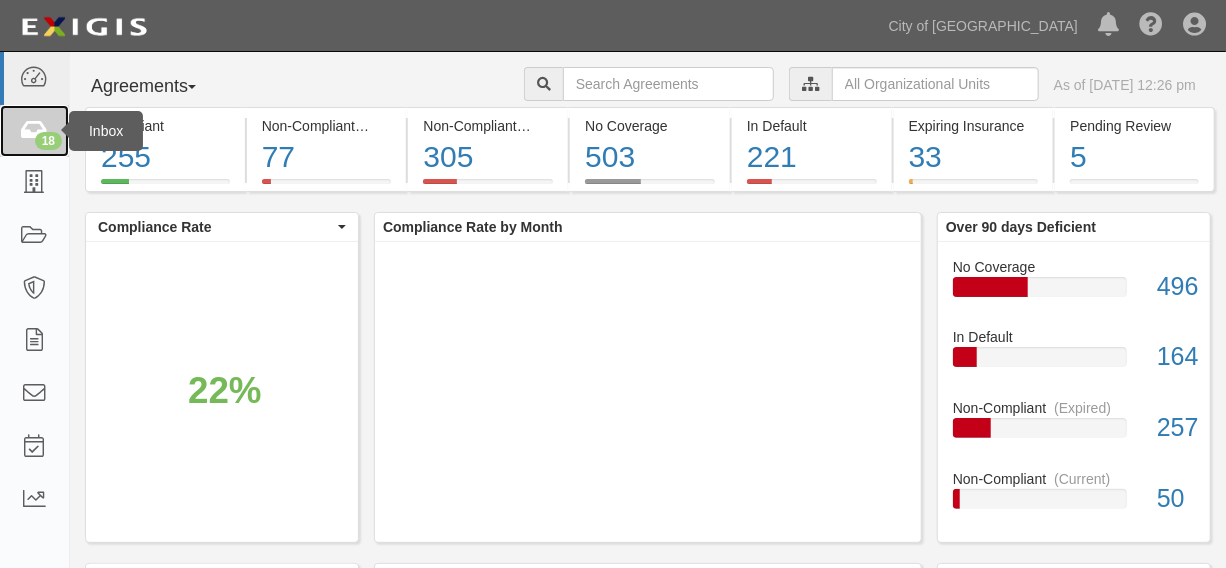 click on "18" at bounding box center [34, 131] 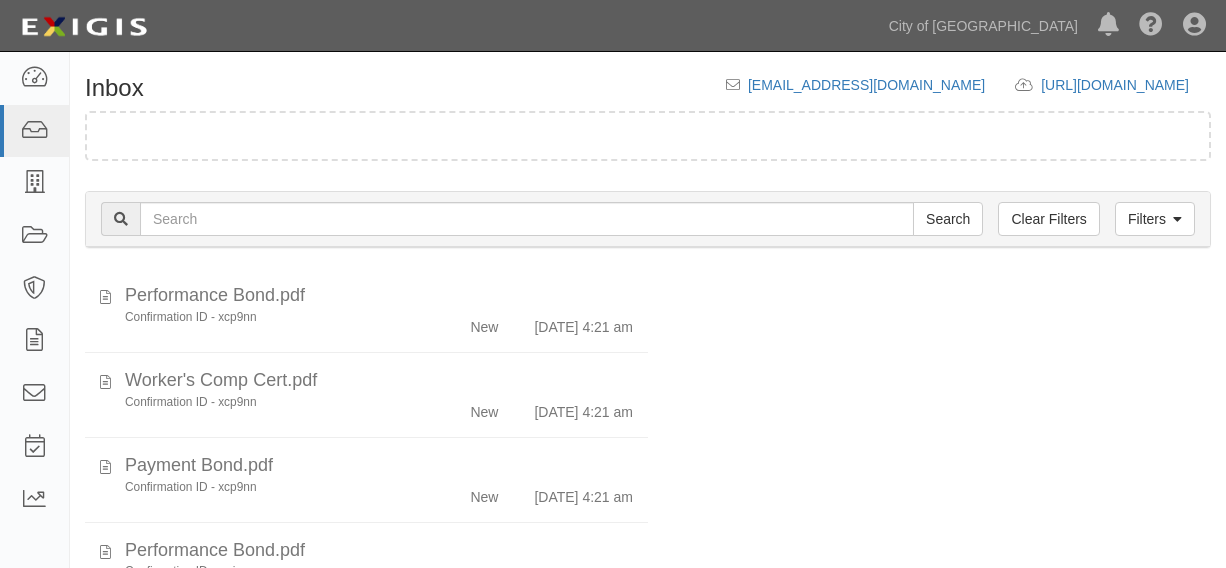 scroll, scrollTop: 12, scrollLeft: 0, axis: vertical 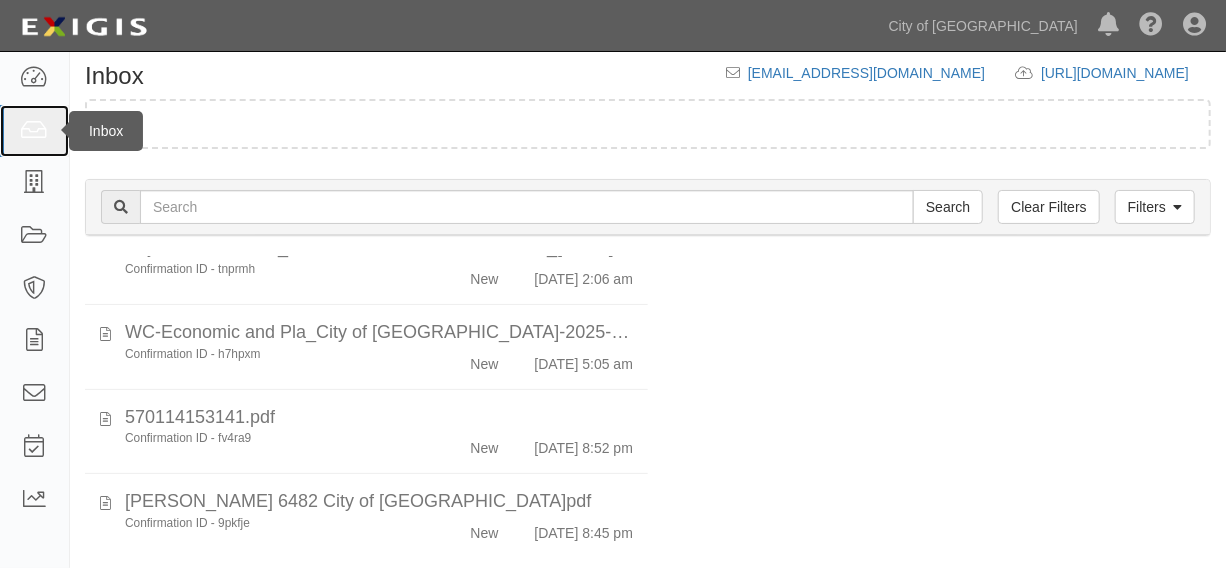 click at bounding box center (34, 131) 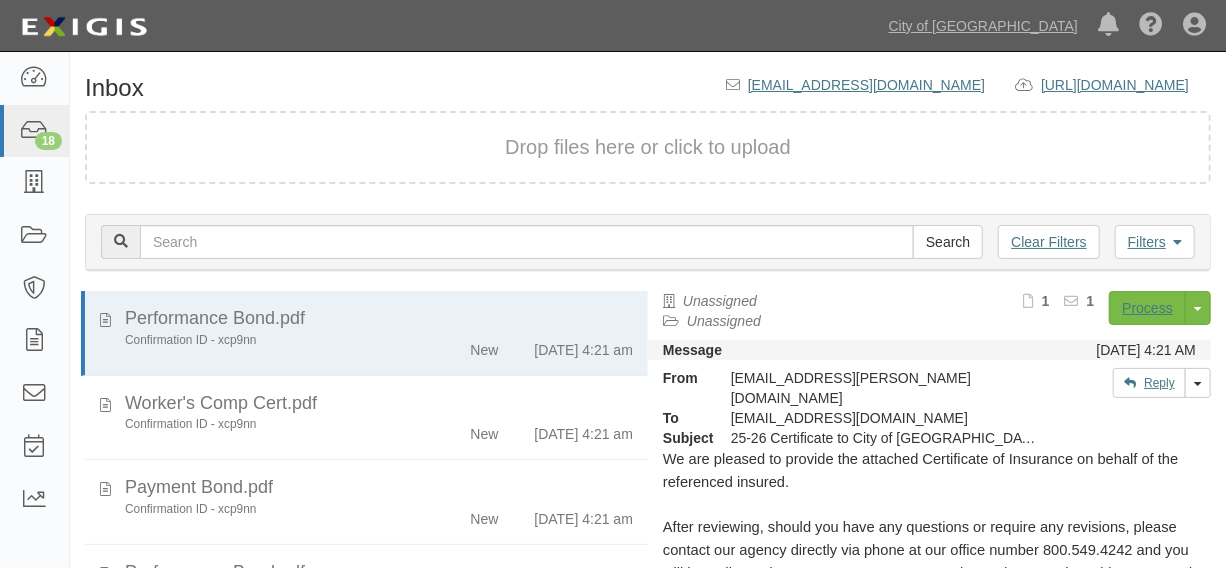 scroll, scrollTop: 84, scrollLeft: 0, axis: vertical 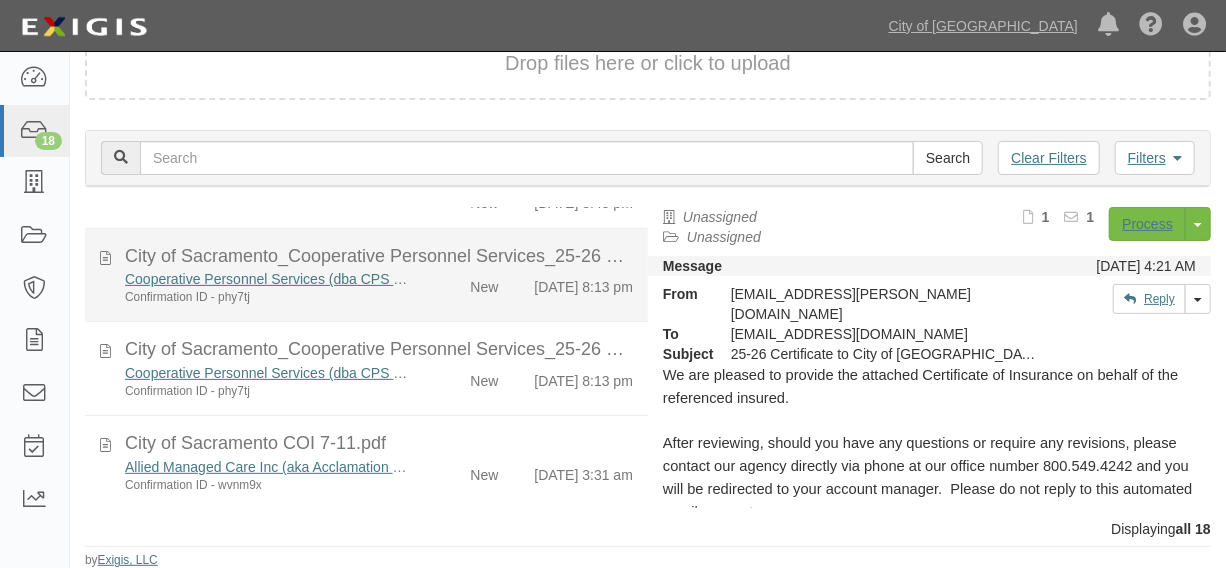 click on "Cooperative Personnel Services (dba CPS HR Consulting)
Confirmation ID - phy7tj
New
7/8/25 8:13 pm" 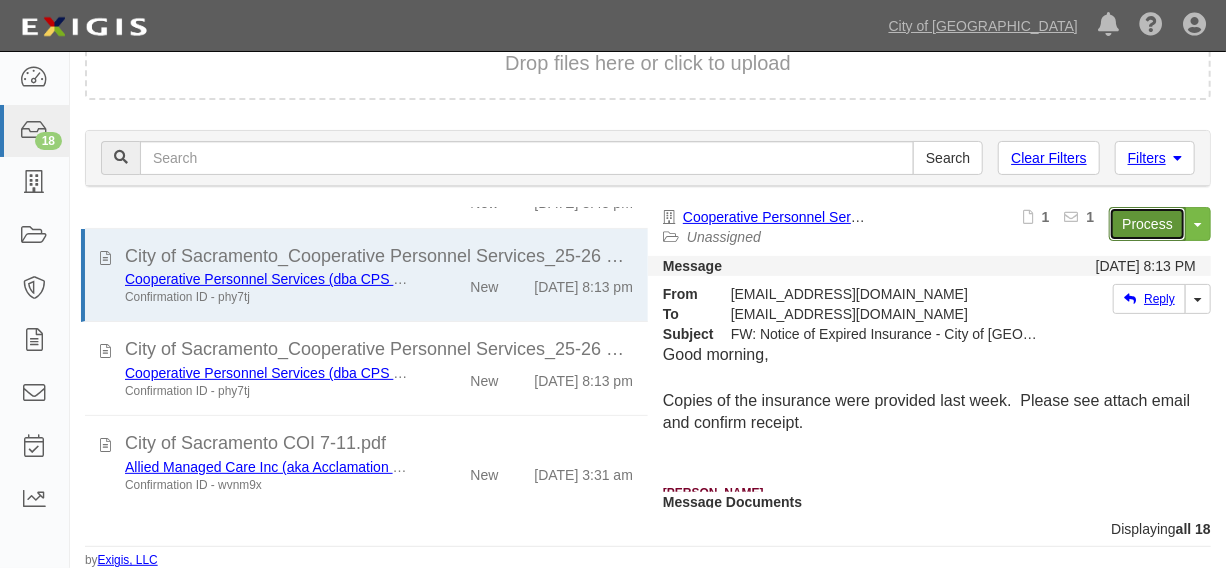 click on "Process" at bounding box center [1147, 224] 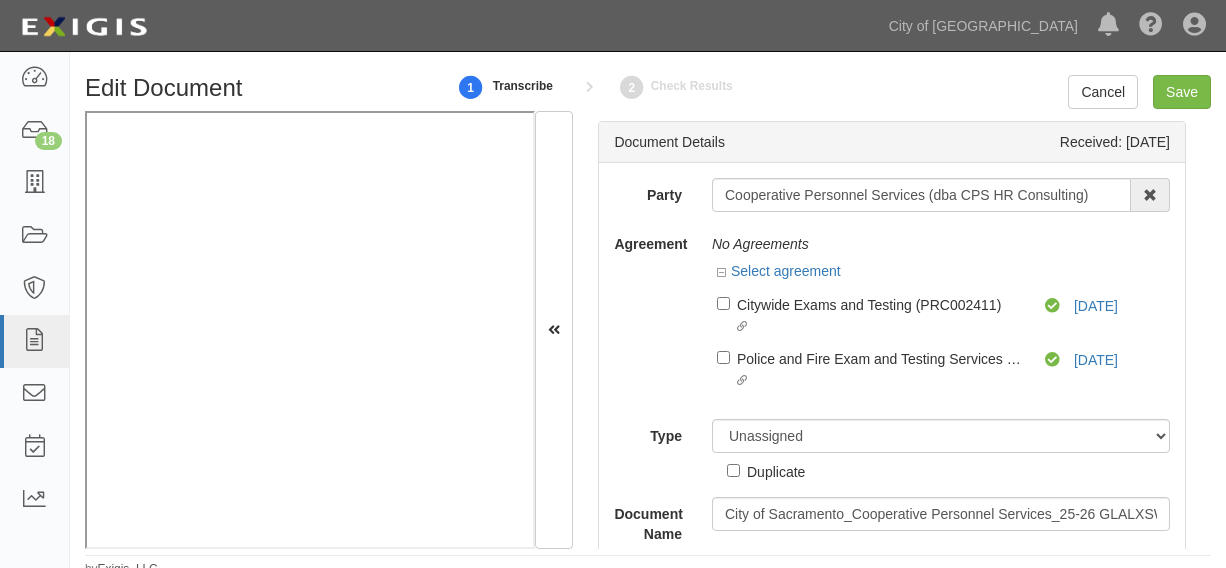scroll, scrollTop: 0, scrollLeft: 0, axis: both 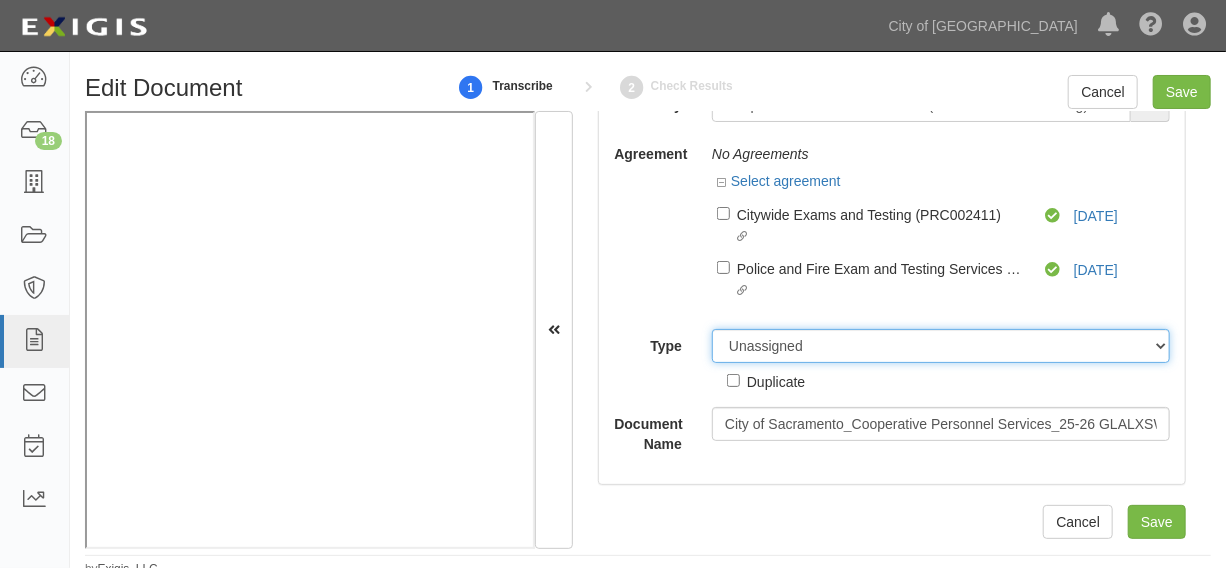 click on "Unassigned
Binder
Cancellation Notice
Certificate
Contract
Endorsement
Insurance Policy
Junk
Other Document
Policy Declarations
Reinstatement Notice
Requirements
Waiver Request" at bounding box center (941, 346) 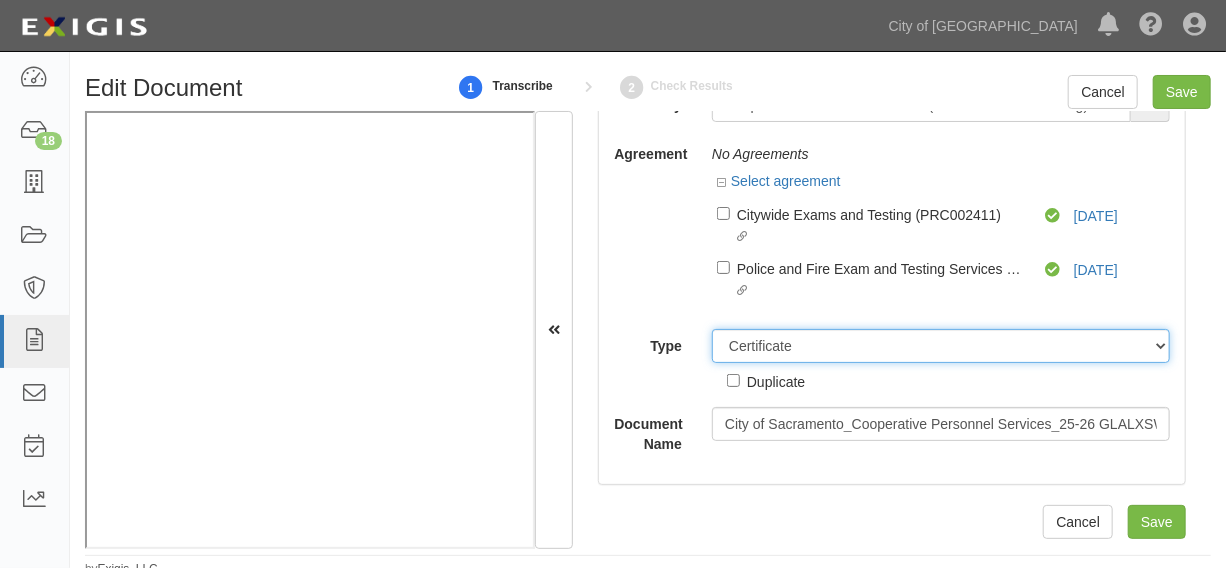 click on "Unassigned
Binder
Cancellation Notice
Certificate
Contract
Endorsement
Insurance Policy
Junk
Other Document
Policy Declarations
Reinstatement Notice
Requirements
Waiver Request" at bounding box center [941, 346] 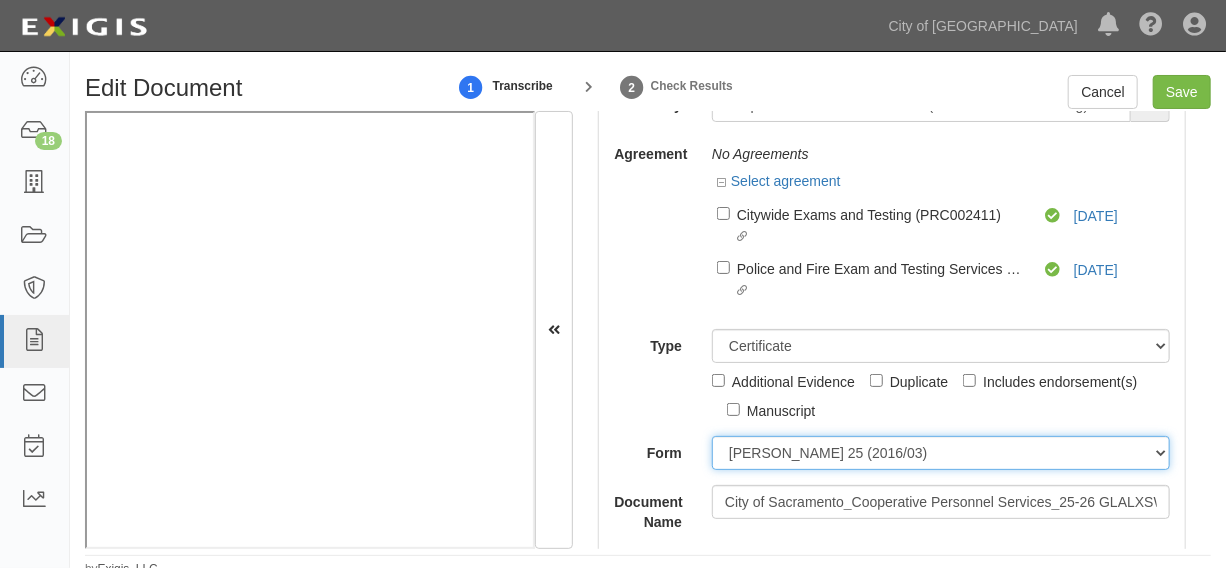 click on "ACORD 25 (2016/03)
ACORD 101
ACORD 855 NY (2014/05)
General" at bounding box center [941, 453] 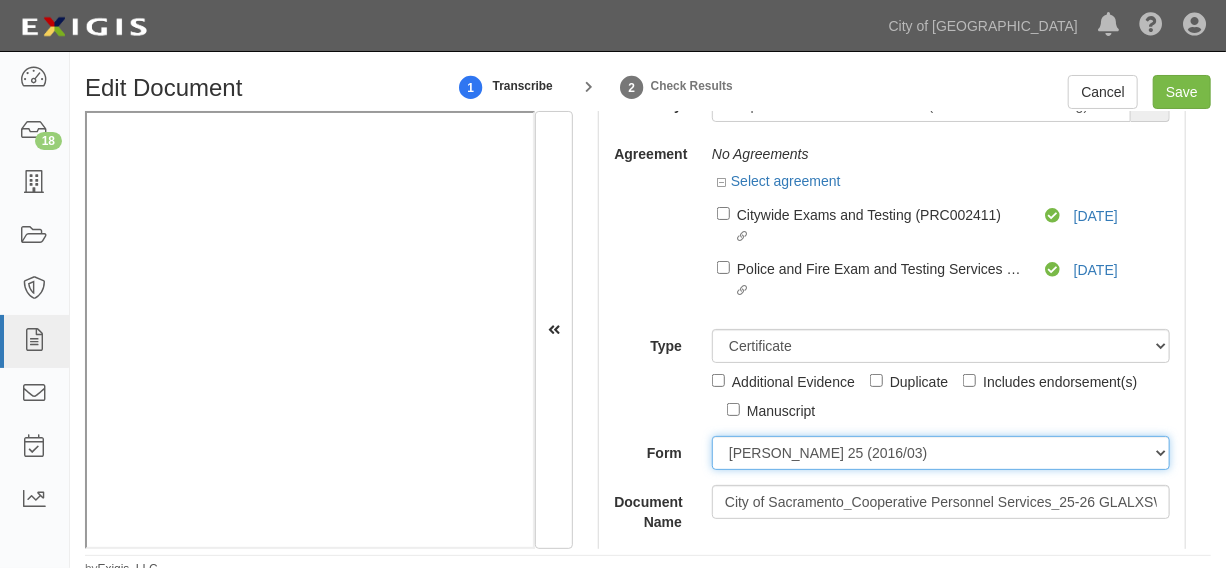 select on "GeneralFormDetail" 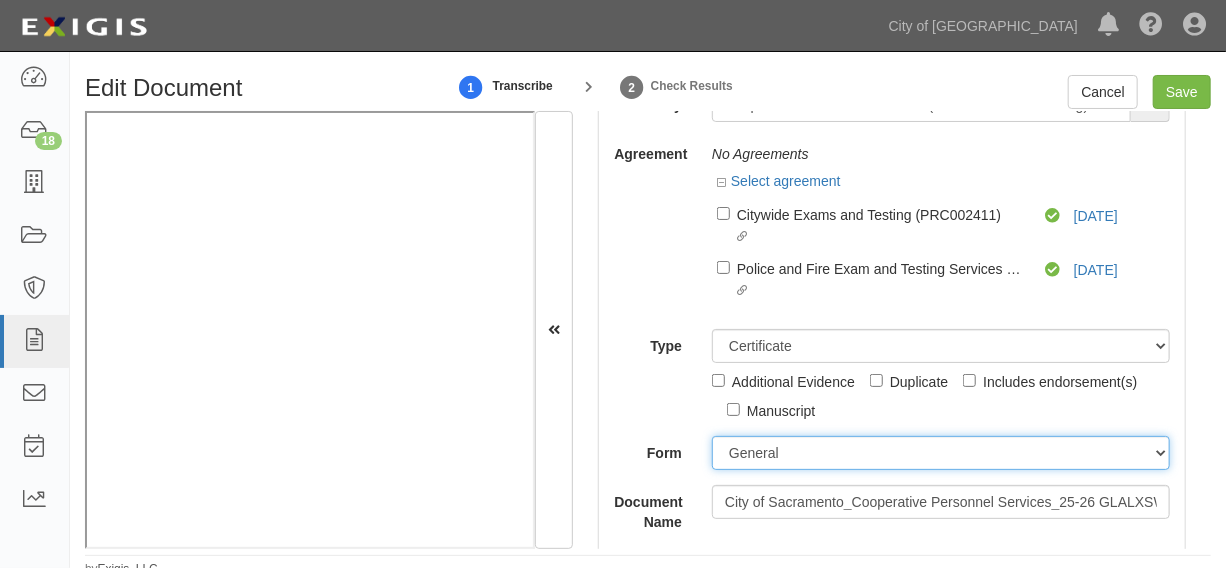 click on "ACORD 25 (2016/03)
ACORD 101
ACORD 855 NY (2014/05)
General" at bounding box center [941, 453] 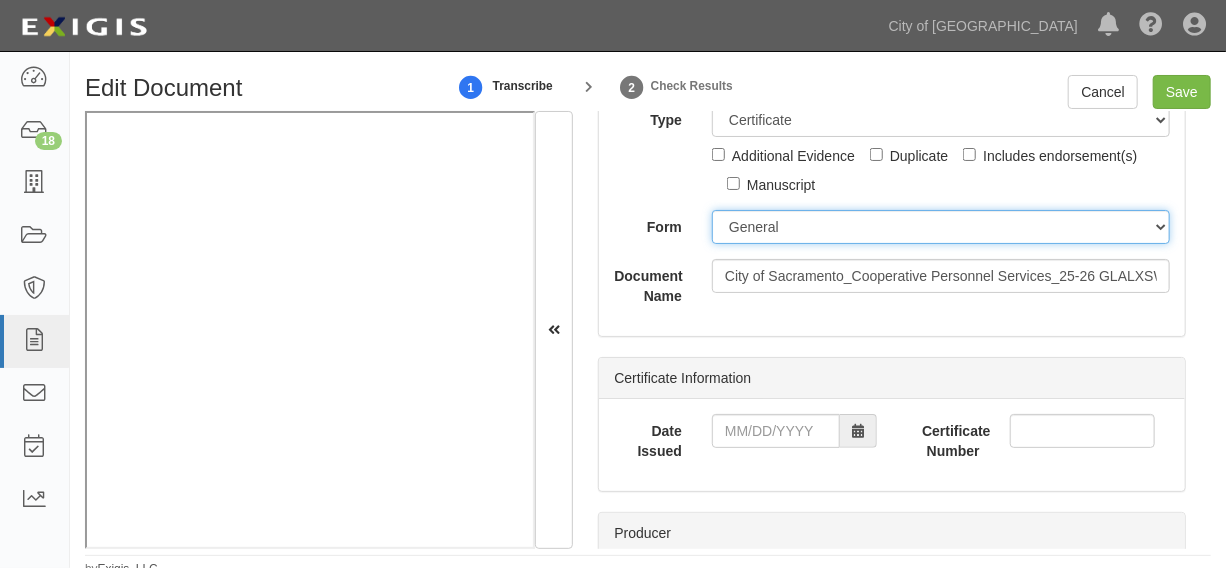 scroll, scrollTop: 393, scrollLeft: 0, axis: vertical 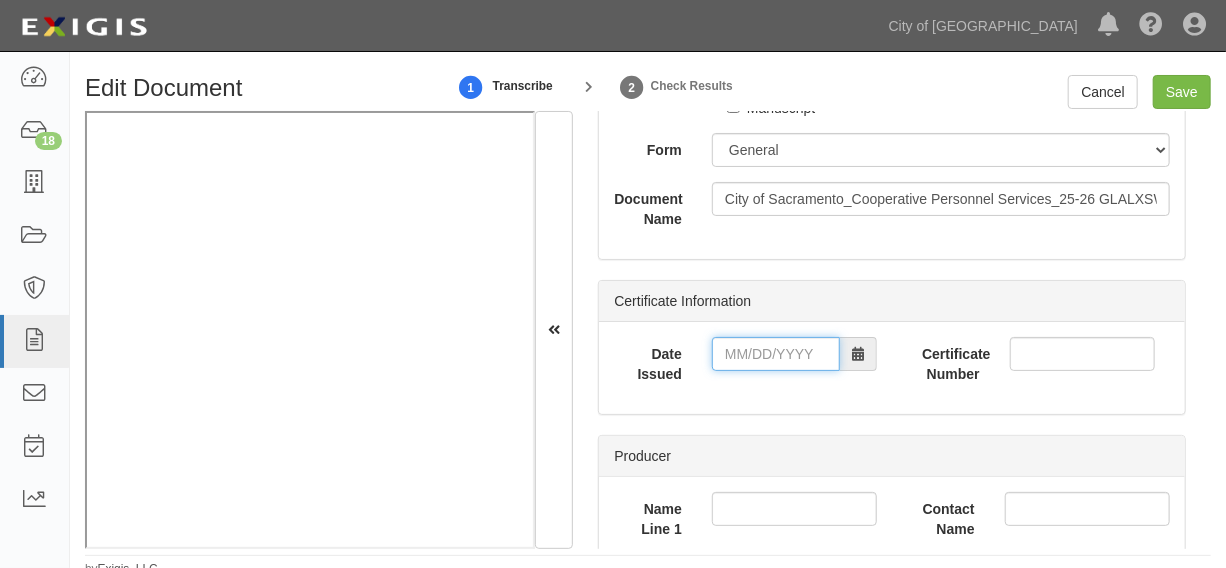 click on "Date Issued" at bounding box center (776, 354) 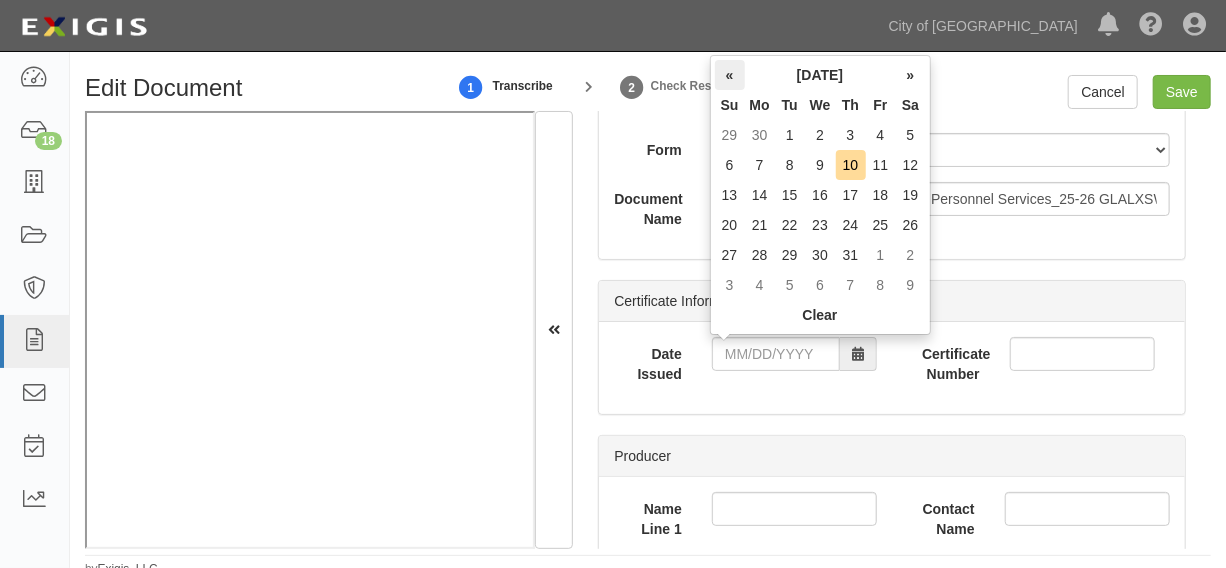 click on "«" at bounding box center [730, 75] 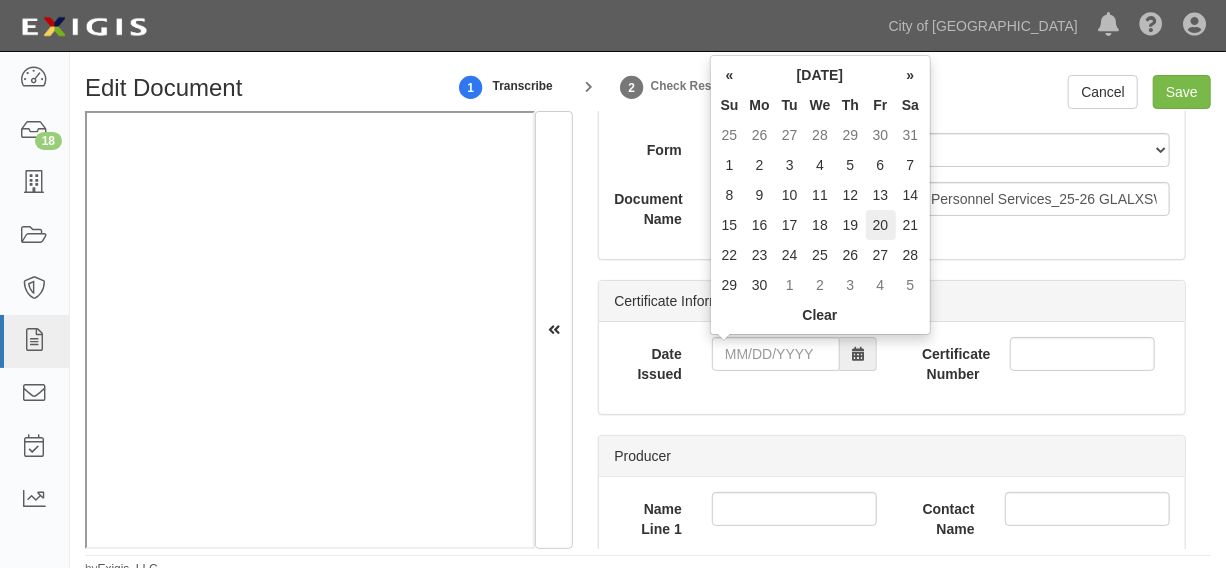 click on "20" at bounding box center (881, 225) 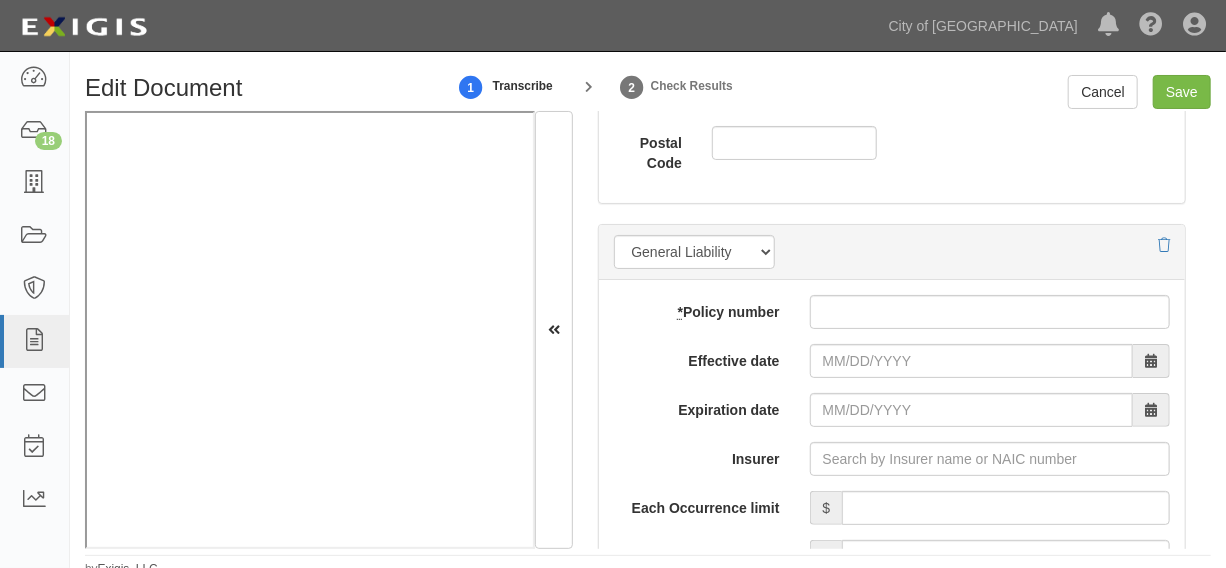 scroll, scrollTop: 1757, scrollLeft: 0, axis: vertical 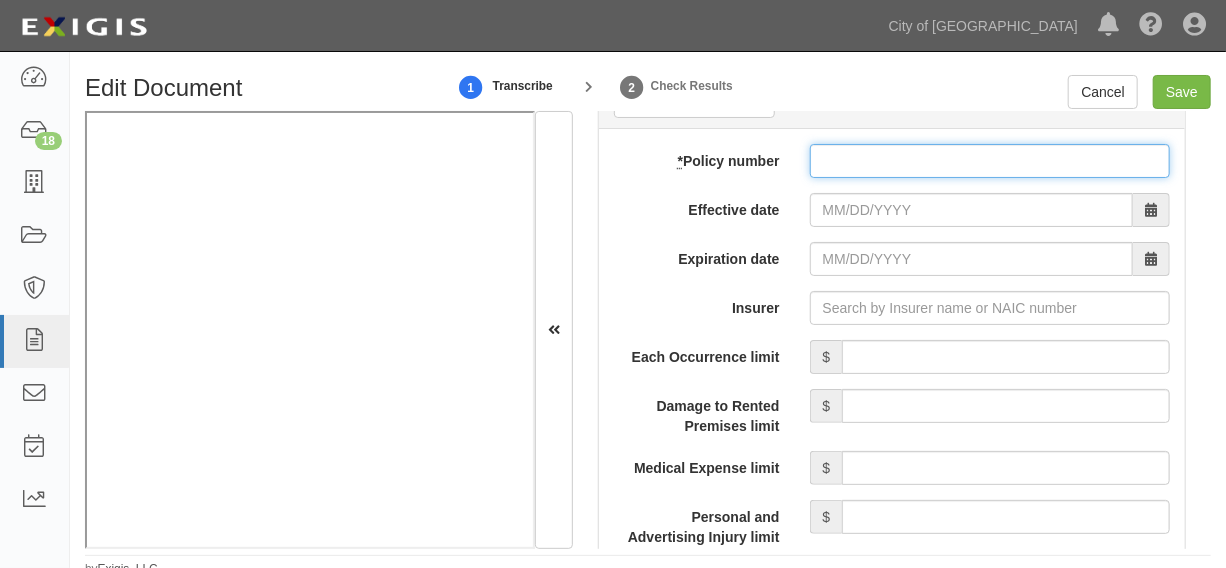 click on "*  Policy number" at bounding box center [990, 161] 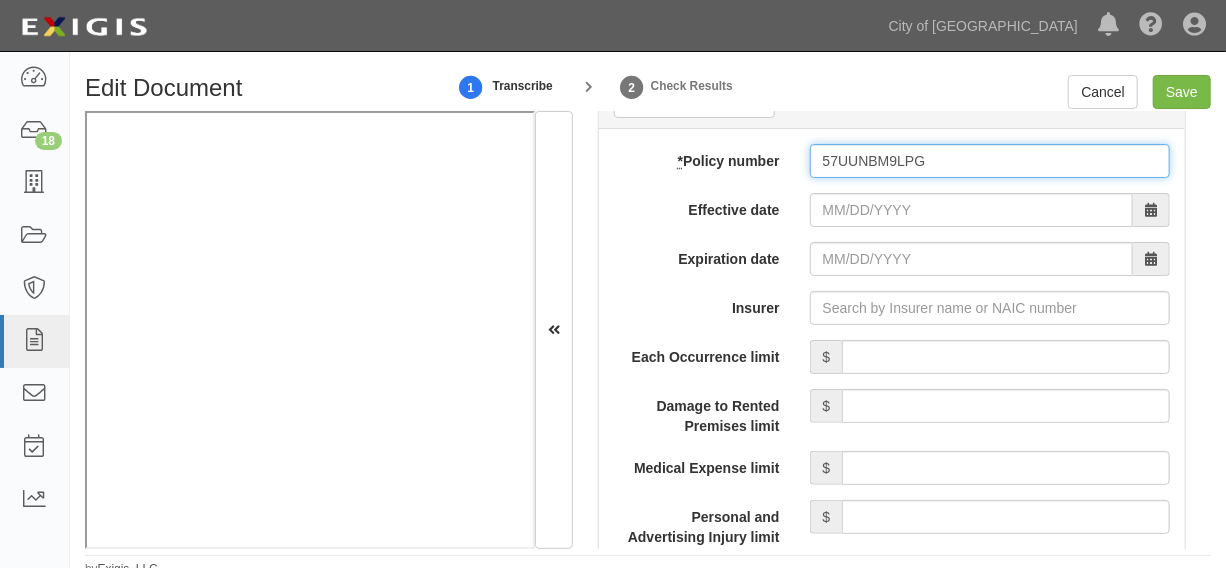 type on "57UUNBM9LPG" 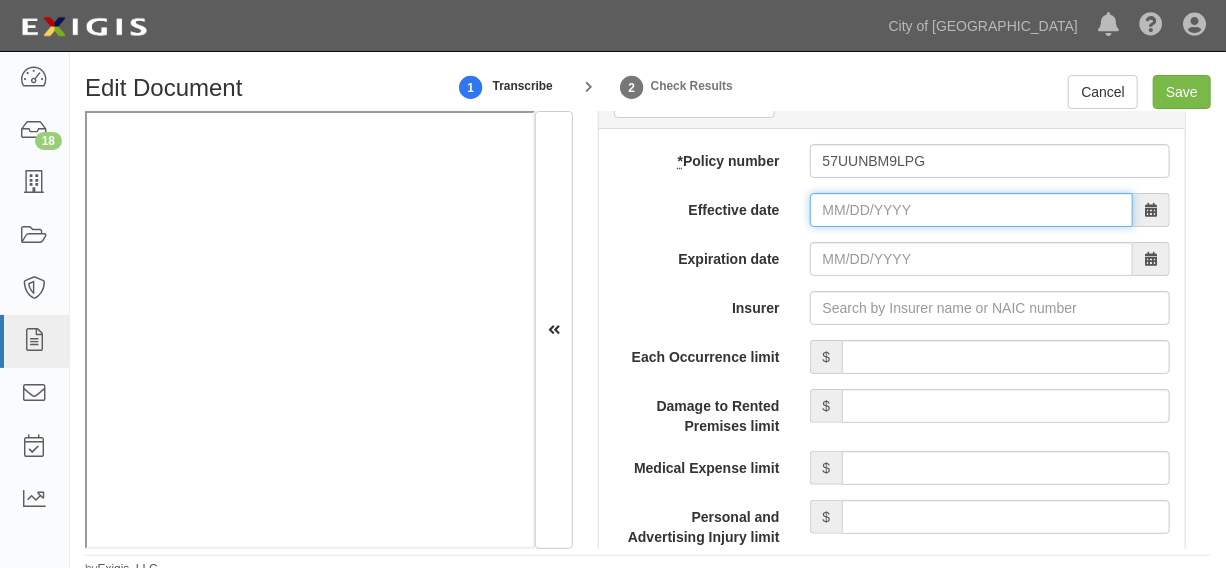 click on "Effective date" at bounding box center [971, 210] 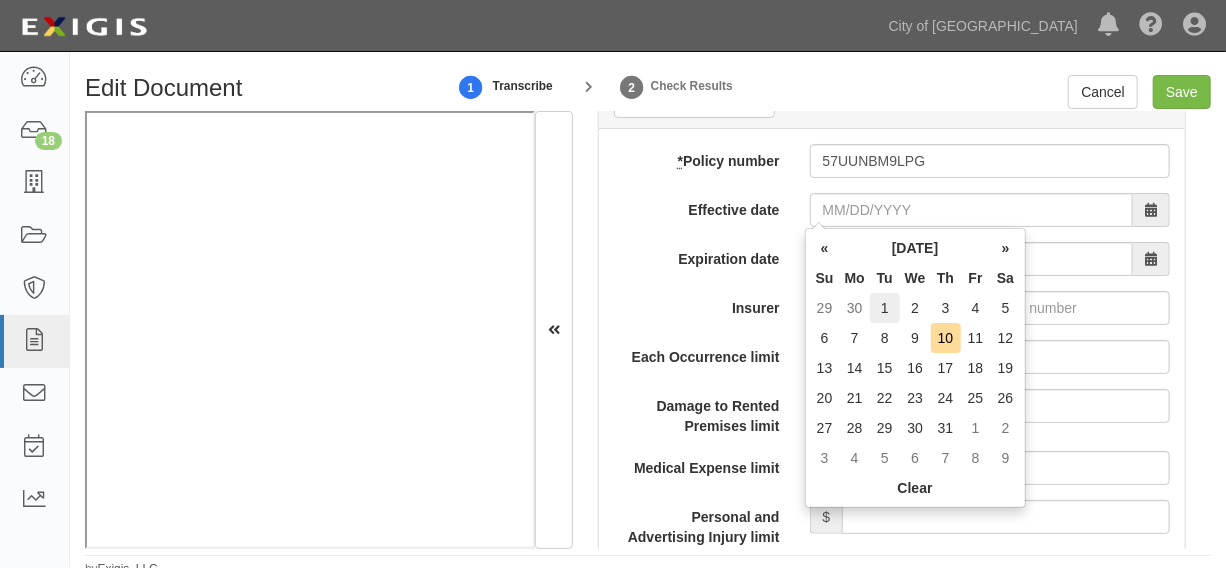 click on "1" at bounding box center [885, 308] 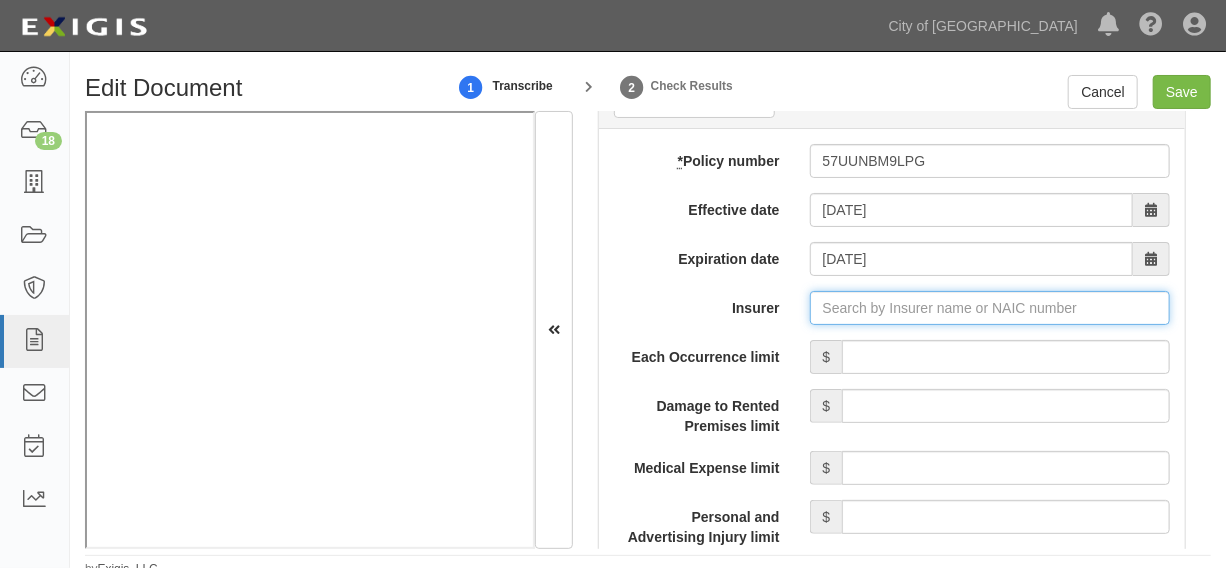 click on "Insurer" at bounding box center (990, 308) 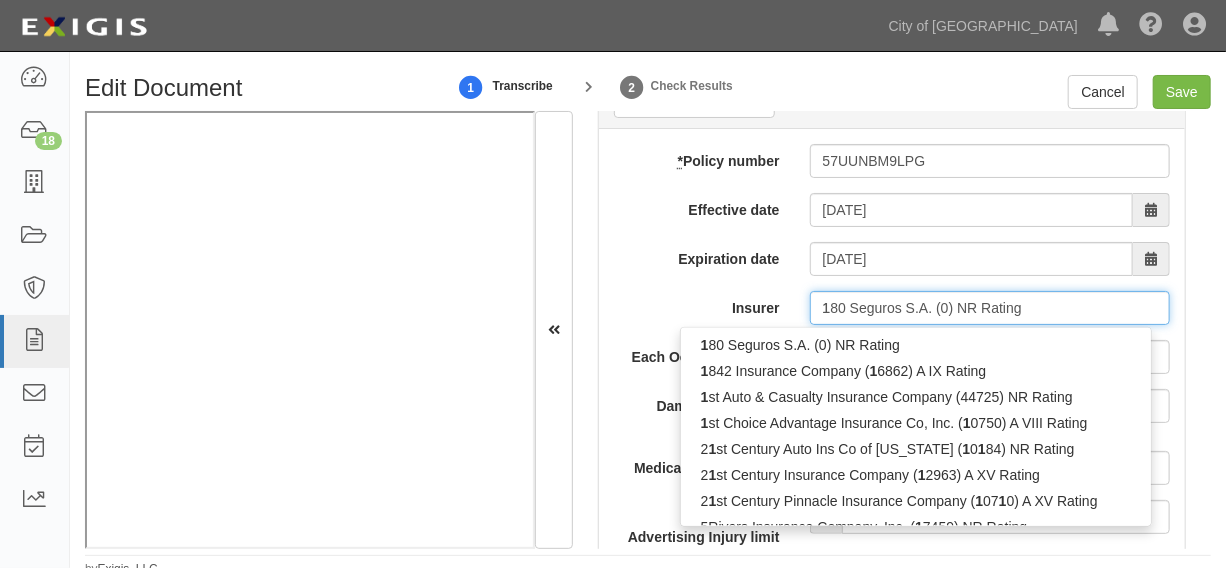 type 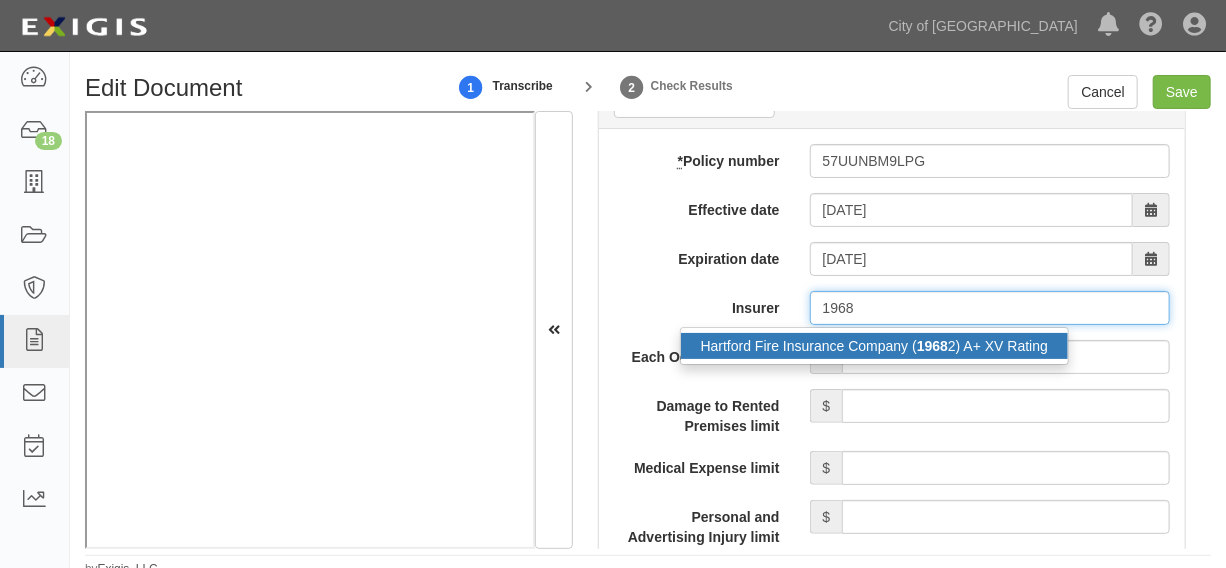 click on "Hartford Fire Insurance Company ( 1968 2) A+ XV Rating" at bounding box center [874, 346] 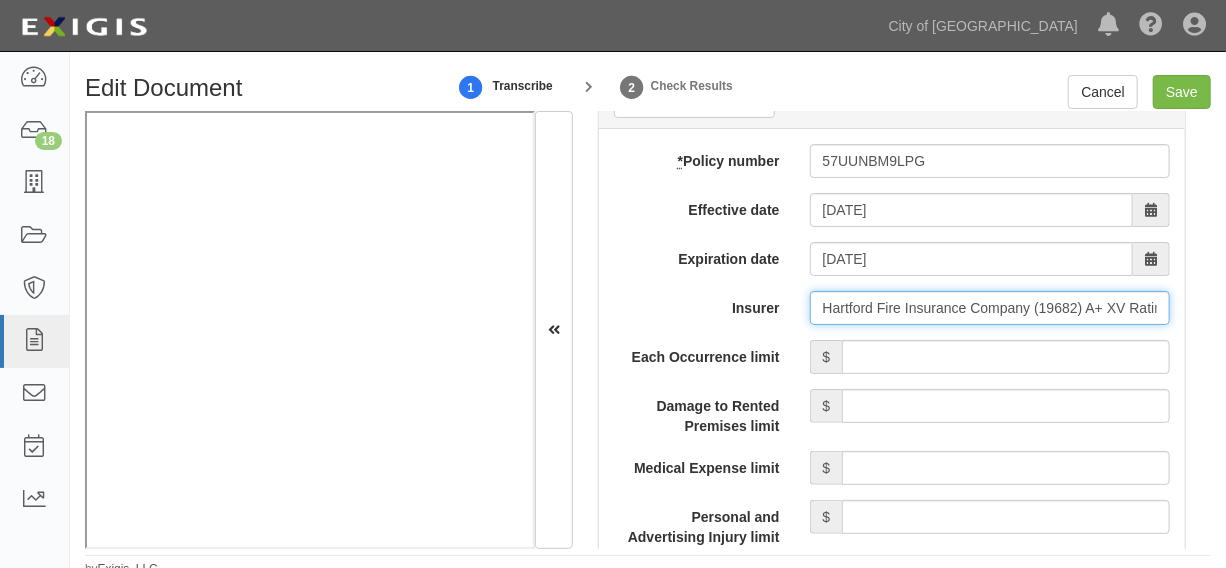 type on "Hartford Fire Insurance Company (19682) A+ XV Rating" 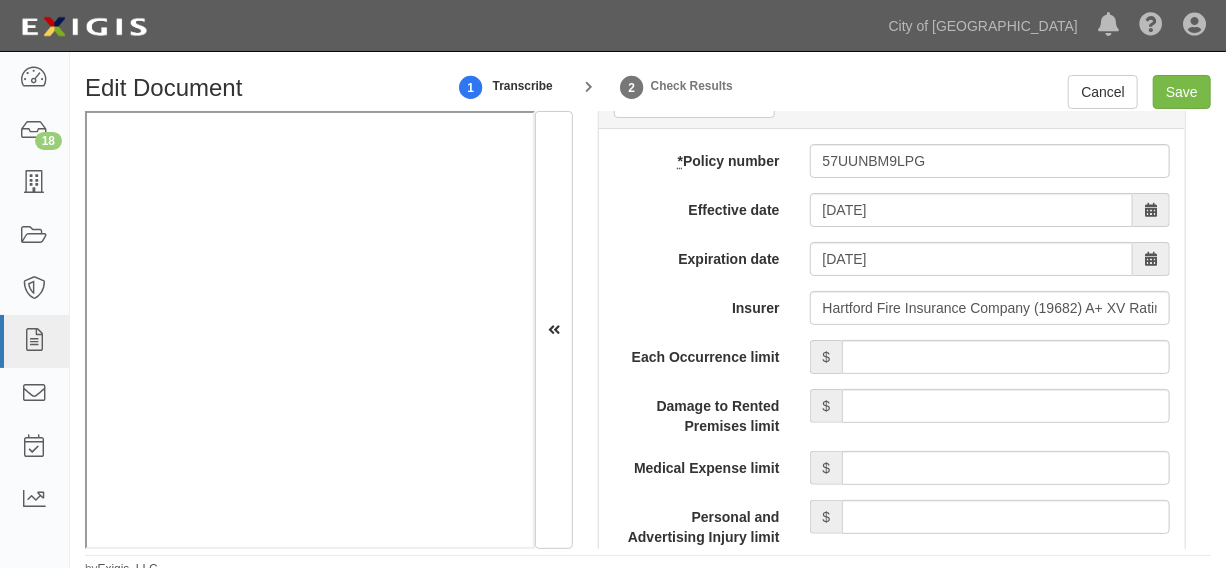 click on "Each Occurrence limit $ Damage to Rented Premises limit $ Medical Expense limit $ Personal and Advertising Injury limit $ General Aggregate limit $ Products-Completed Operations Aggregate limit $ Other limit description Other limit $ Coverage trigger Claims made Occurrence Description 1 Description 2 General Aggregate limit applies per Policy Project Location   Additional Insured Selected on certificate Waiver of Subrogation Selected on certificate Description Internal notes Self-insured" at bounding box center (892, 844) 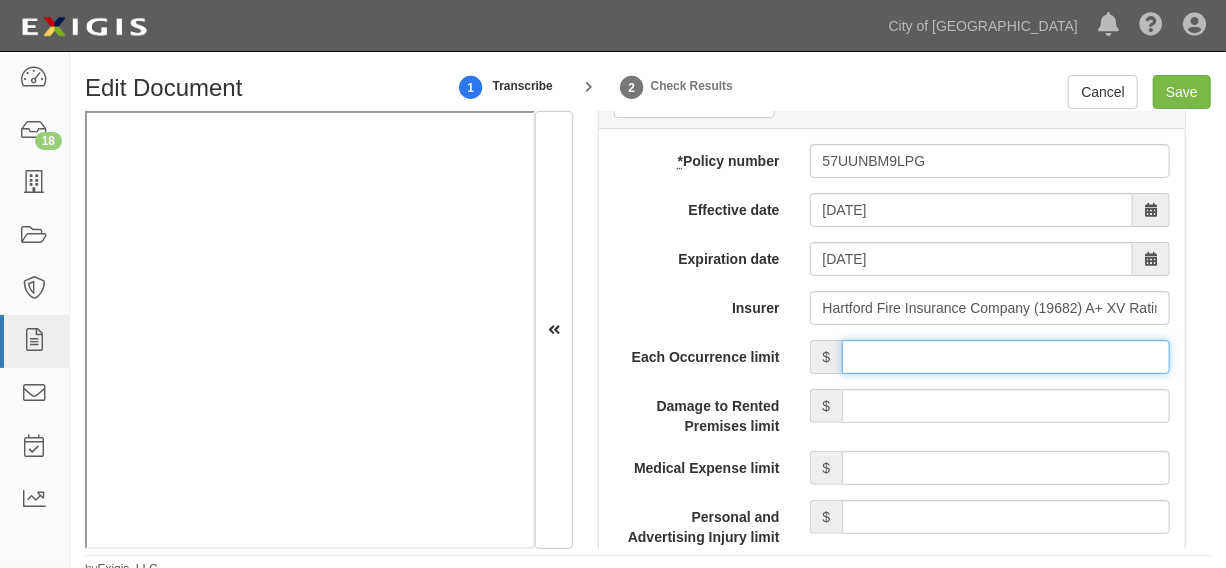 click on "Each Occurrence limit" at bounding box center (1006, 357) 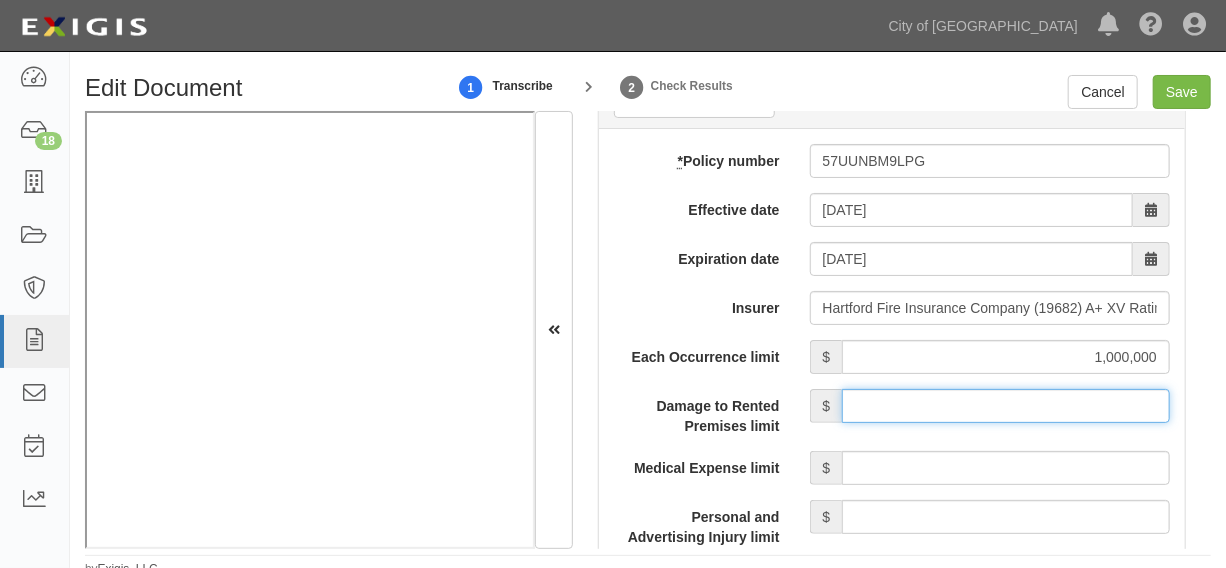 click on "Damage to Rented Premises limit" at bounding box center [1006, 406] 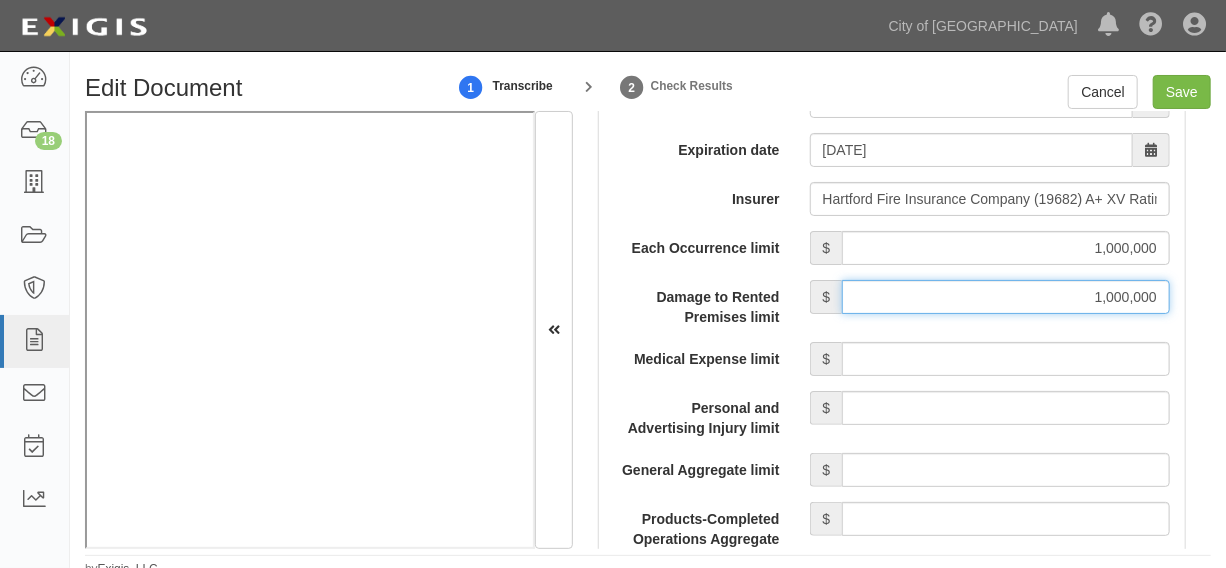 scroll, scrollTop: 1909, scrollLeft: 0, axis: vertical 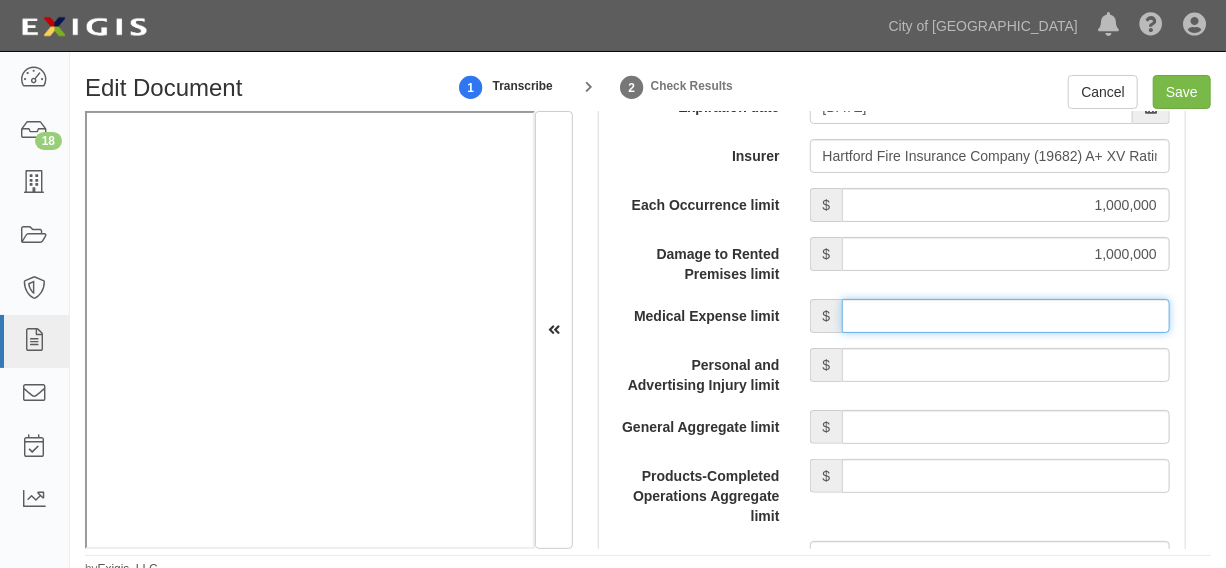 click on "Medical Expense limit" at bounding box center (1006, 316) 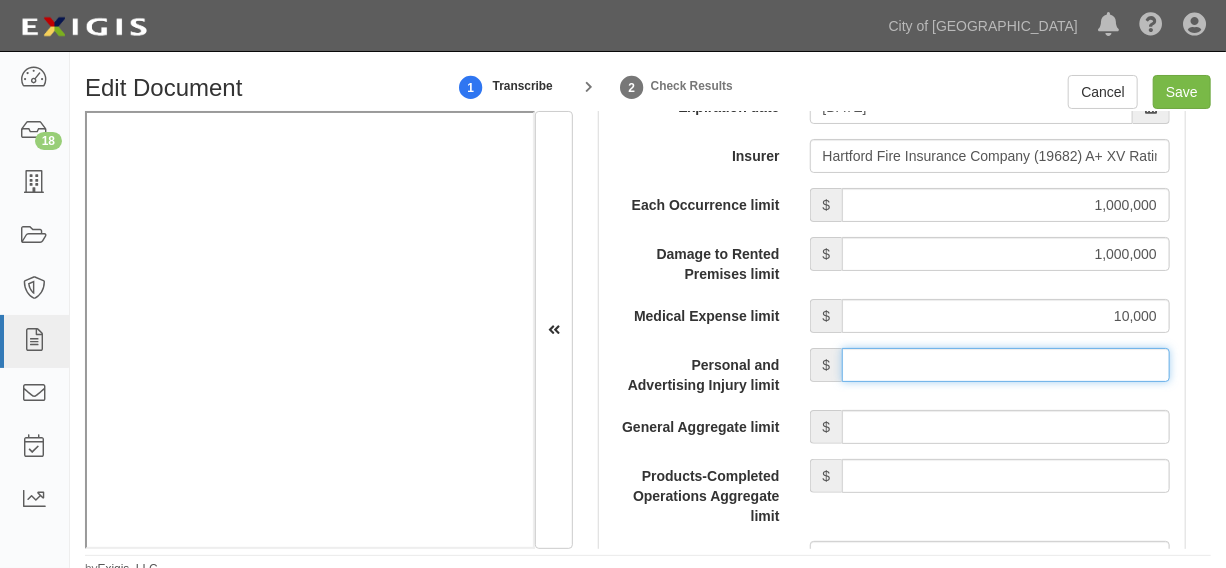 click on "Personal and Advertising Injury limit" at bounding box center (1006, 365) 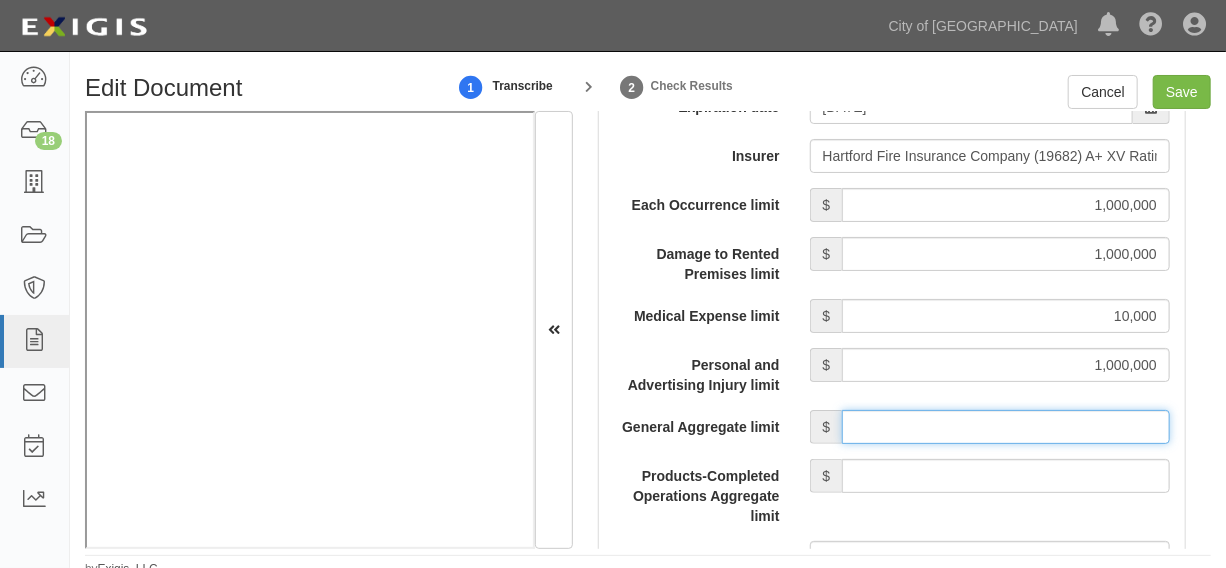 drag, startPoint x: 1026, startPoint y: 420, endPoint x: 1028, endPoint y: 408, distance: 12.165525 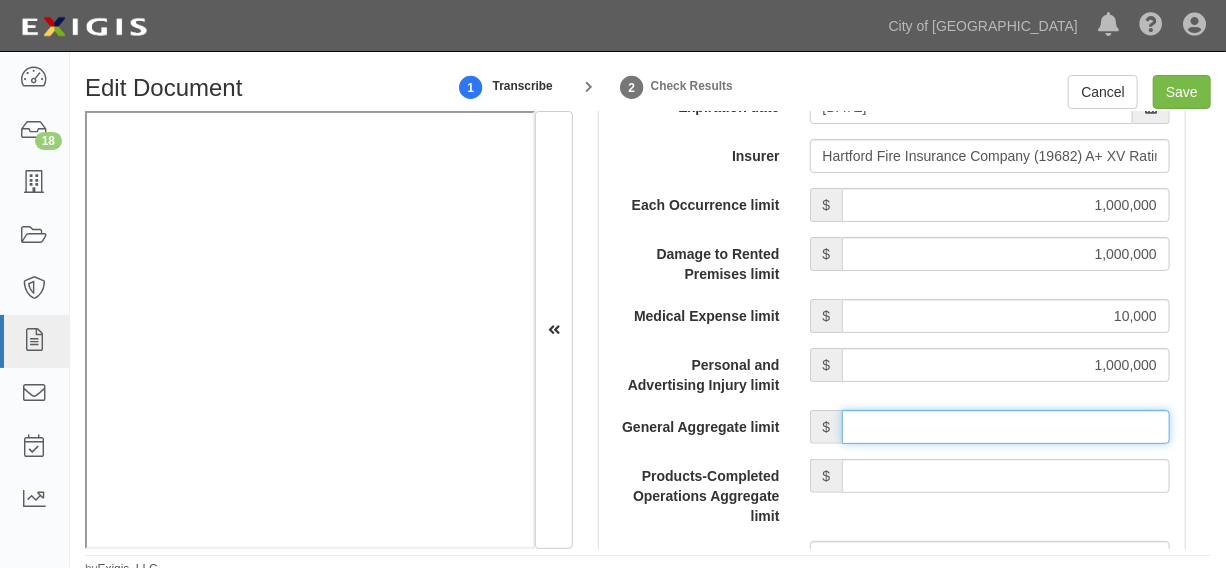 click on "General Aggregate limit" at bounding box center (1006, 427) 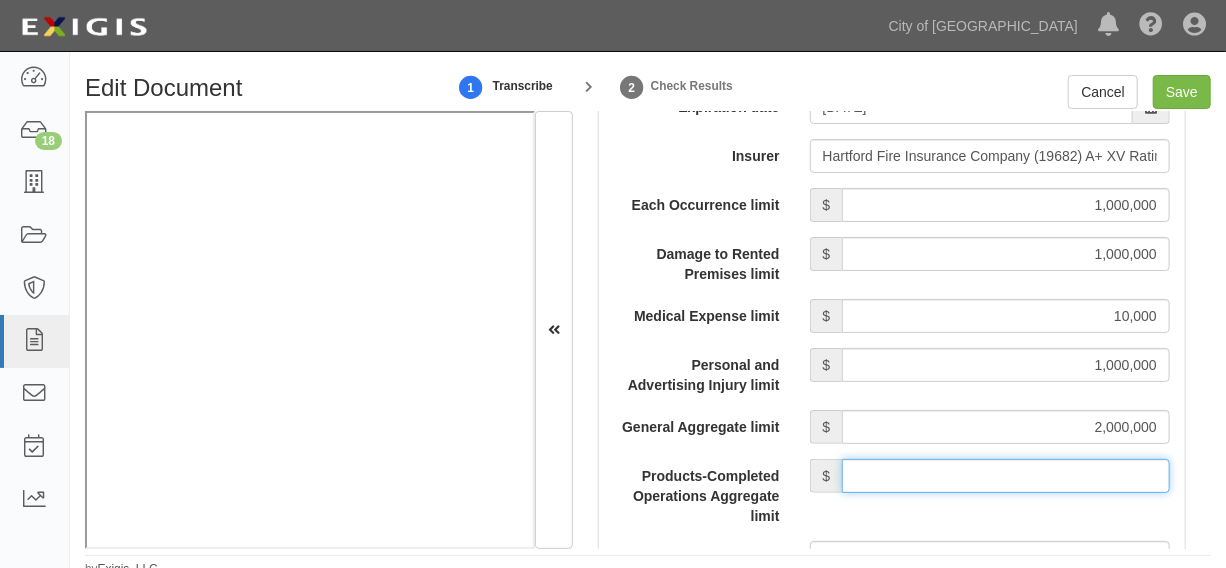 click on "Products-Completed Operations Aggregate limit" at bounding box center [1006, 476] 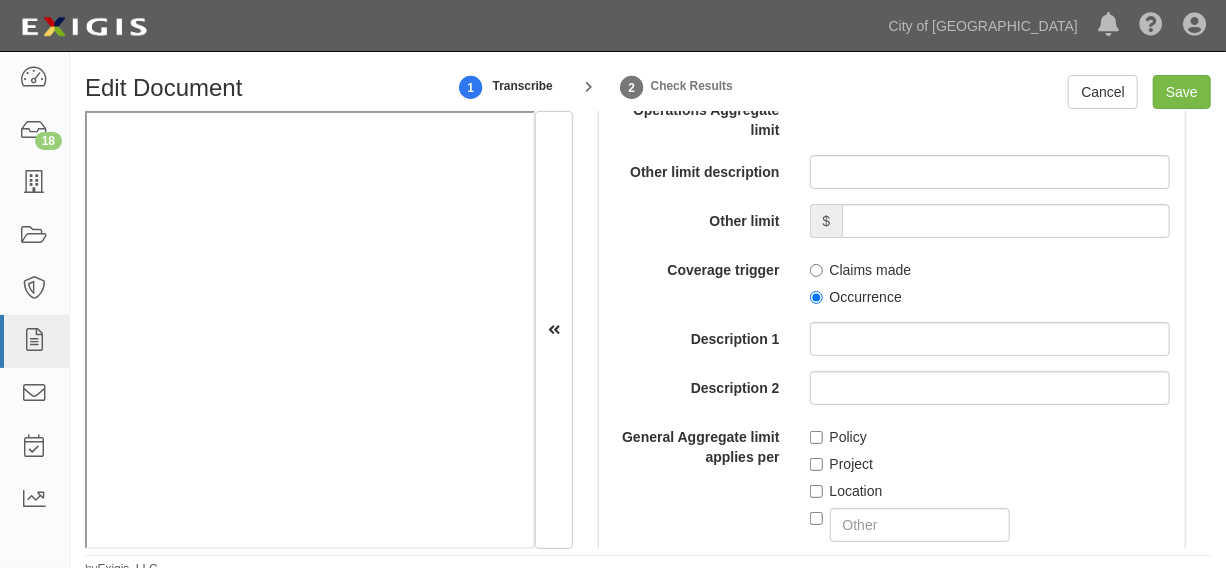 scroll, scrollTop: 2363, scrollLeft: 0, axis: vertical 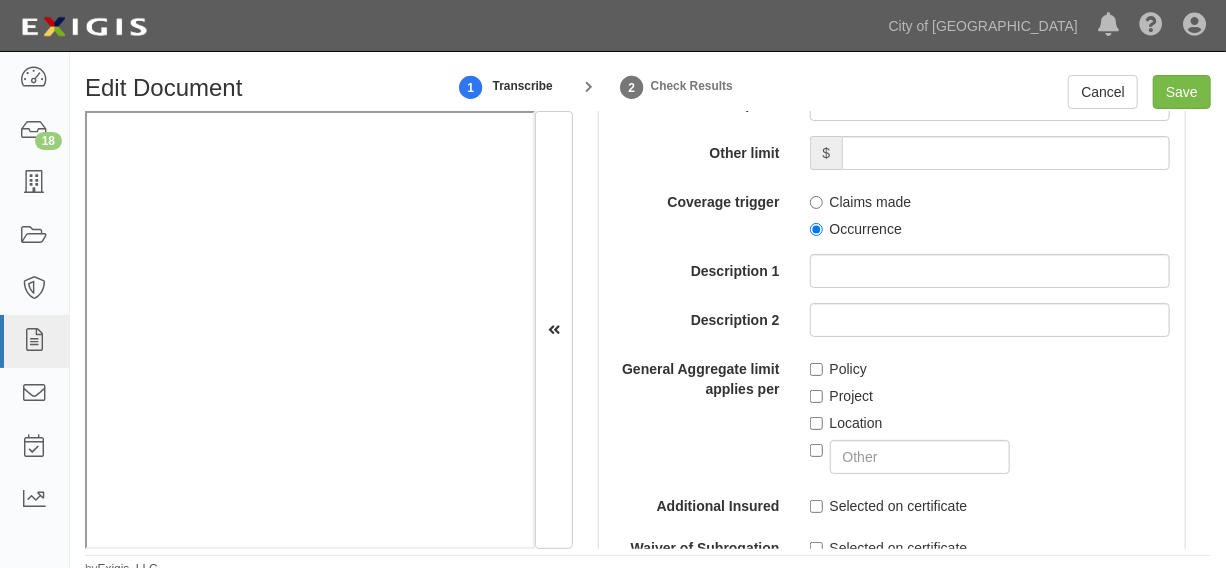 click on "Project" at bounding box center (842, 396) 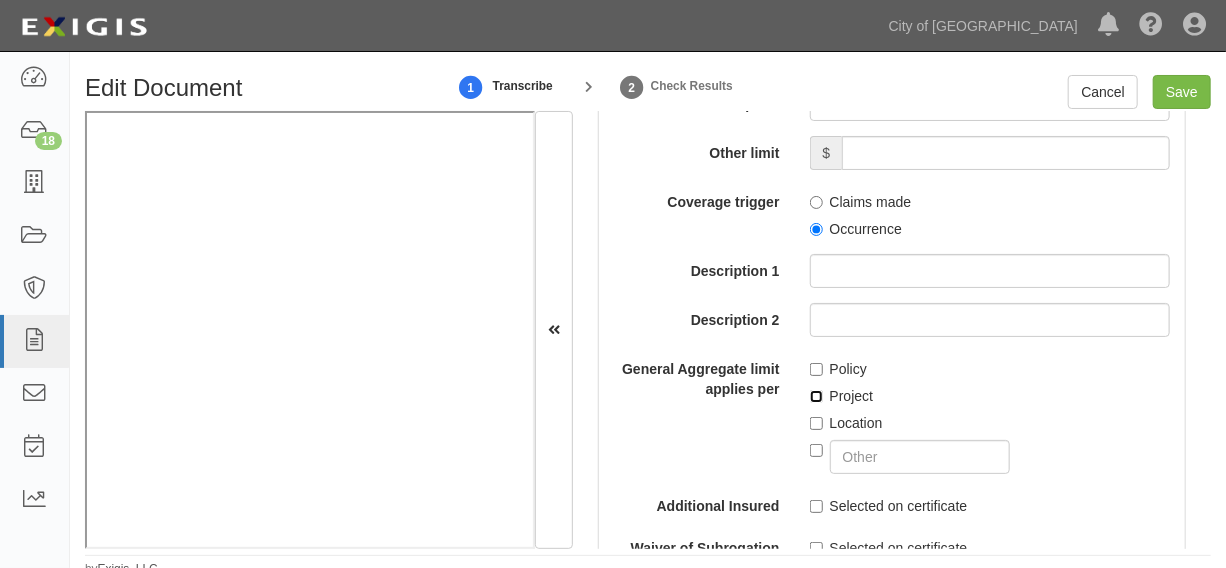 click on "Project" at bounding box center [816, 396] 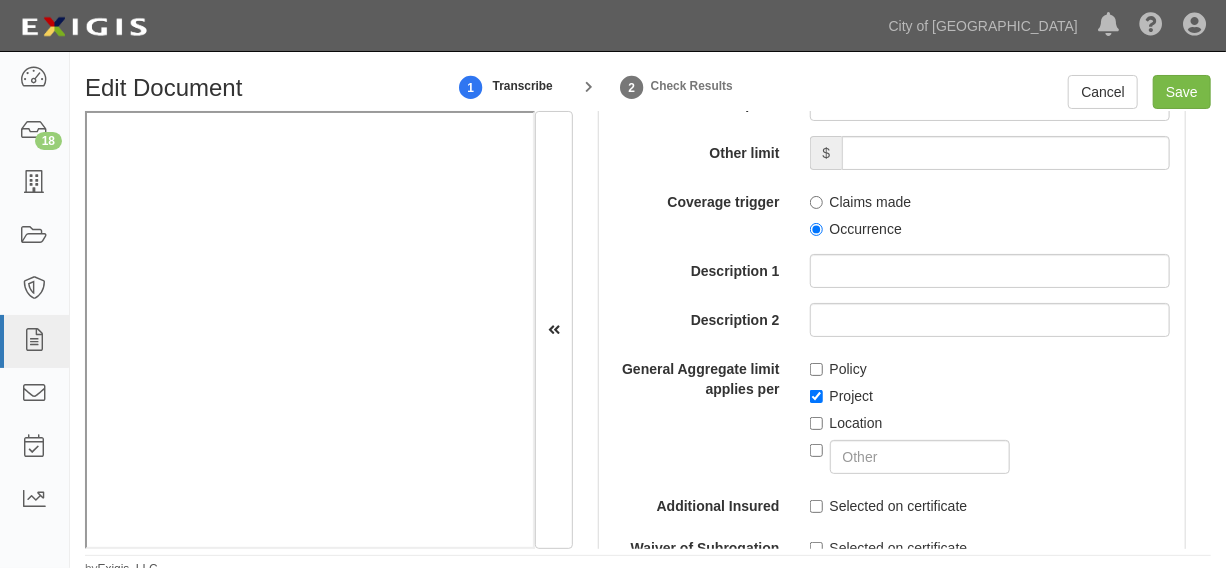 click on "Occurrence" at bounding box center [856, 229] 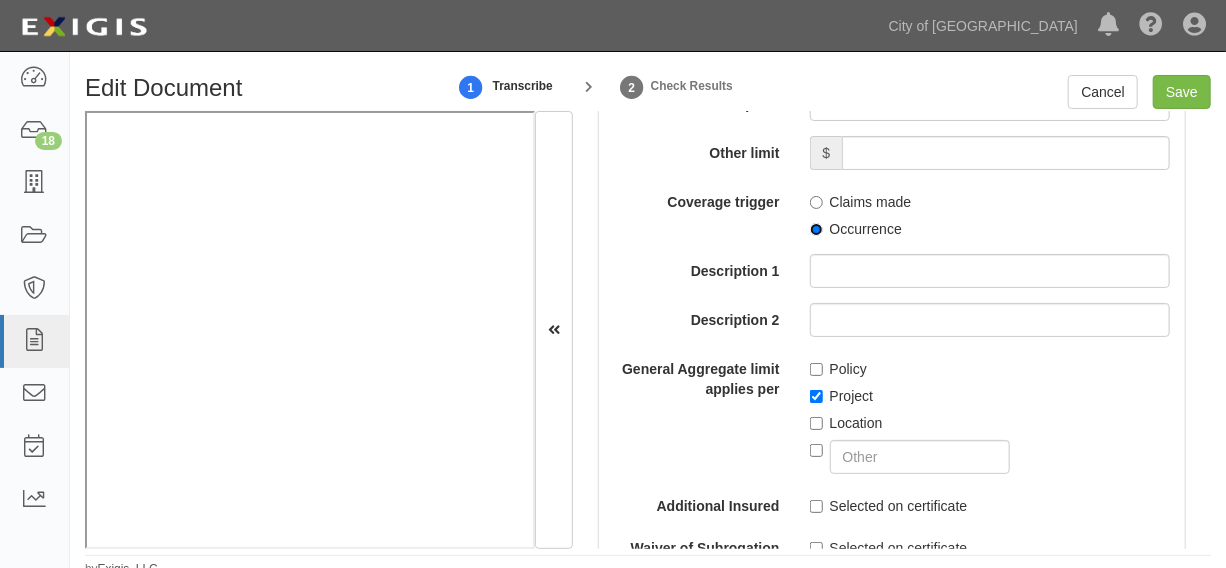 click on "Occurrence" at bounding box center [816, 229] 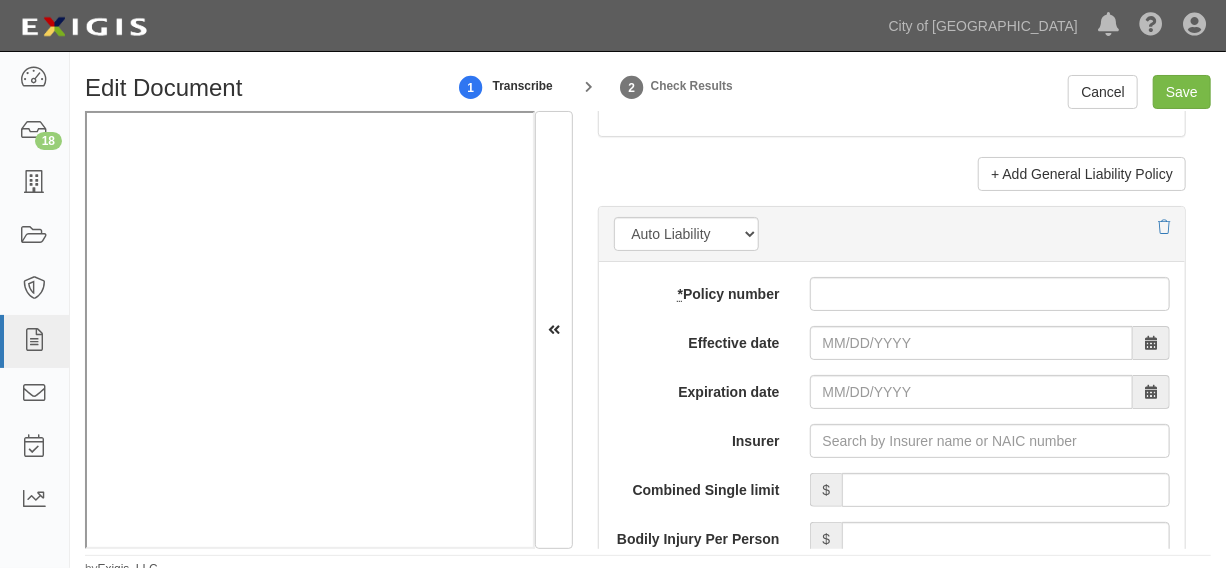scroll, scrollTop: 2970, scrollLeft: 0, axis: vertical 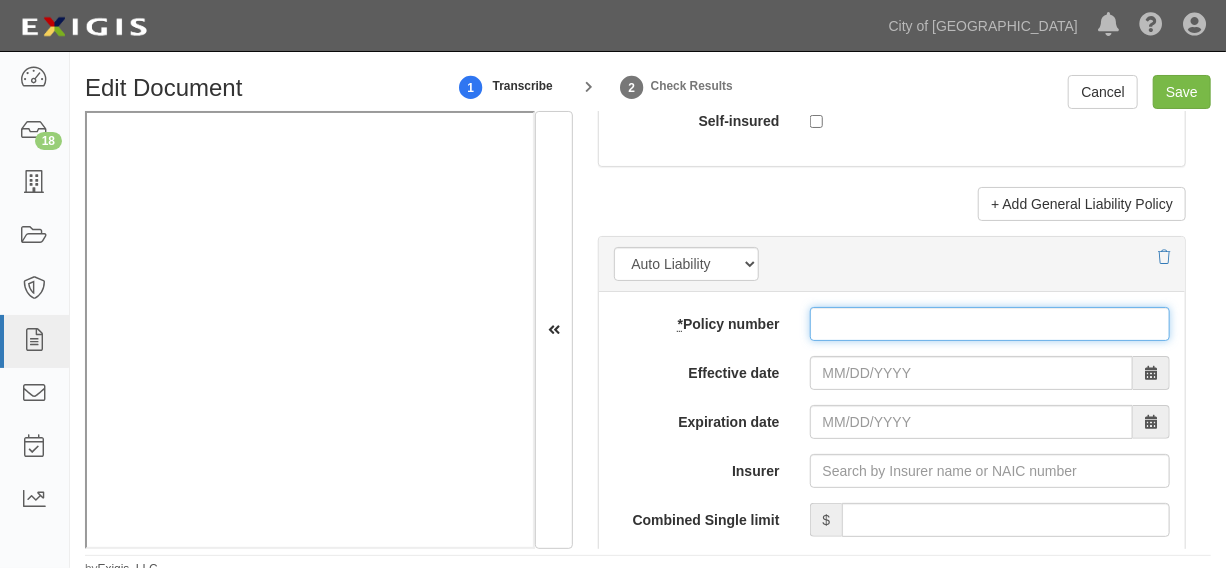 click on "*  Policy number" at bounding box center (990, 324) 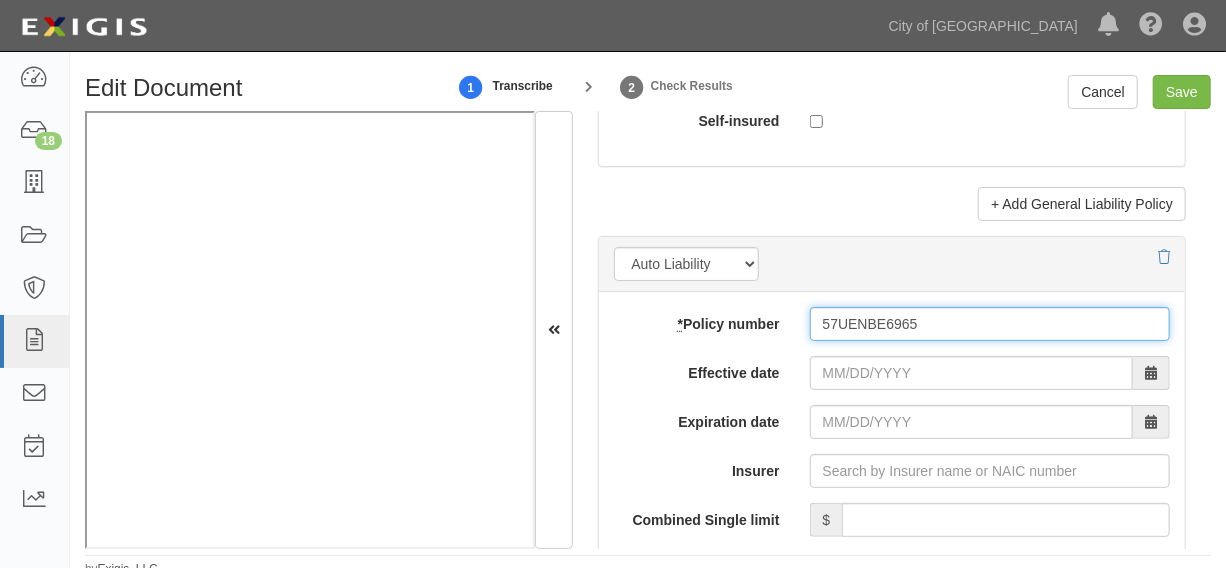 type on "57UENBE6965" 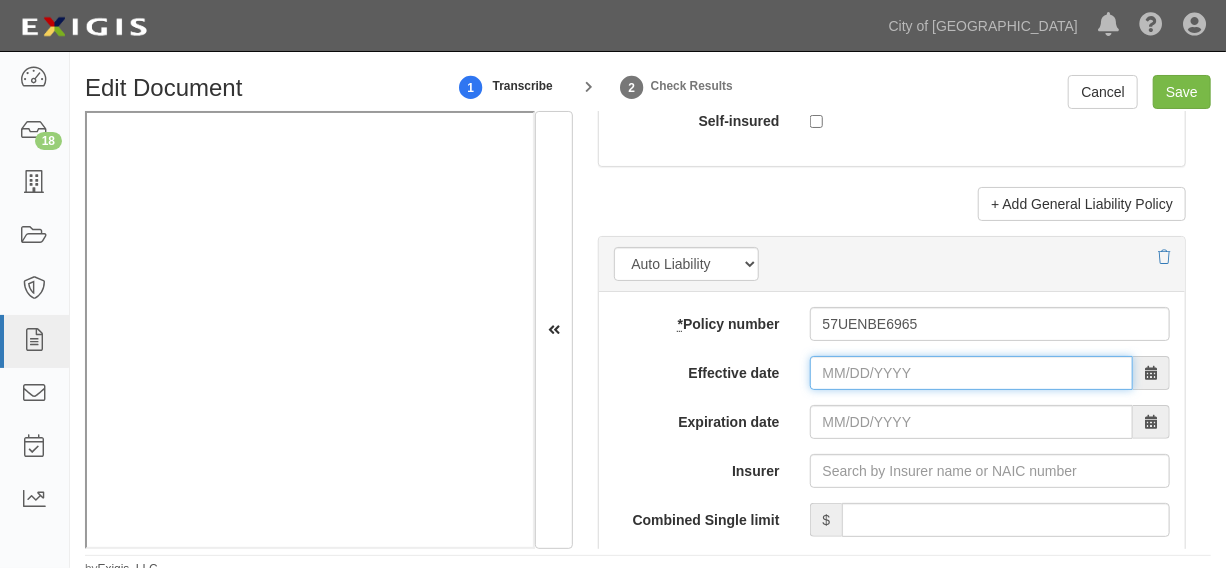 click on "Effective date" at bounding box center (971, 373) 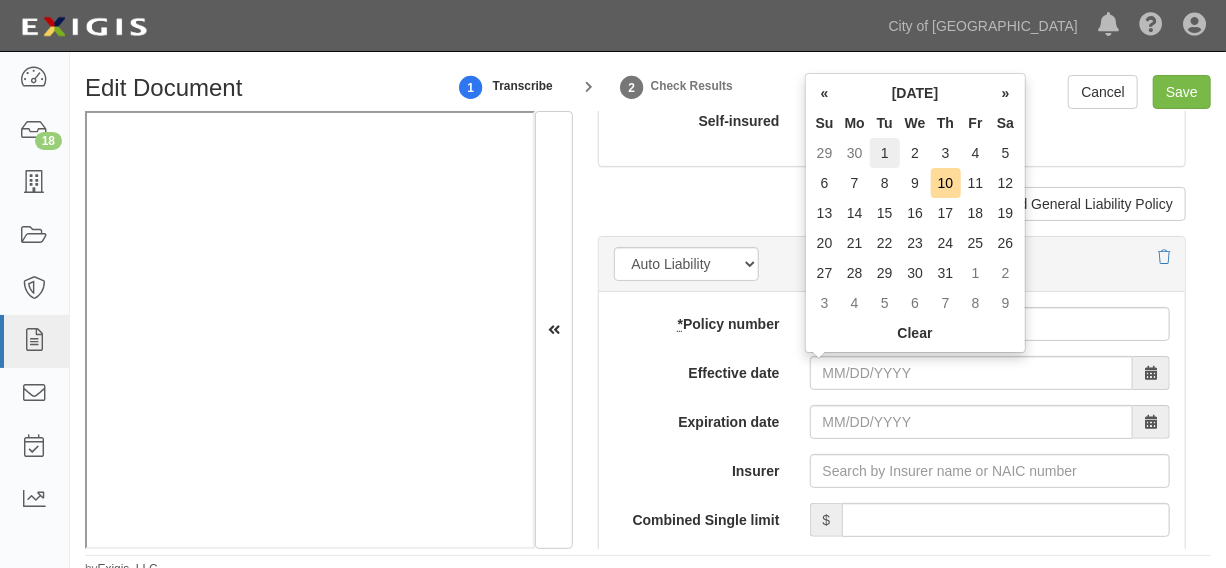 click on "1" at bounding box center (885, 153) 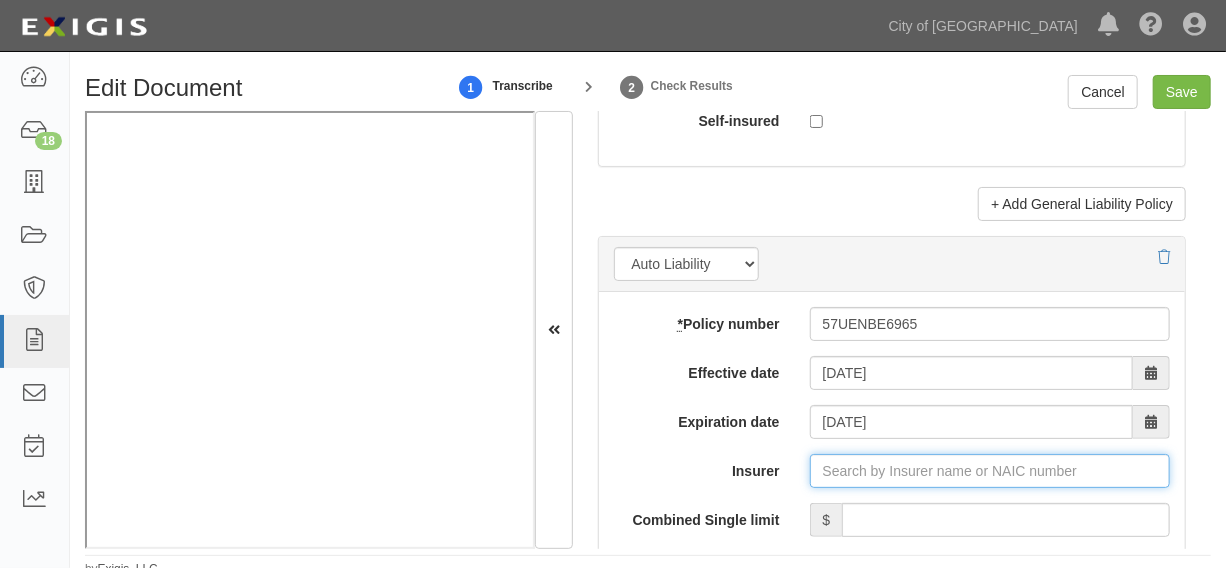 click on "Insurer" at bounding box center (990, 471) 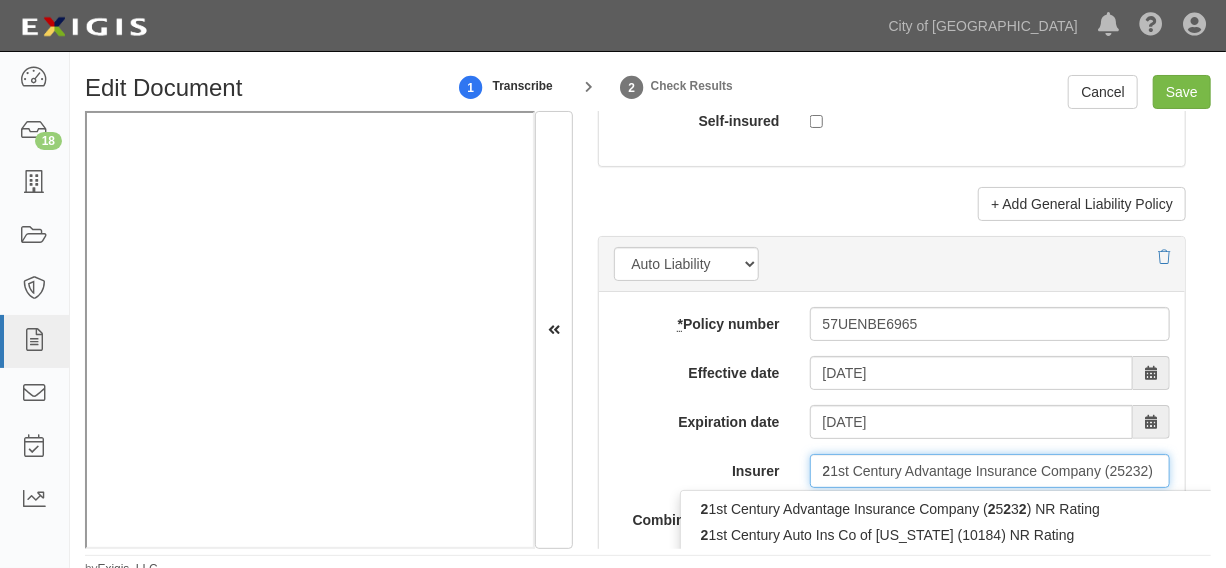 type 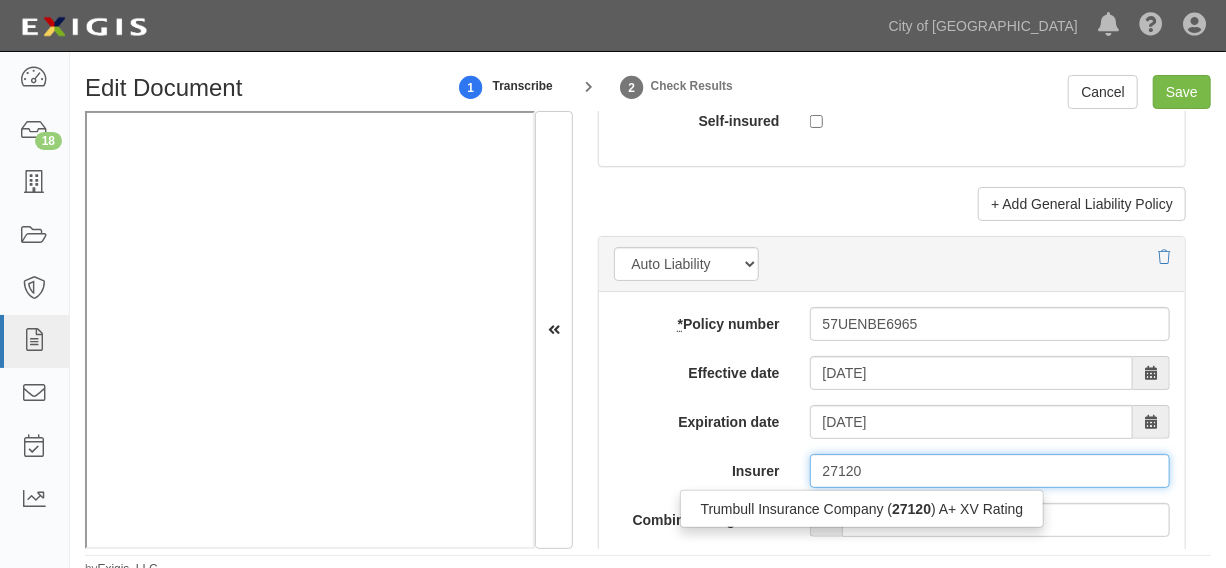 click on "Trumbull Insurance Company ( 27120 ) A+ XV Rating" at bounding box center (862, 509) 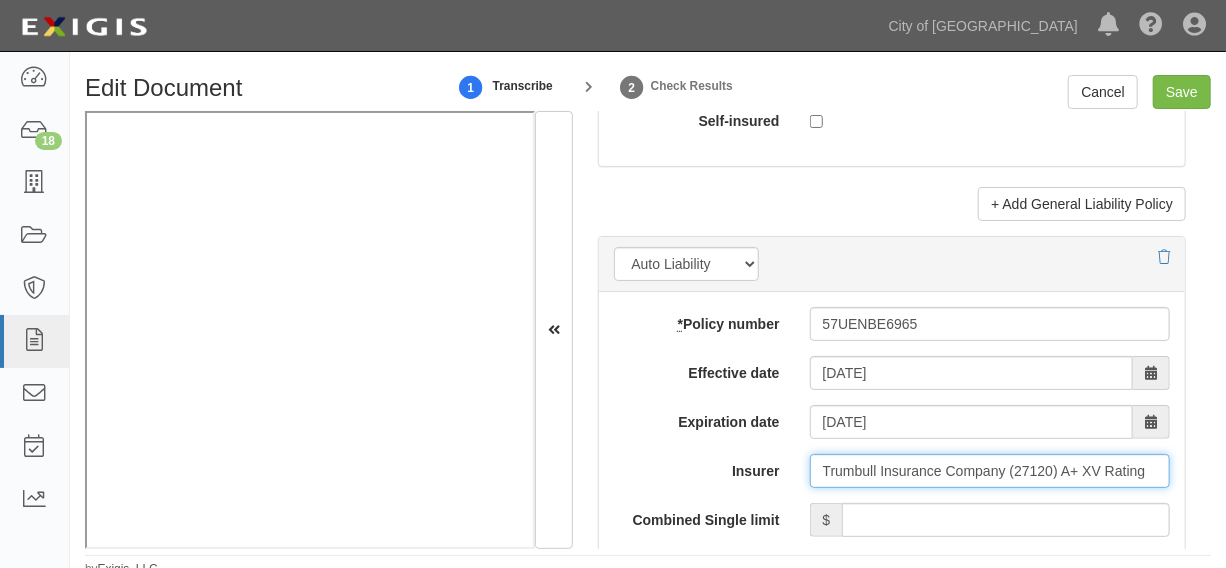 type on "Trumbull Insurance Company (27120) A+ XV Rating" 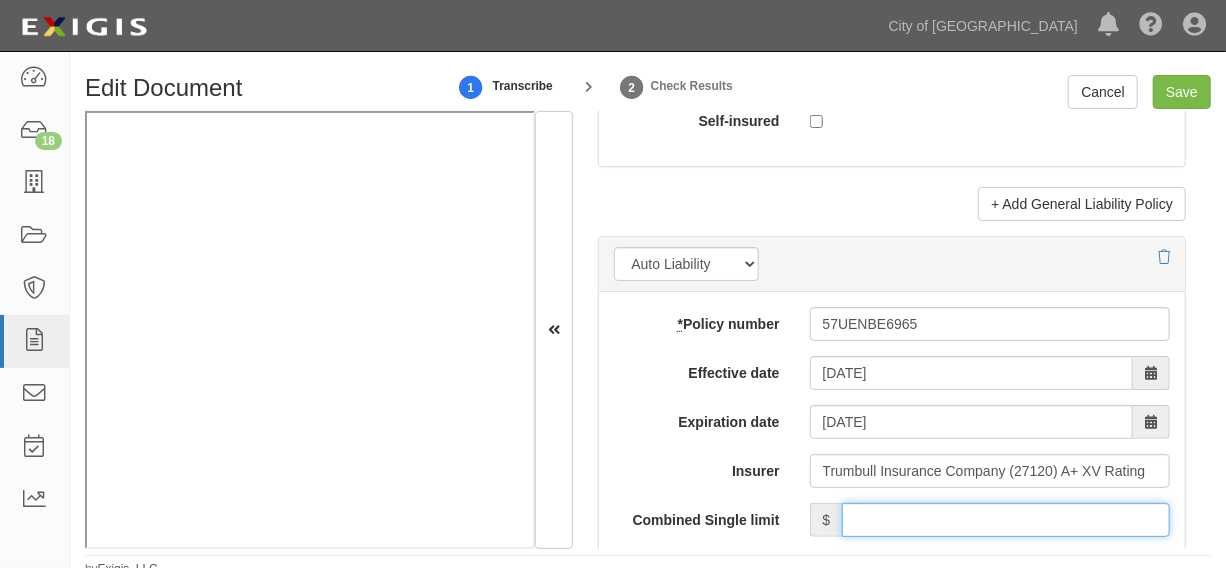 click on "Combined Single limit" at bounding box center (1006, 520) 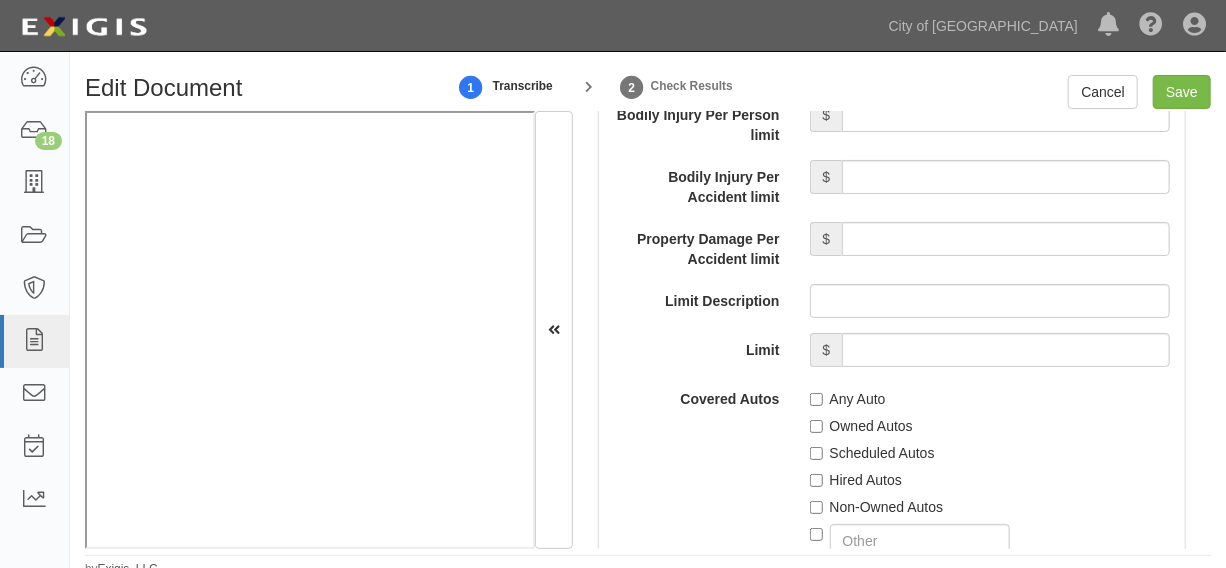 scroll, scrollTop: 3575, scrollLeft: 0, axis: vertical 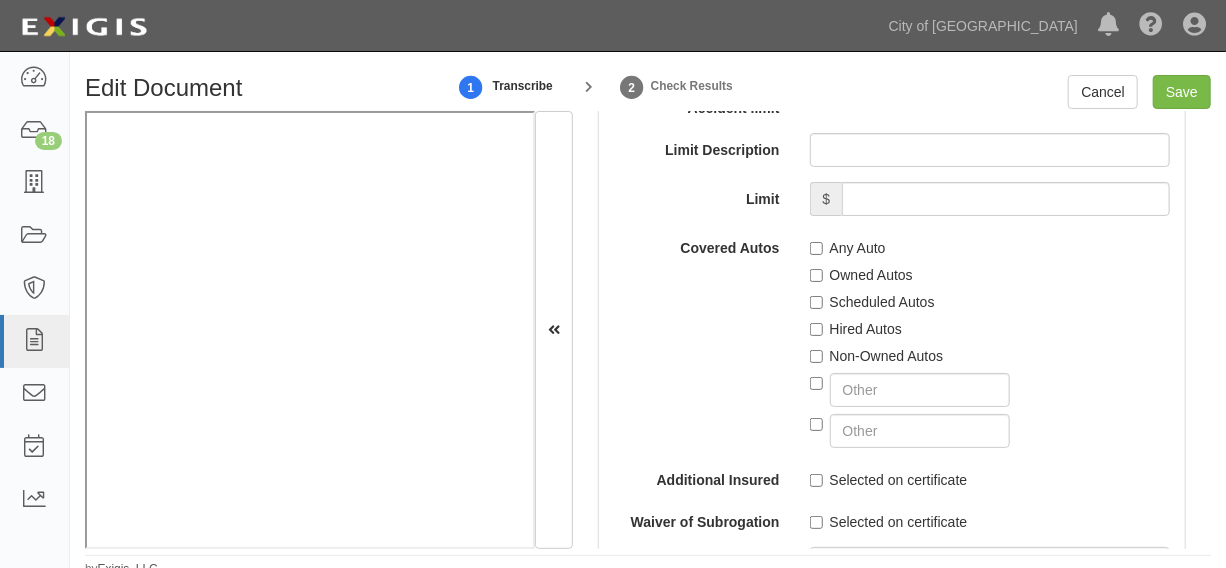click on "Hired Autos" at bounding box center [856, 329] 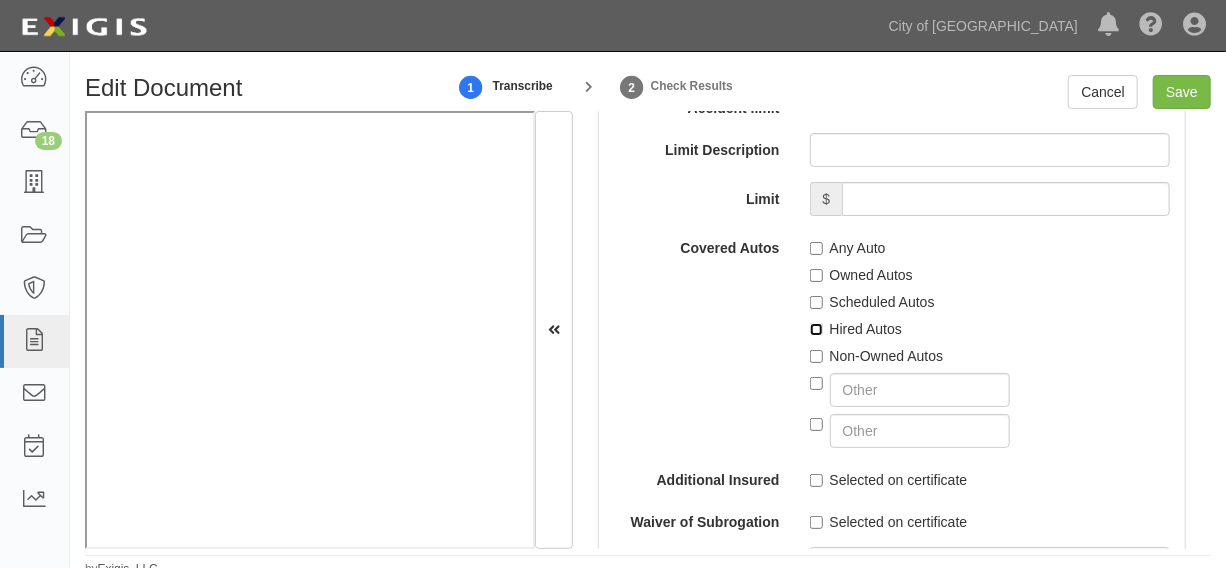 click on "Hired Autos" at bounding box center (816, 329) 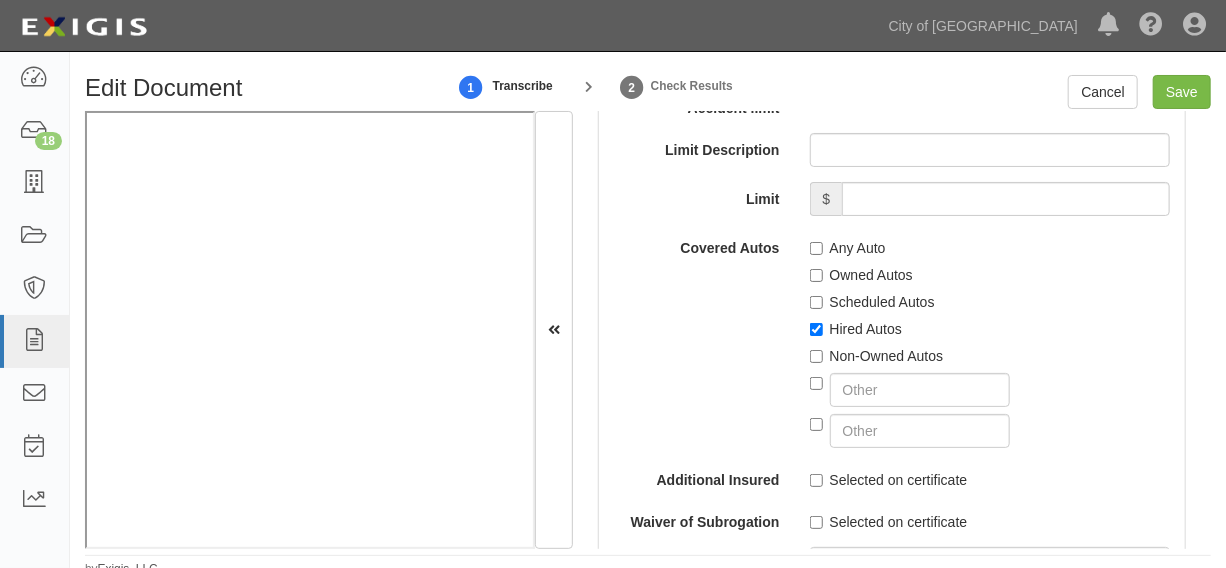 click at bounding box center [990, 386] 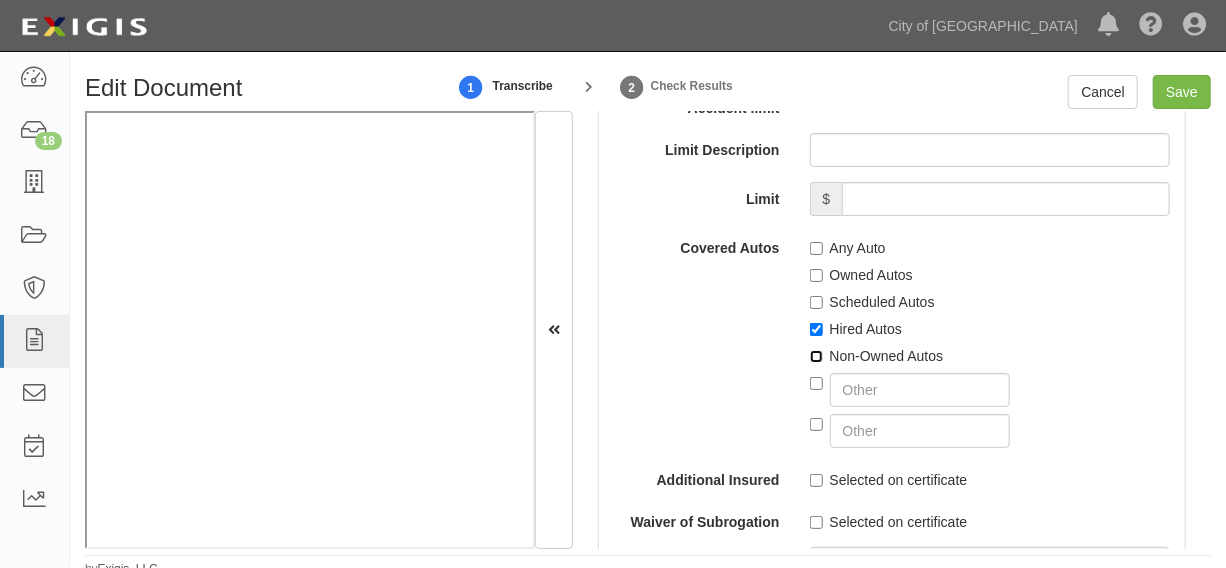 click on "Non-Owned Autos" at bounding box center [816, 356] 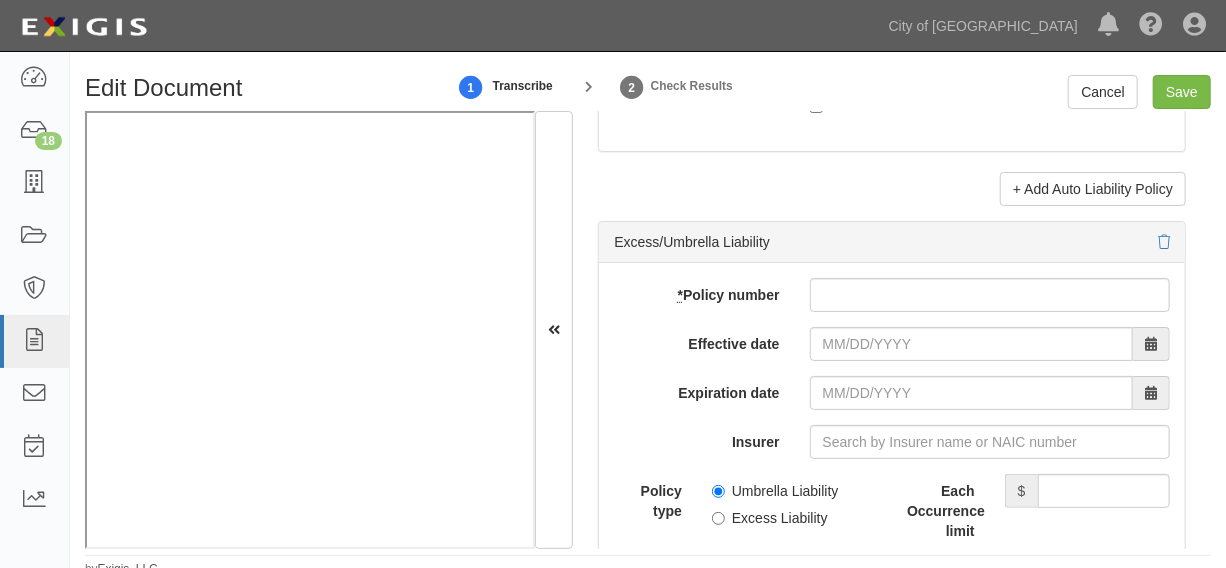 scroll, scrollTop: 4181, scrollLeft: 0, axis: vertical 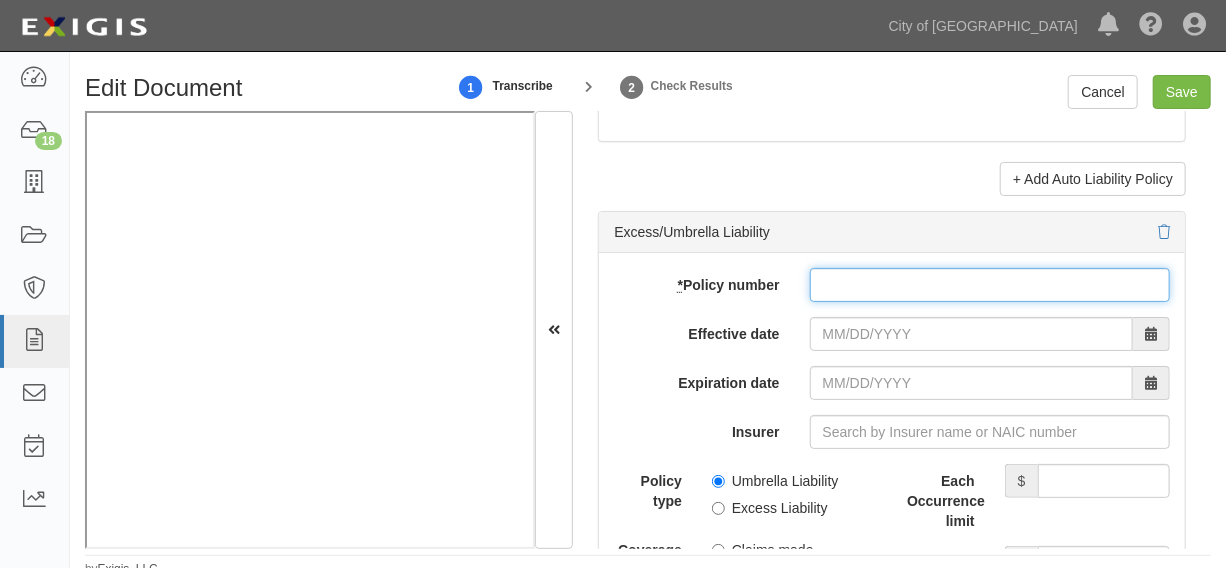 click on "*  Policy number" at bounding box center [990, 285] 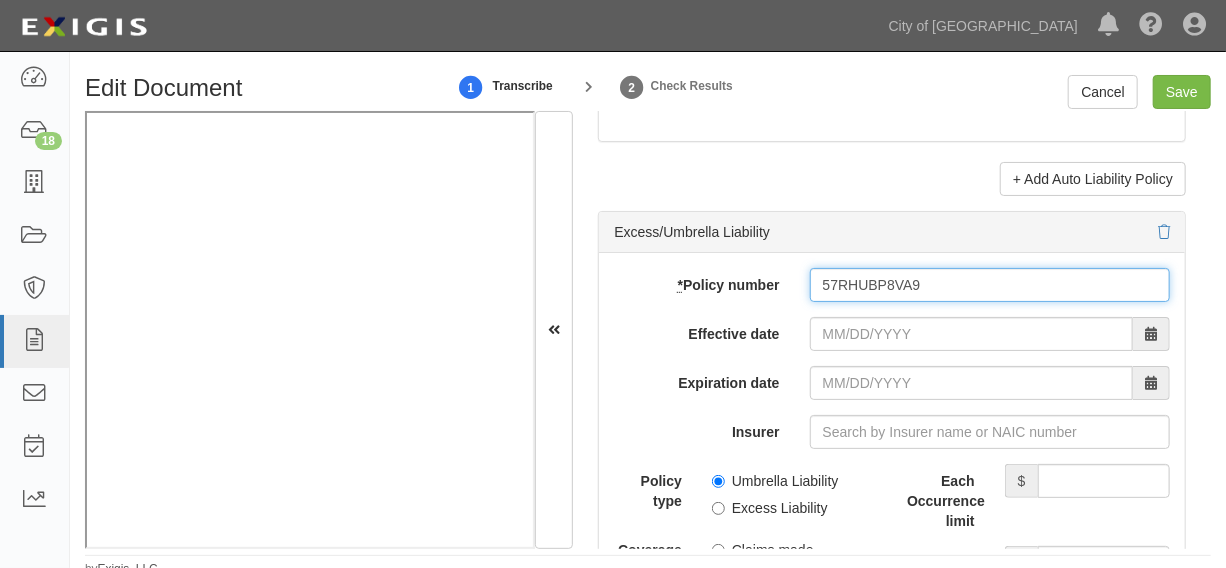 type on "57RHUBP8VA9" 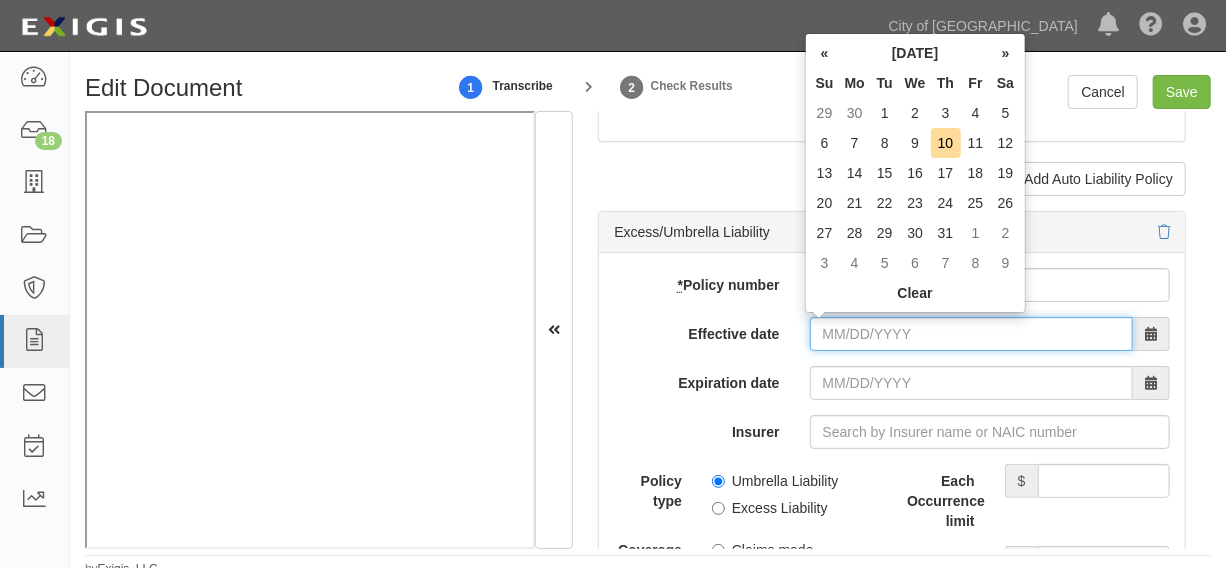 click on "Effective date" at bounding box center [971, 334] 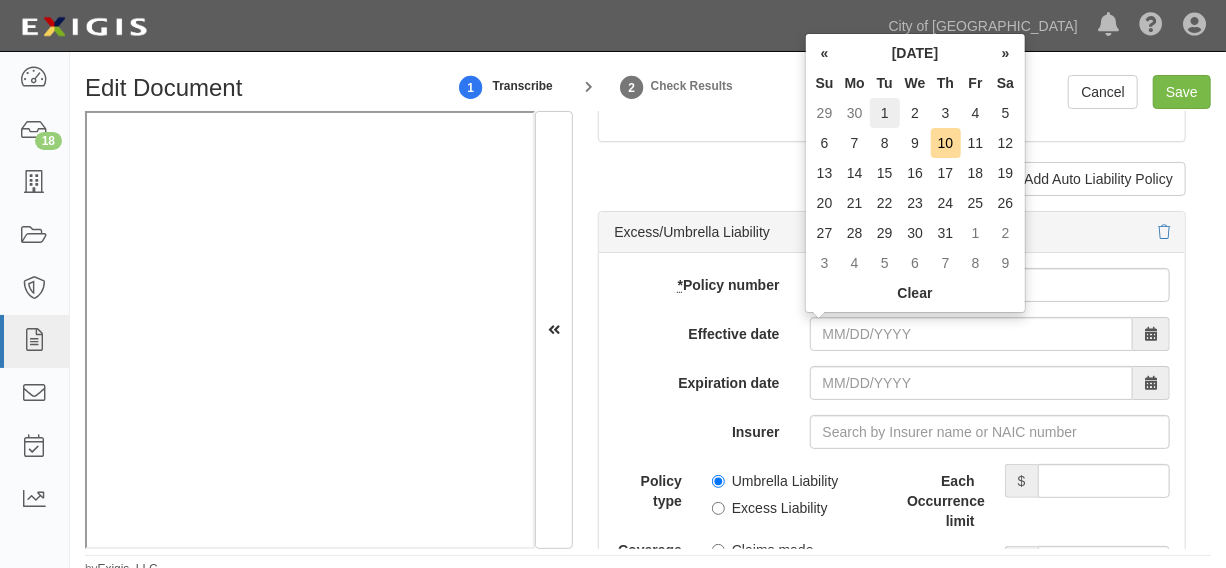 click on "1" at bounding box center (885, 113) 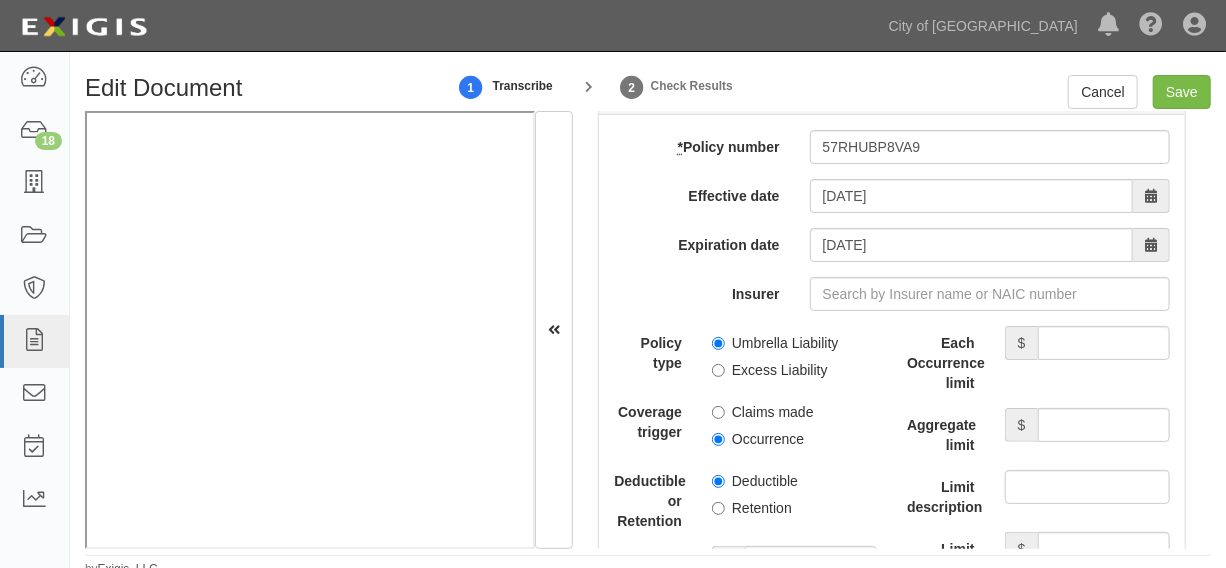 scroll, scrollTop: 4484, scrollLeft: 0, axis: vertical 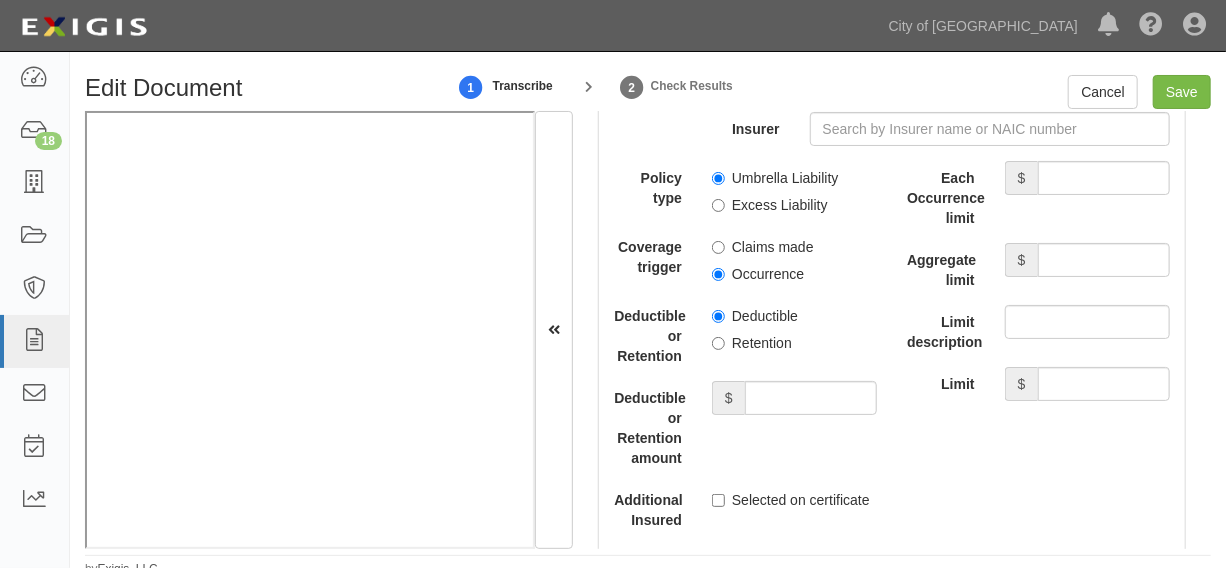 click on "add update renew This new policy will be added This new policy will update existing policy # This new policy will renew existing policy # *  Policy number 57RHUBP8VA9 Effective date 07/01/2025 Expiration date 07/01/2026 Insurer Policy type Umbrella Liability Excess Liability Coverage trigger Claims made Occurrence Deductible or Retention Deductible Retention Deductible or Retention amount $ Additional Insured Selected on certificate Waiver of Subrogation Selected on certificate Each Occurrence limit $ Aggregate limit $ Limit description Limit $ Description Internal notes Self-insured Underlying Coverage
General Liability
Policy Number: 57UUNBM9LPG
Auto Liability
Policy Number: 57UENBE6965
Workers Compensation/Employers Liability
Policy Number: N/A" at bounding box center (892, 406) 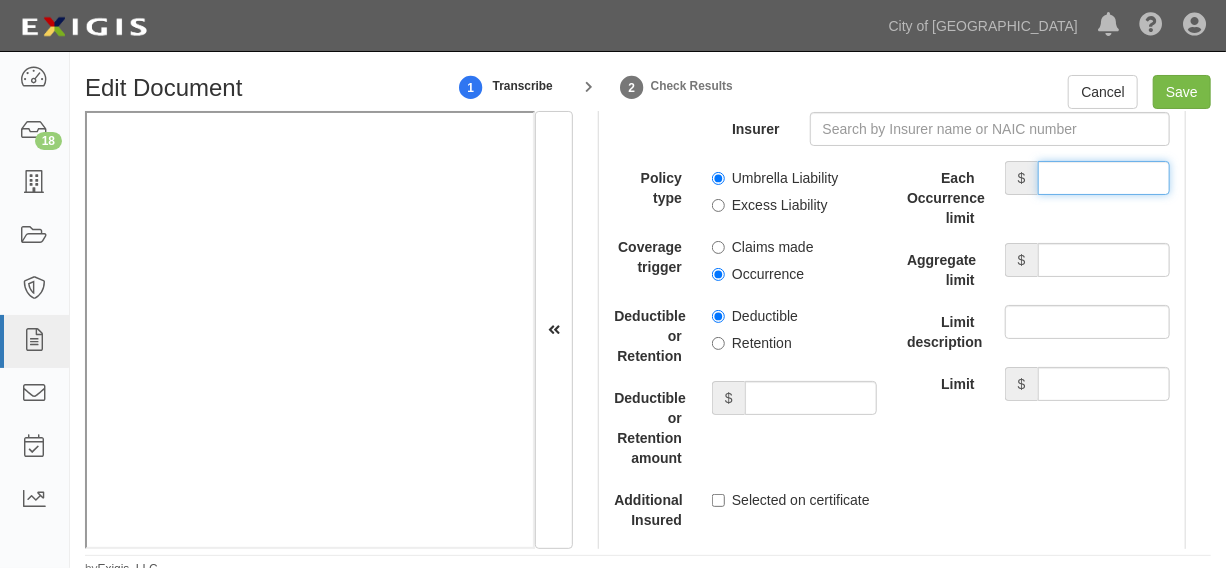 click on "Each Occurrence limit" at bounding box center [1104, 178] 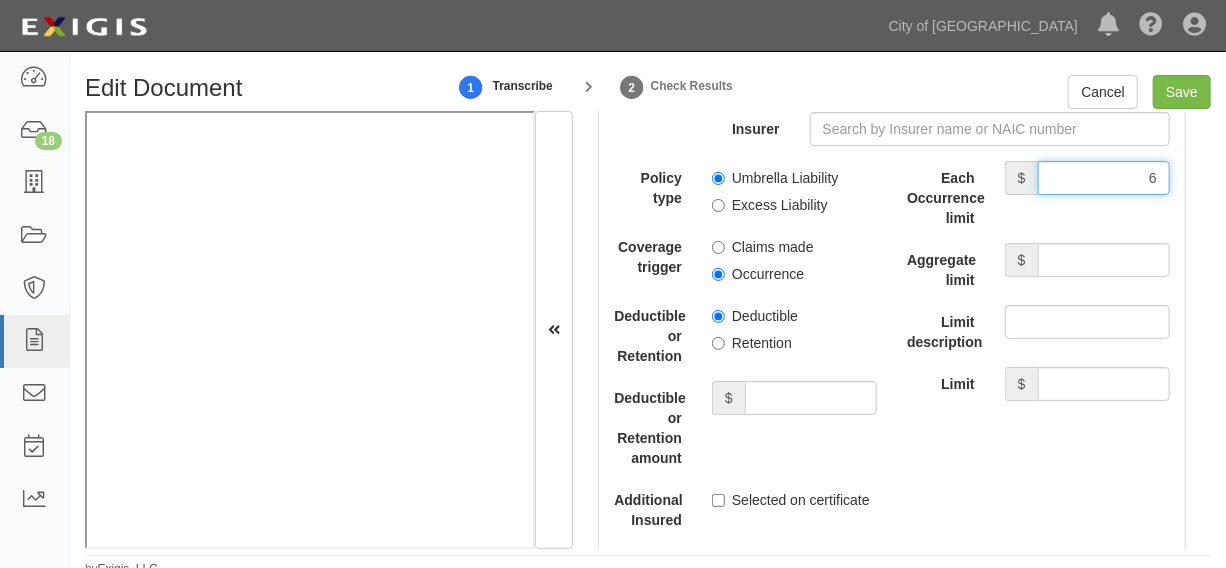 type on "6,000,000" 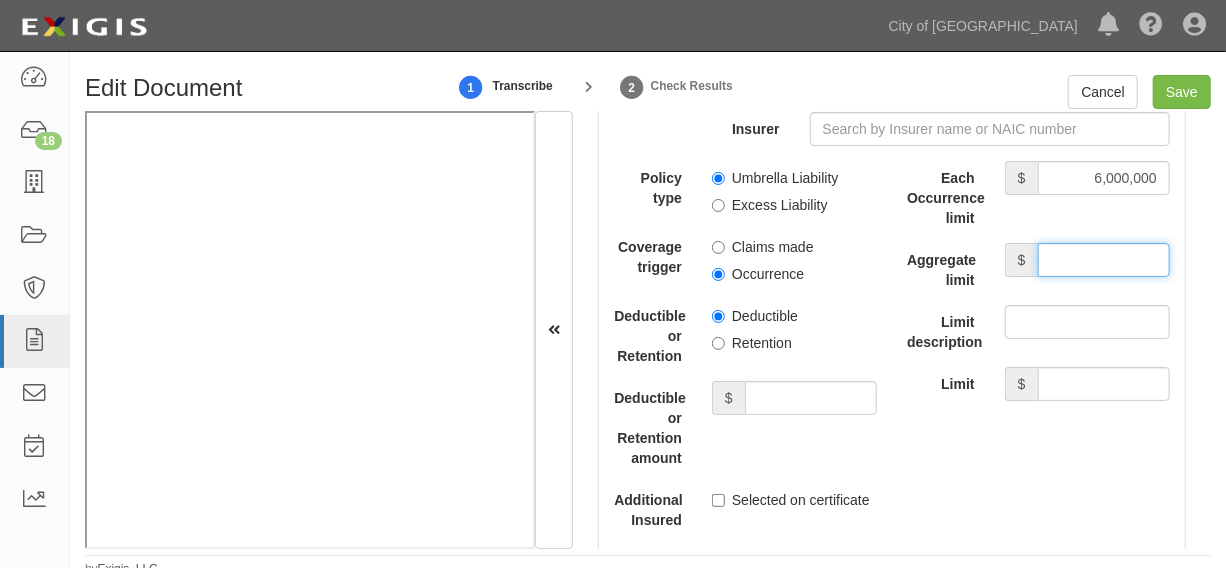 click on "Aggregate limit" at bounding box center [1104, 260] 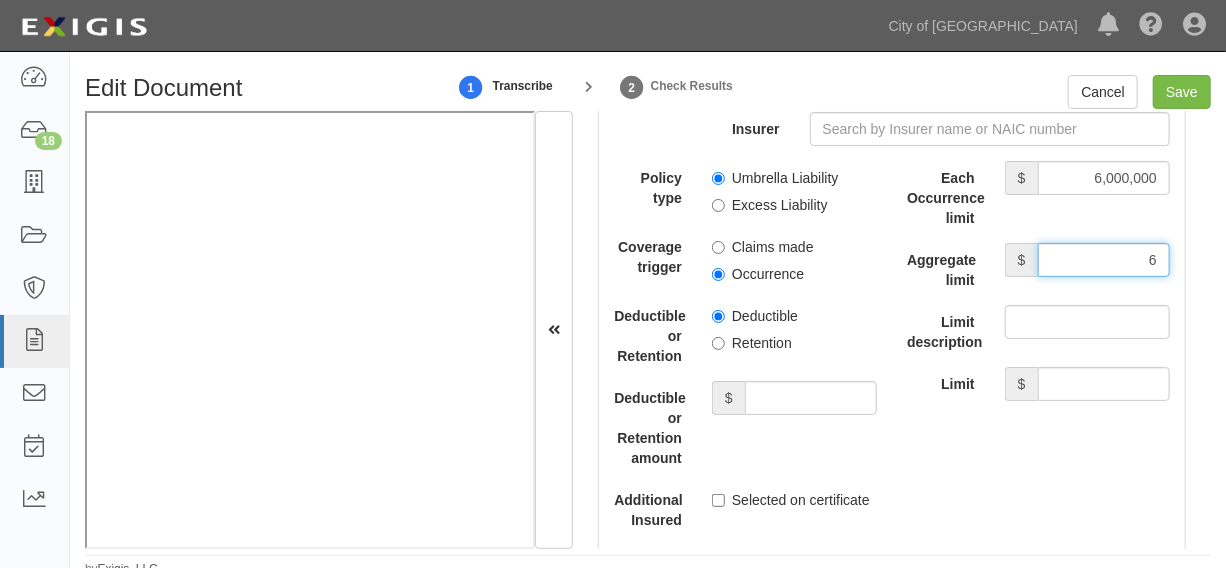 type on "6,000,000" 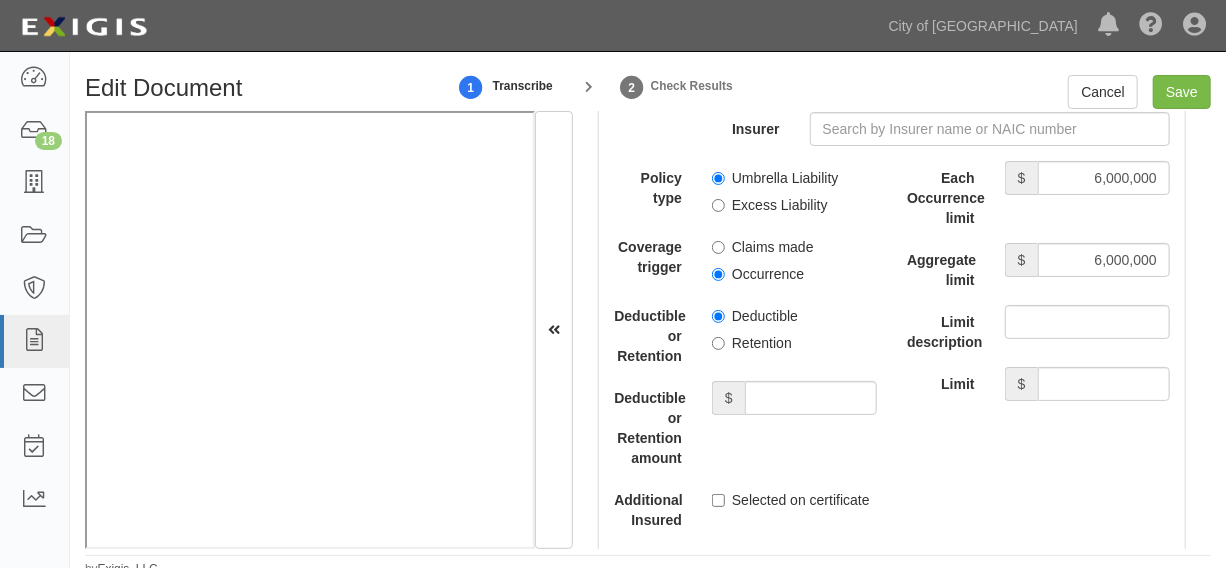 click on "Umbrella Liability" at bounding box center [775, 178] 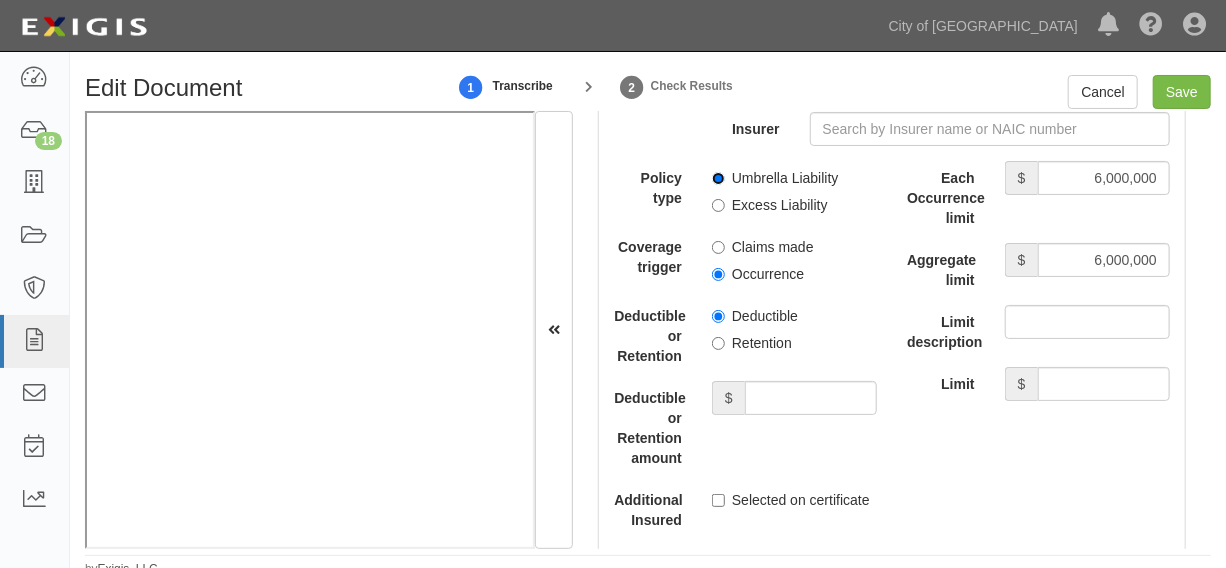 click on "Umbrella Liability" at bounding box center (718, 178) 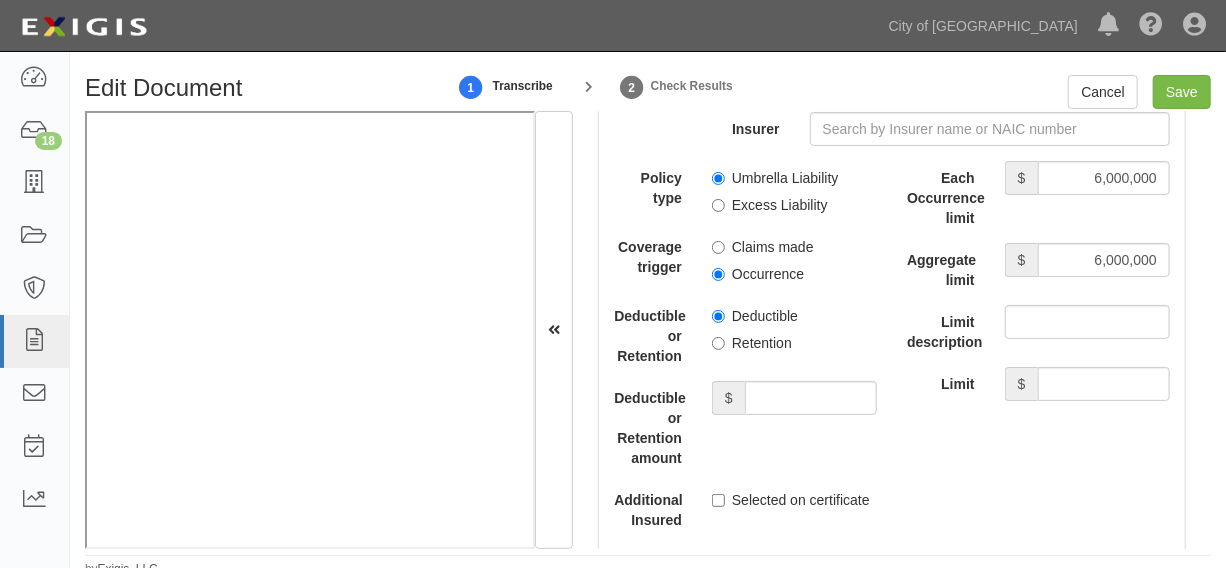 click on "Occurrence" at bounding box center [758, 274] 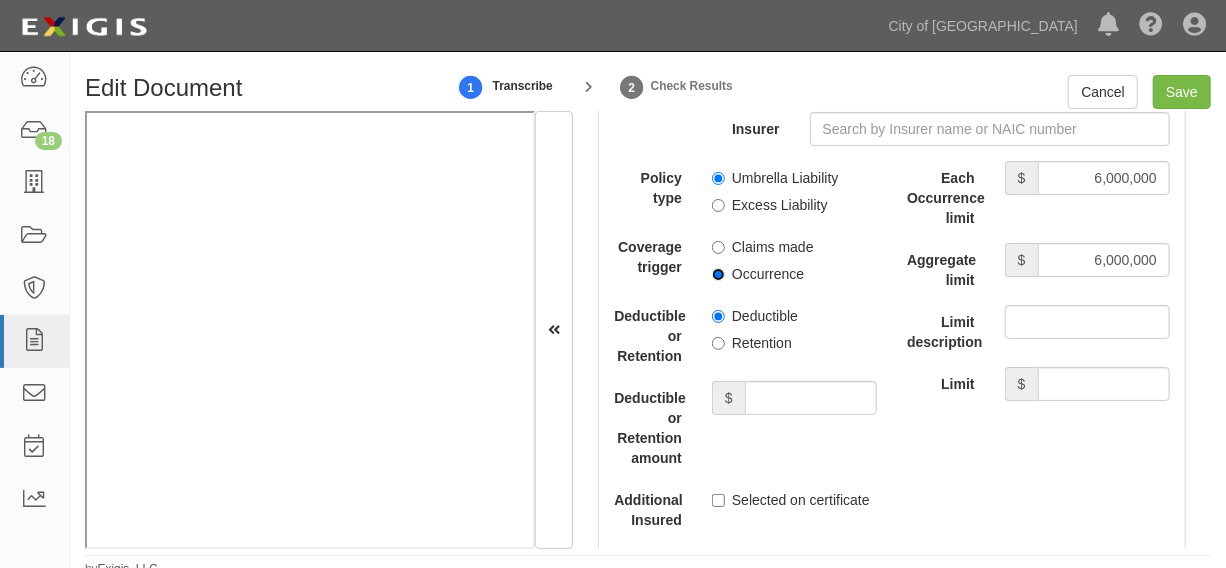 click on "Occurrence" at bounding box center [718, 274] 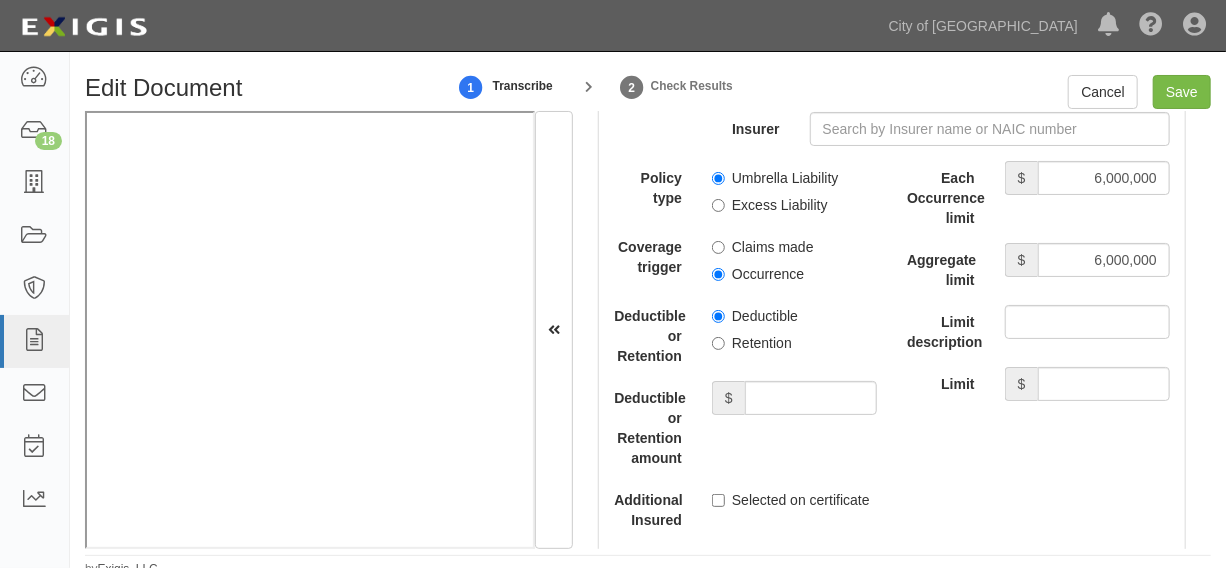 click on "Retention" at bounding box center [752, 343] 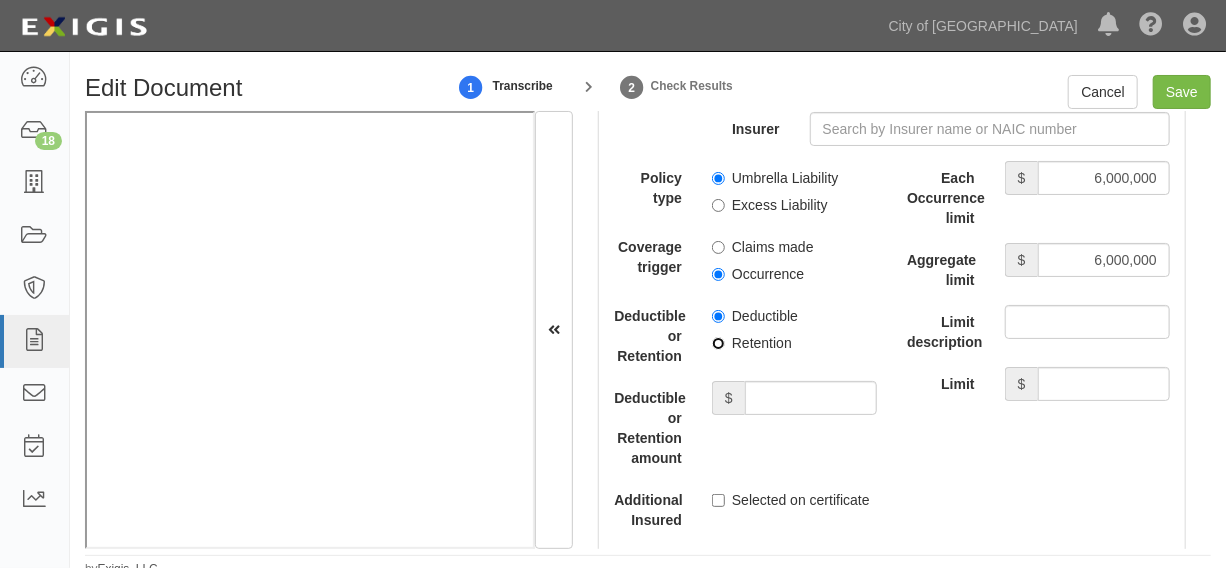click on "Retention" at bounding box center (718, 343) 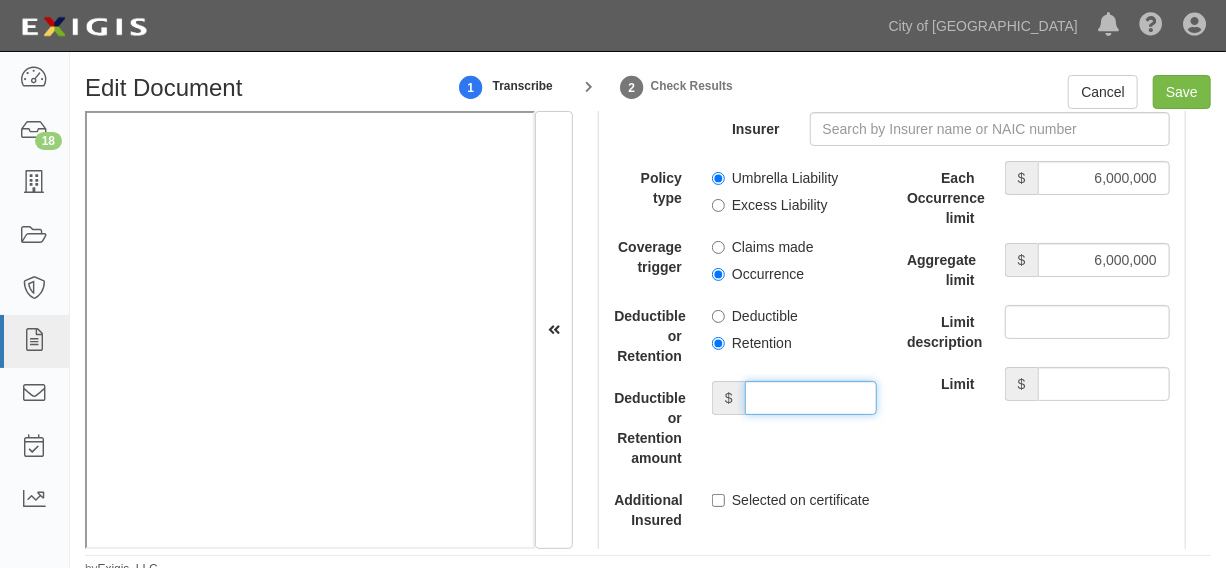 click on "Deductible or Retention amount" at bounding box center [811, 398] 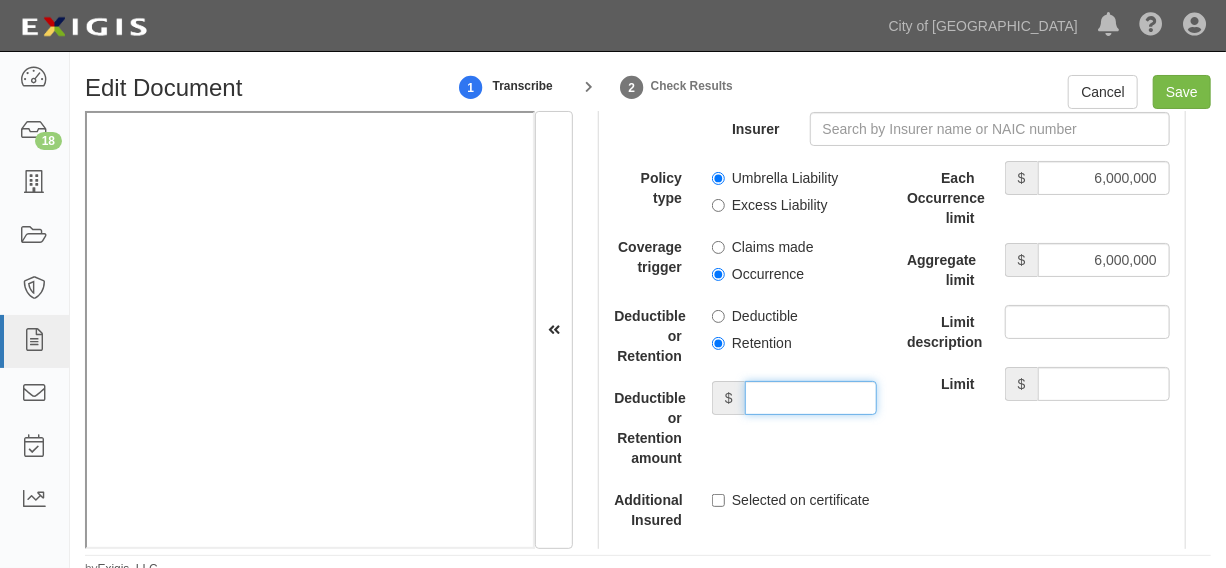 type on "10,000" 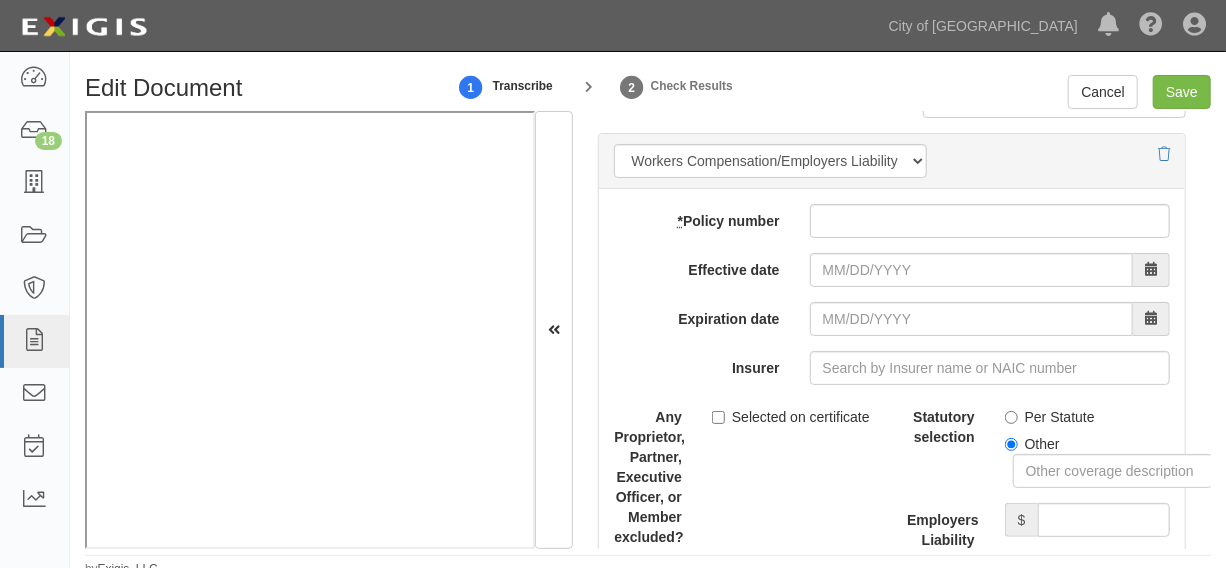 scroll, scrollTop: 5242, scrollLeft: 0, axis: vertical 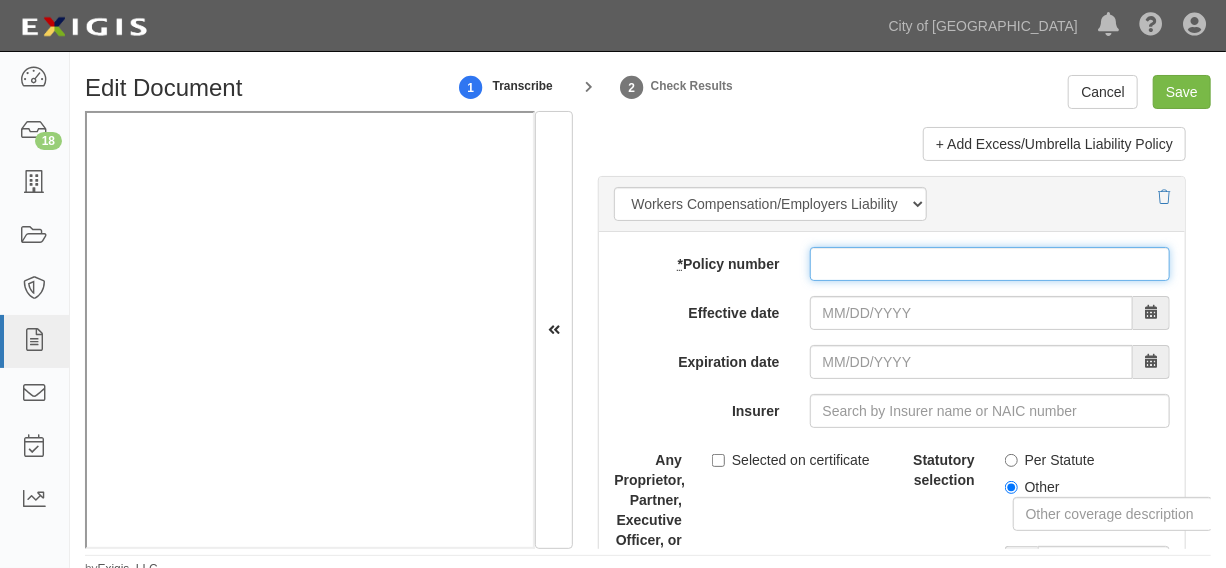 drag, startPoint x: 879, startPoint y: 257, endPoint x: 879, endPoint y: 272, distance: 15 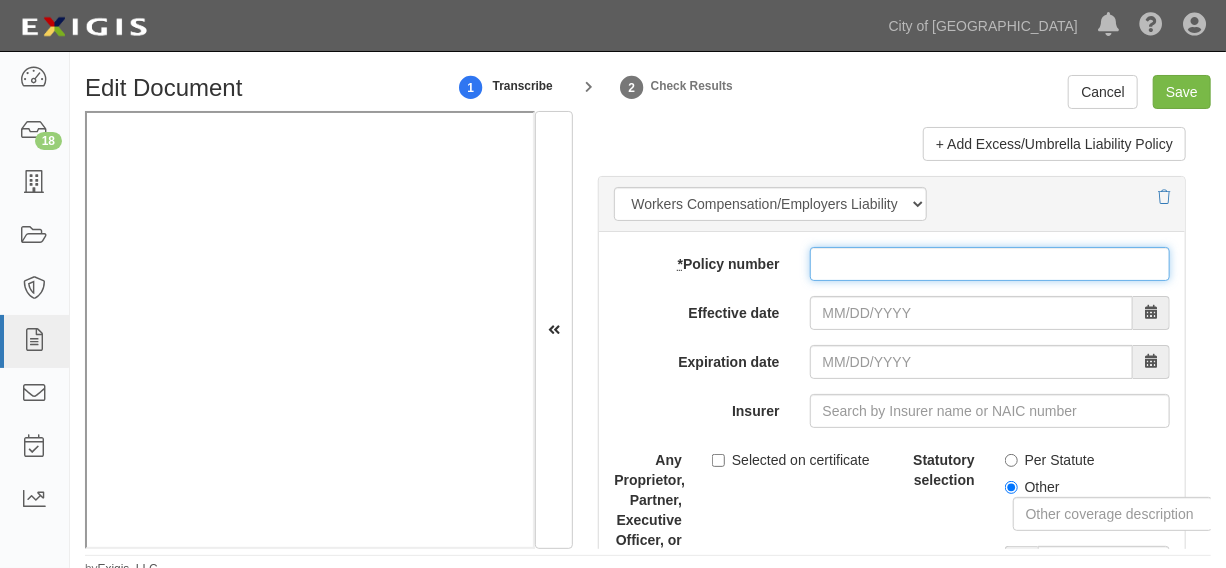 click on "*  Policy number" at bounding box center [990, 264] 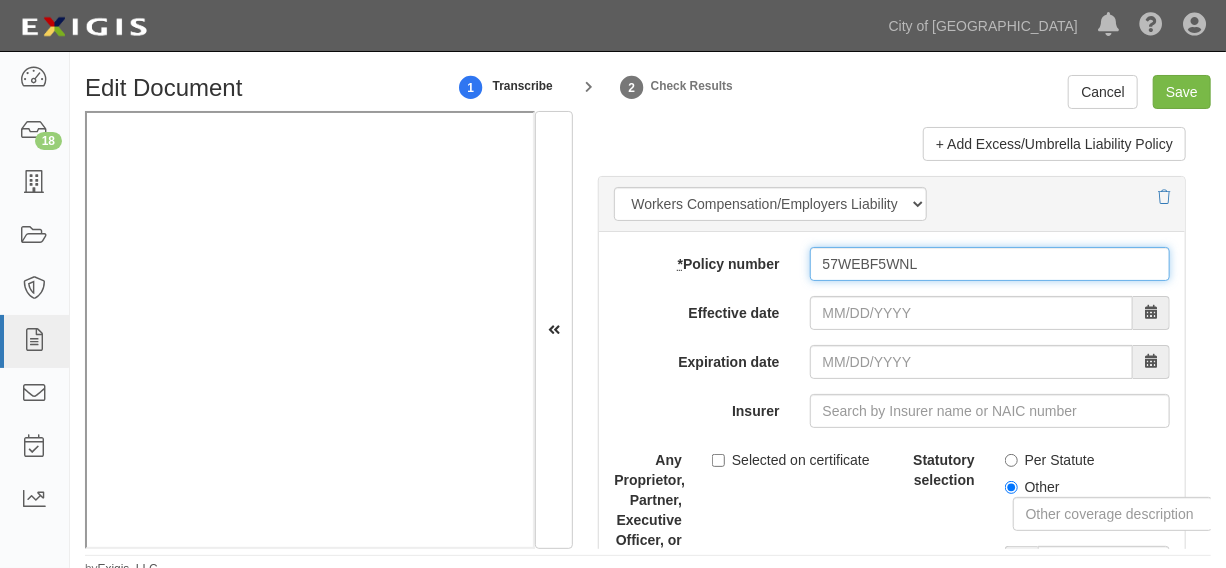 type on "57WEBF5WNL" 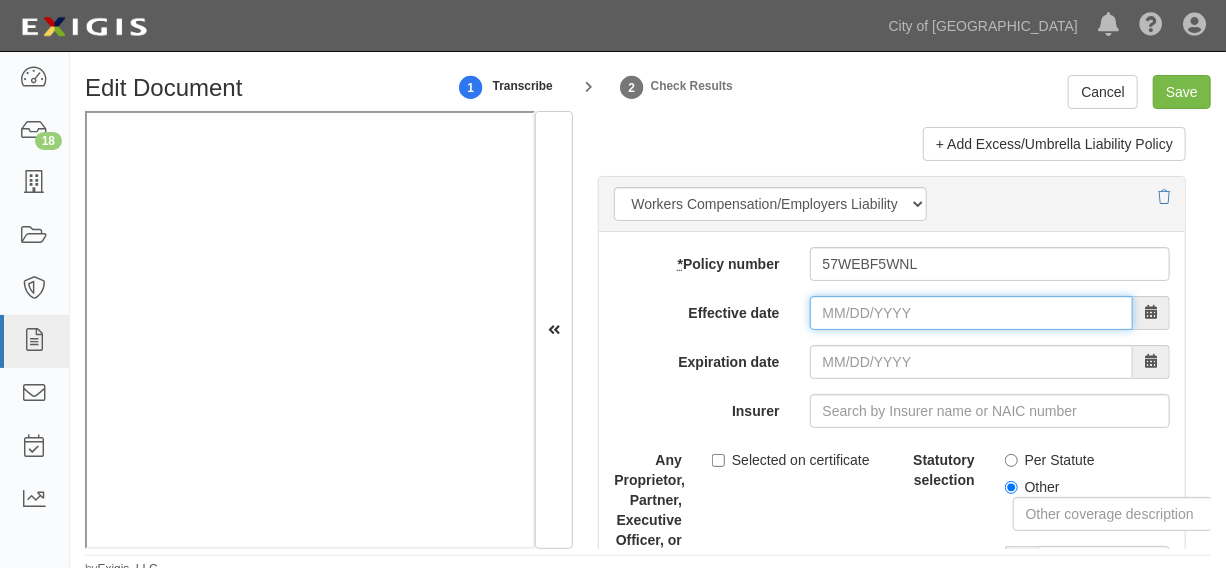 click on "Effective date" at bounding box center [971, 313] 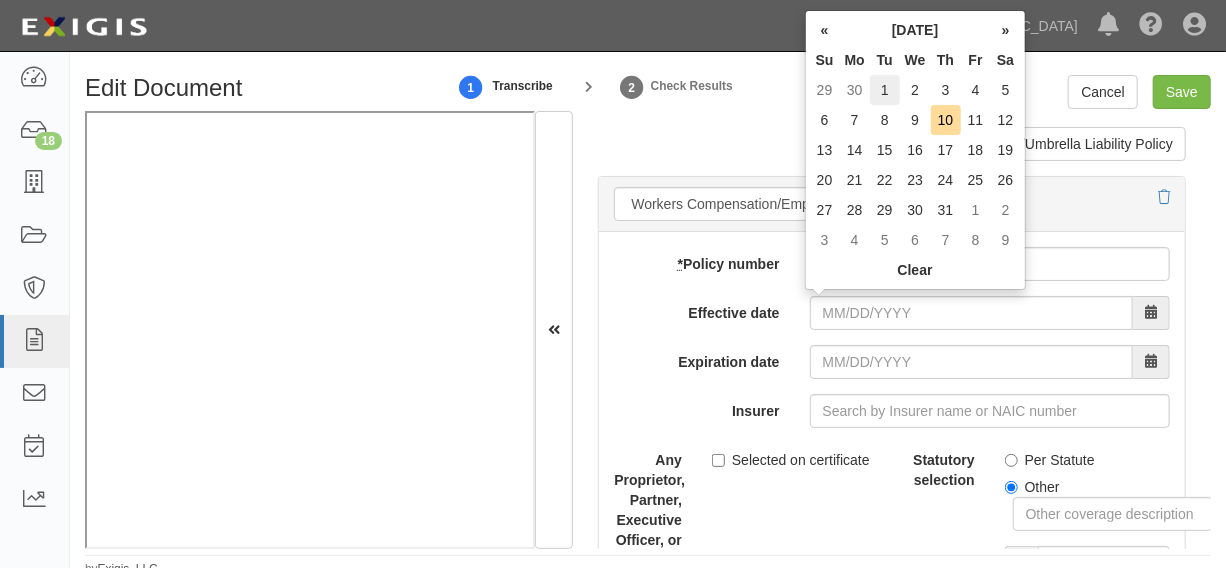click on "1" at bounding box center (885, 90) 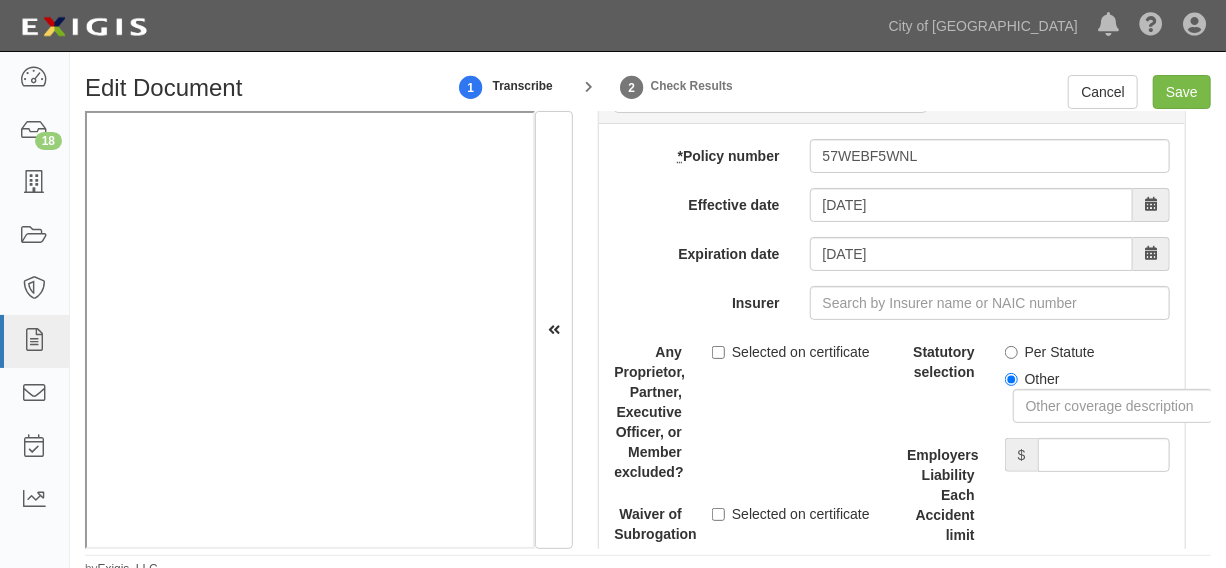 scroll, scrollTop: 5393, scrollLeft: 0, axis: vertical 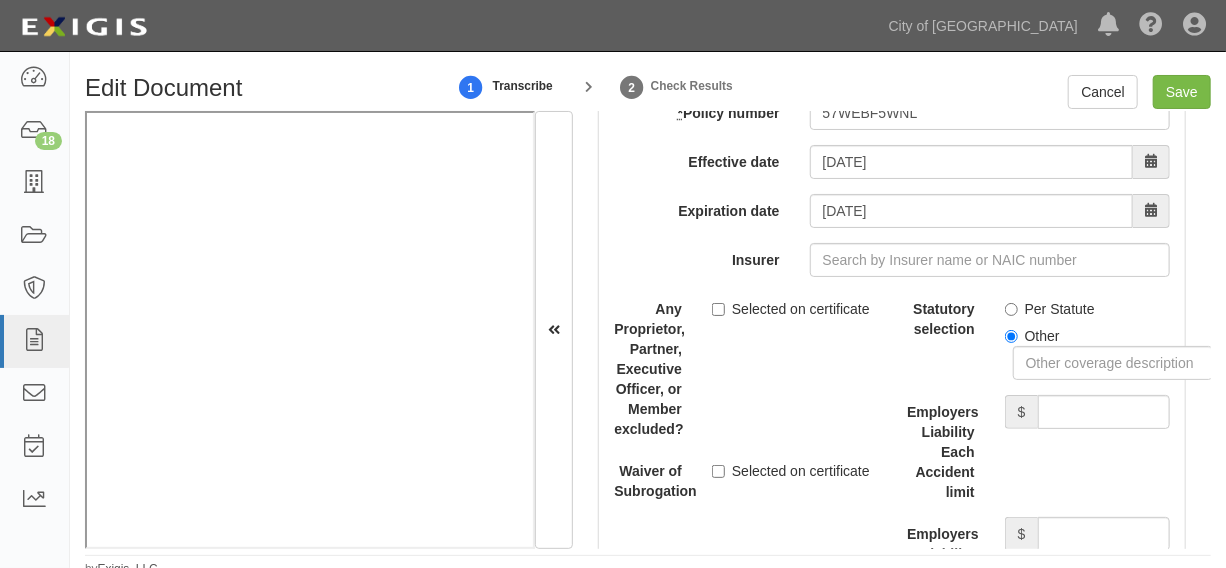 click on "Per Statute" at bounding box center (1050, 309) 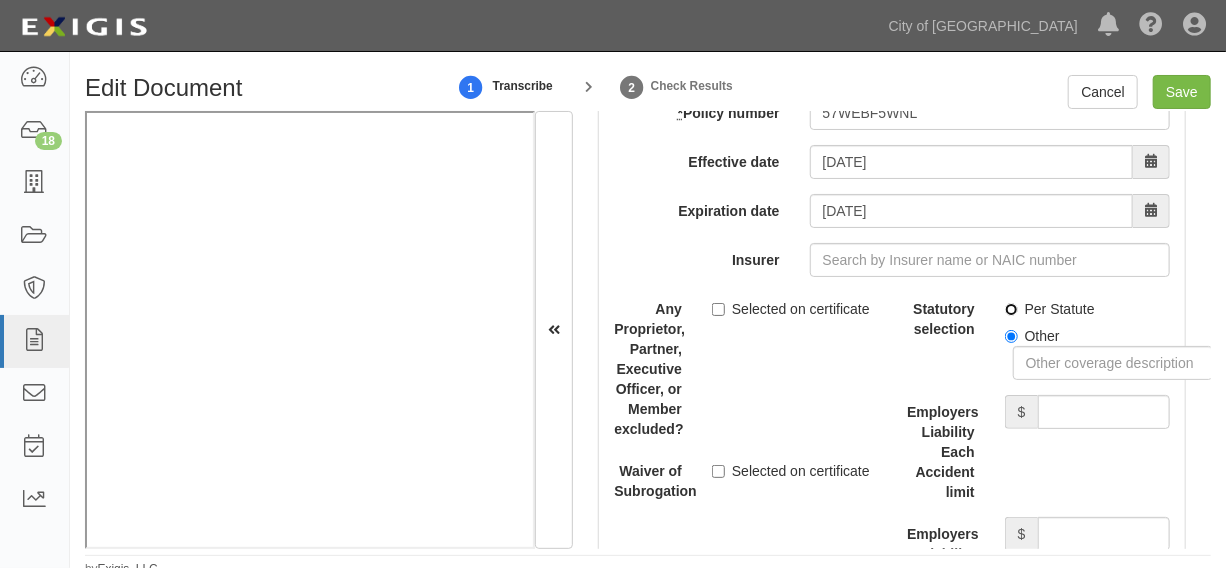 click on "Per Statute" at bounding box center (1011, 309) 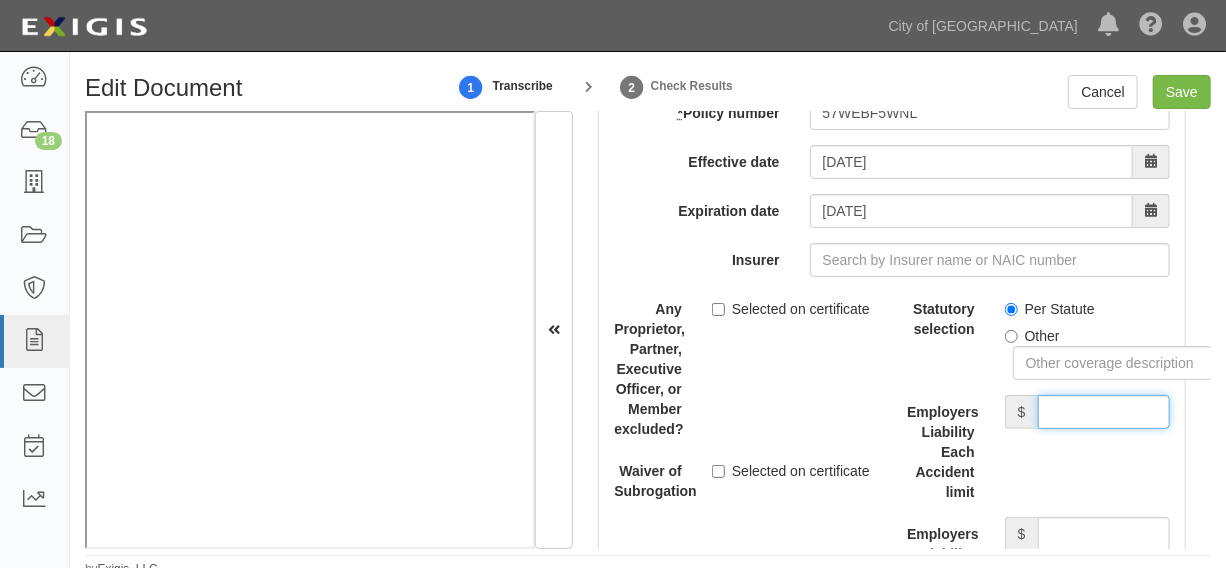 click on "Employers Liability Each Accident limit" at bounding box center (1104, 412) 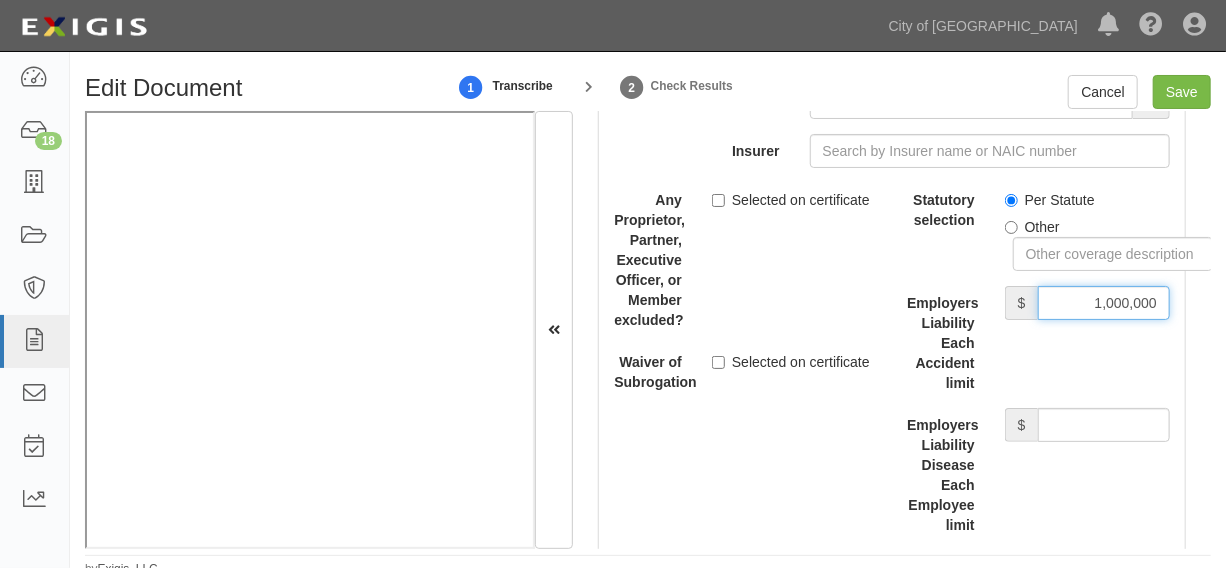 scroll, scrollTop: 5545, scrollLeft: 0, axis: vertical 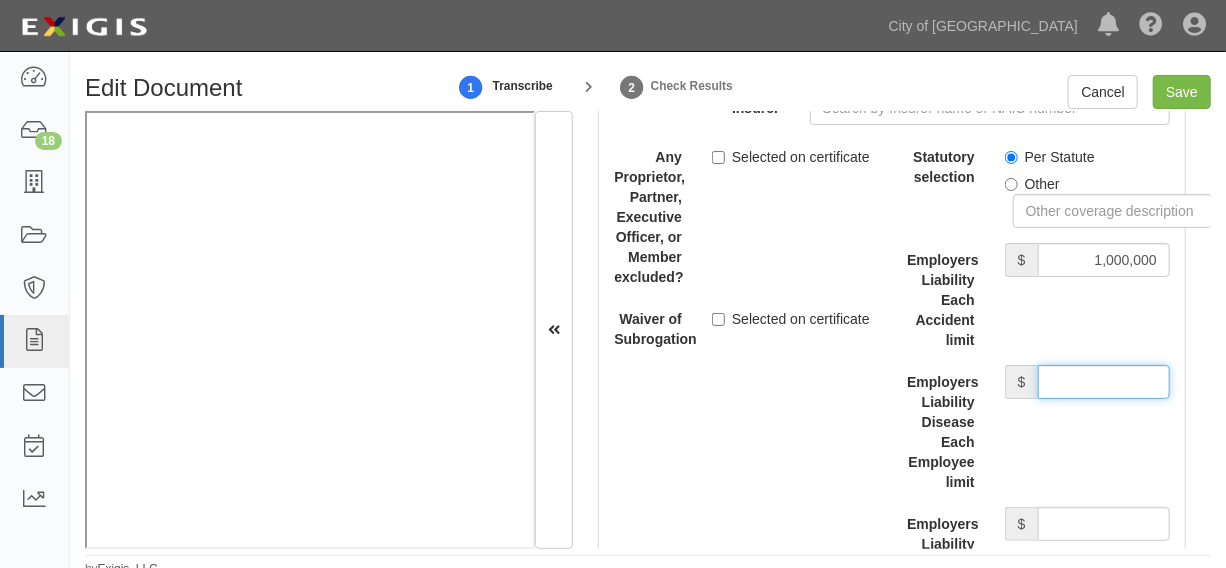 click on "Employers Liability Disease Each Employee limit" at bounding box center (1104, 382) 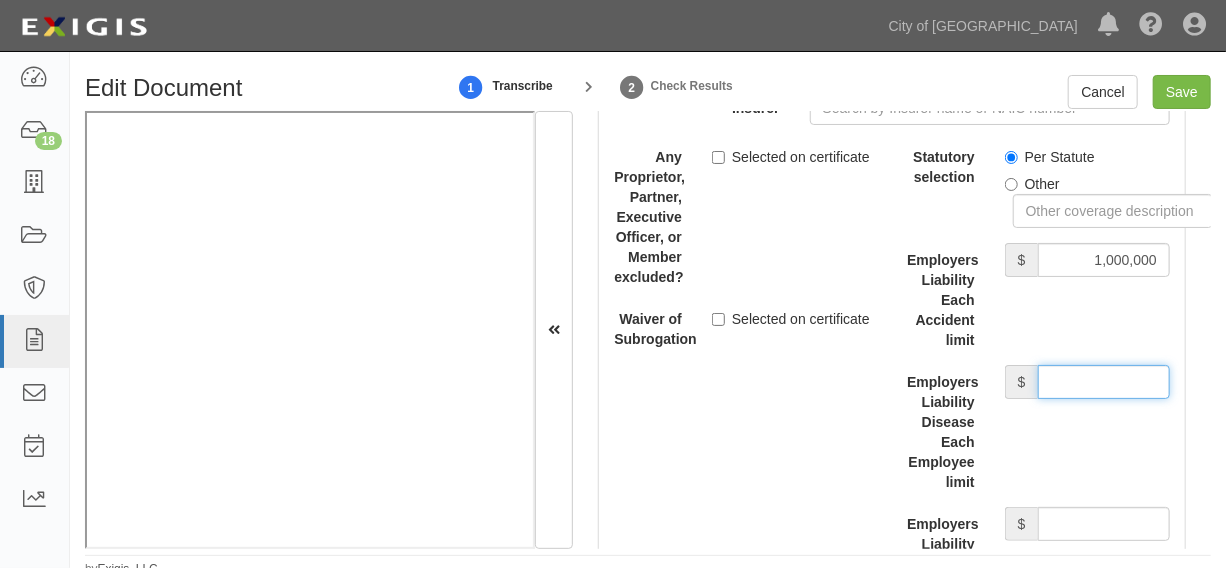 type on "1,000,000" 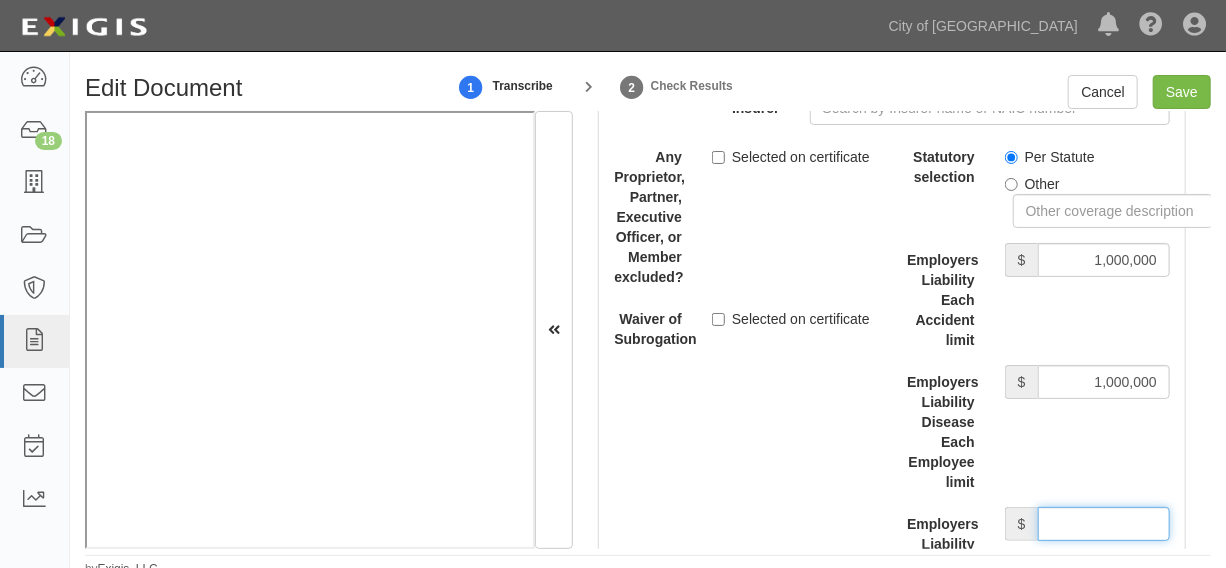 drag, startPoint x: 1076, startPoint y: 526, endPoint x: 1073, endPoint y: 509, distance: 17.262676 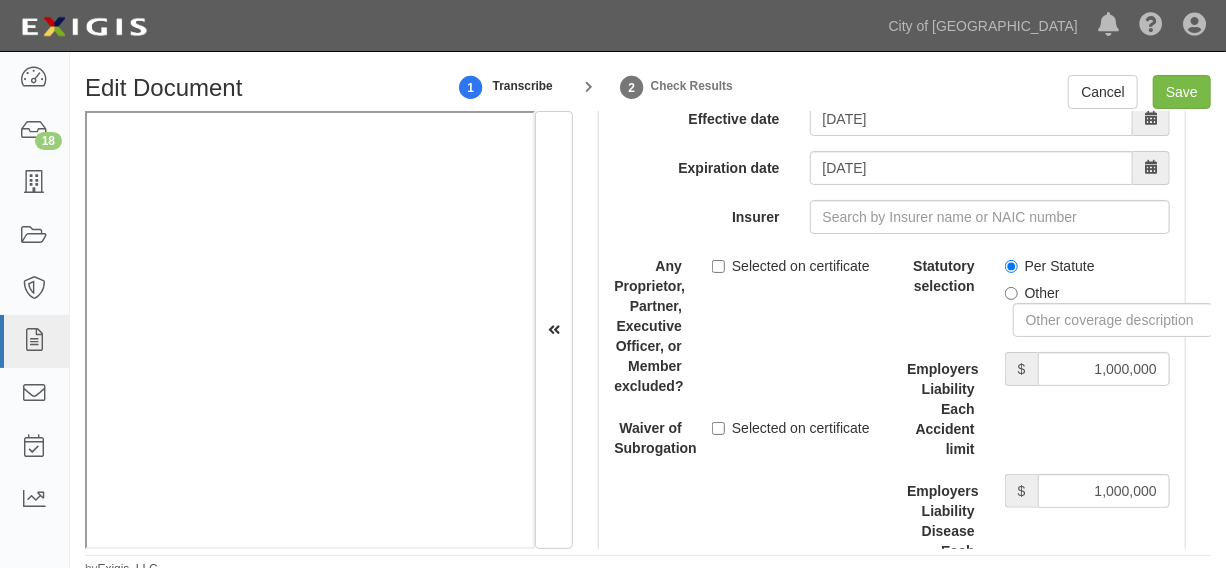 scroll, scrollTop: 5393, scrollLeft: 0, axis: vertical 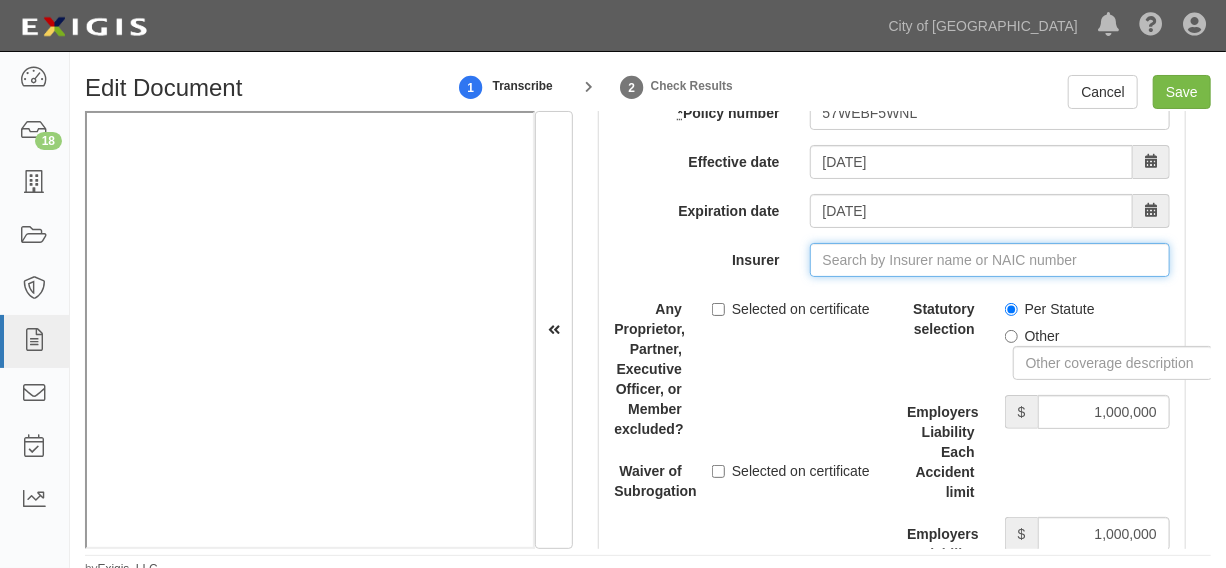 click on "Insurer" at bounding box center (990, 260) 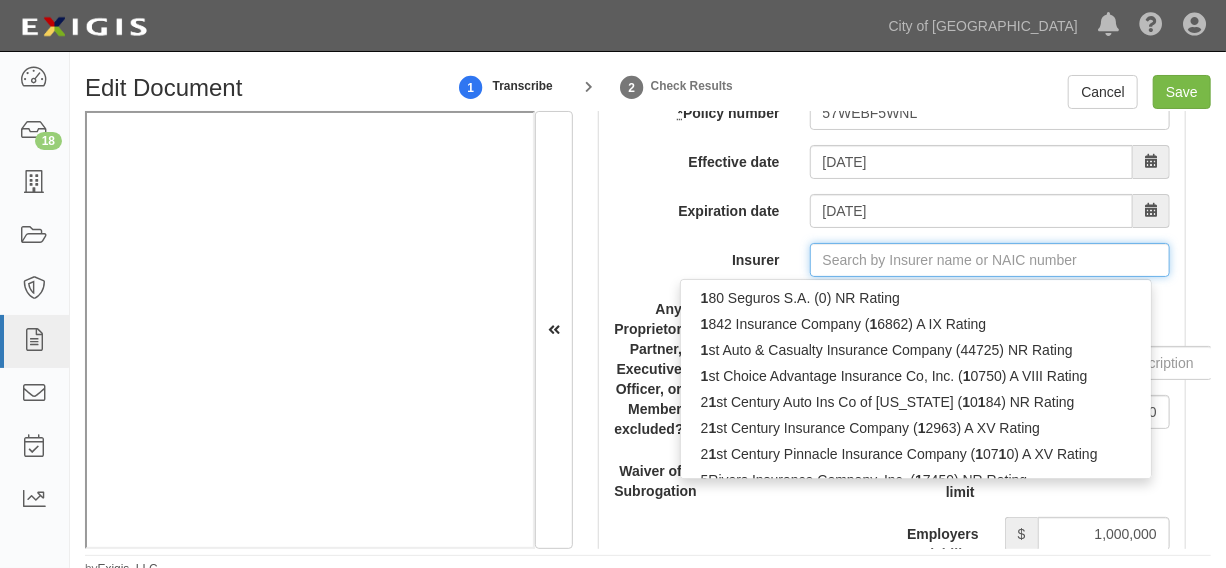 type on "180 Seguros S.A. (0) NR Rating" 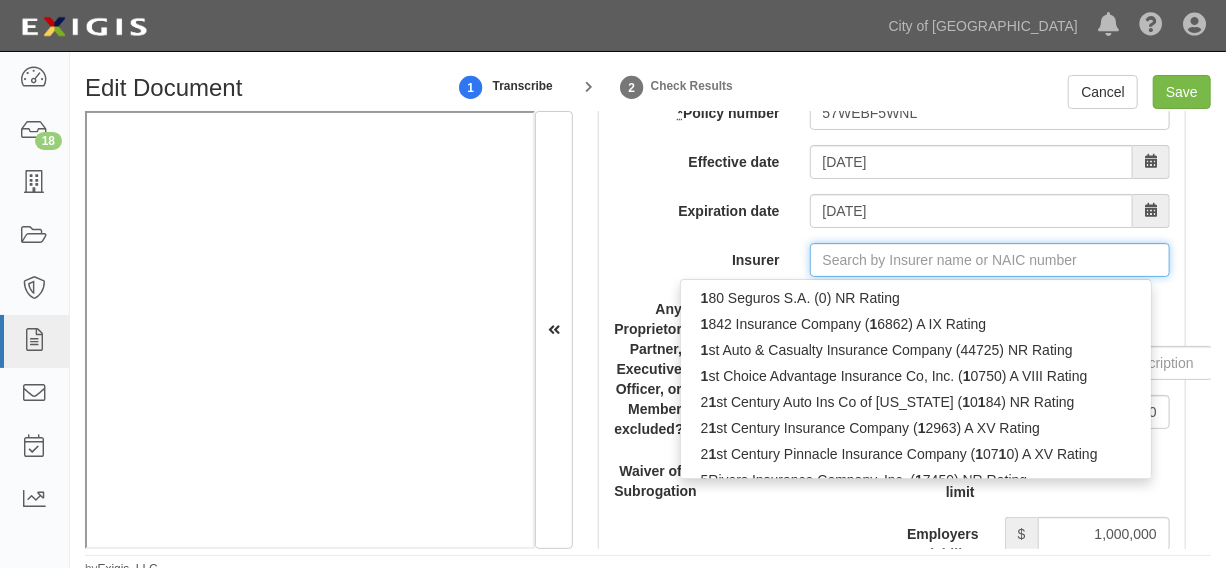 type on "1" 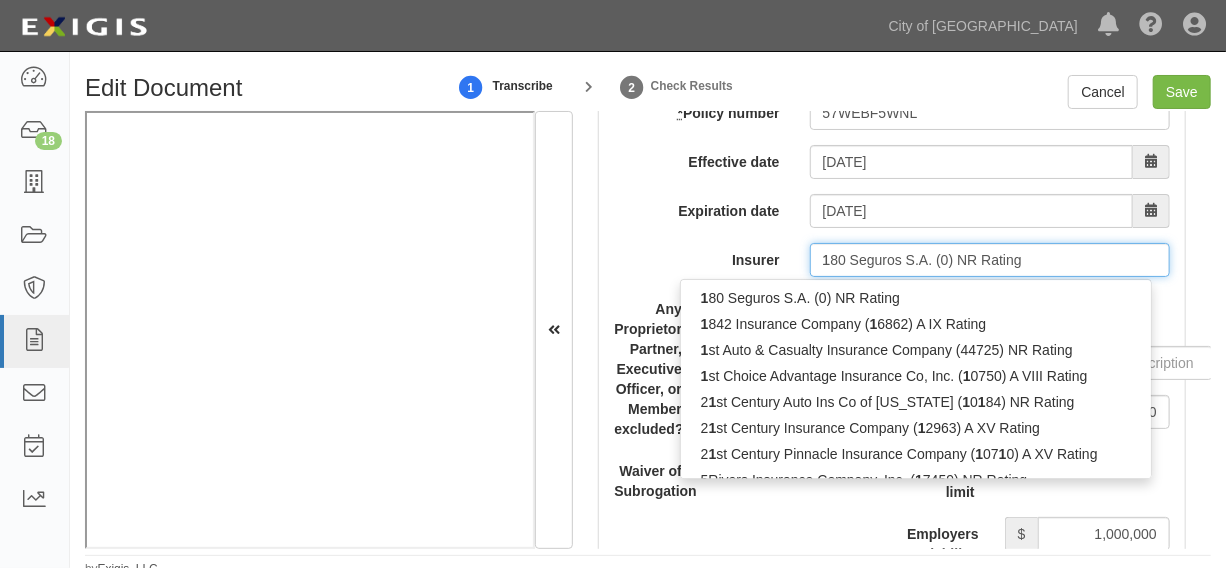 type 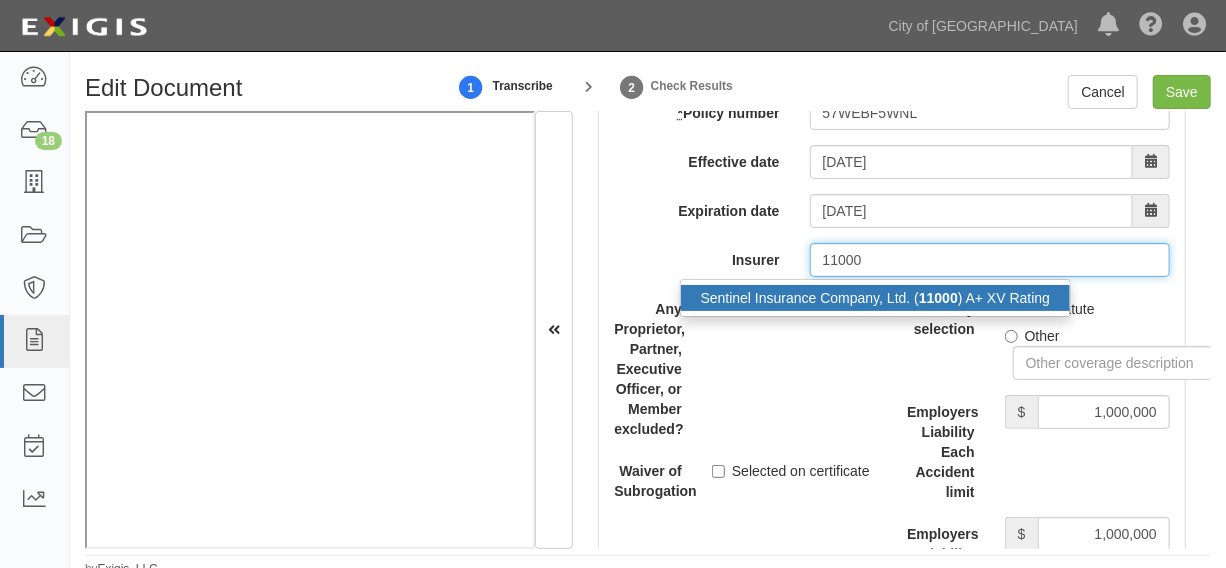 click on "Sentinel Insurance Company, Ltd. ( 11000 ) A+ XV Rating" at bounding box center [876, 298] 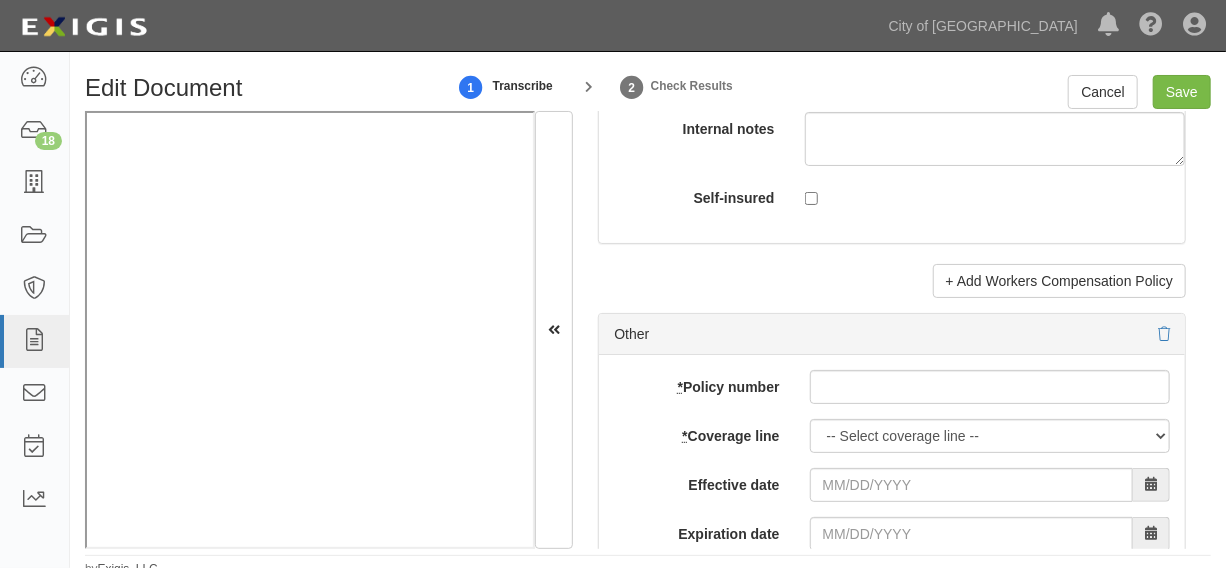 scroll, scrollTop: 6151, scrollLeft: 0, axis: vertical 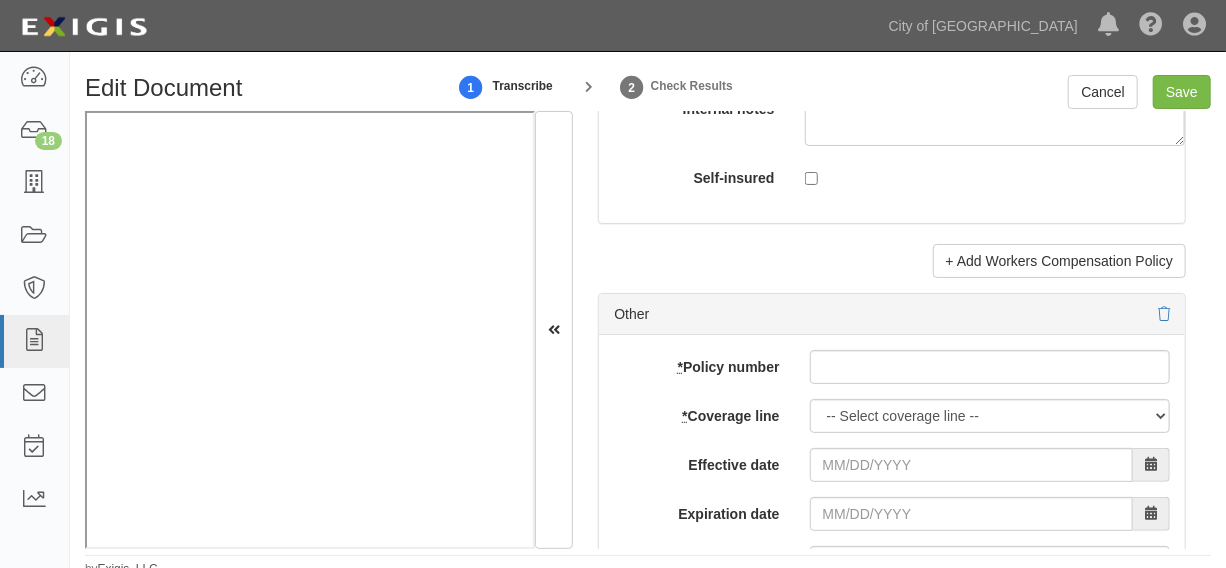 type on "Sentinel Insurance Company, Ltd. (11000) A+ XV Rating" 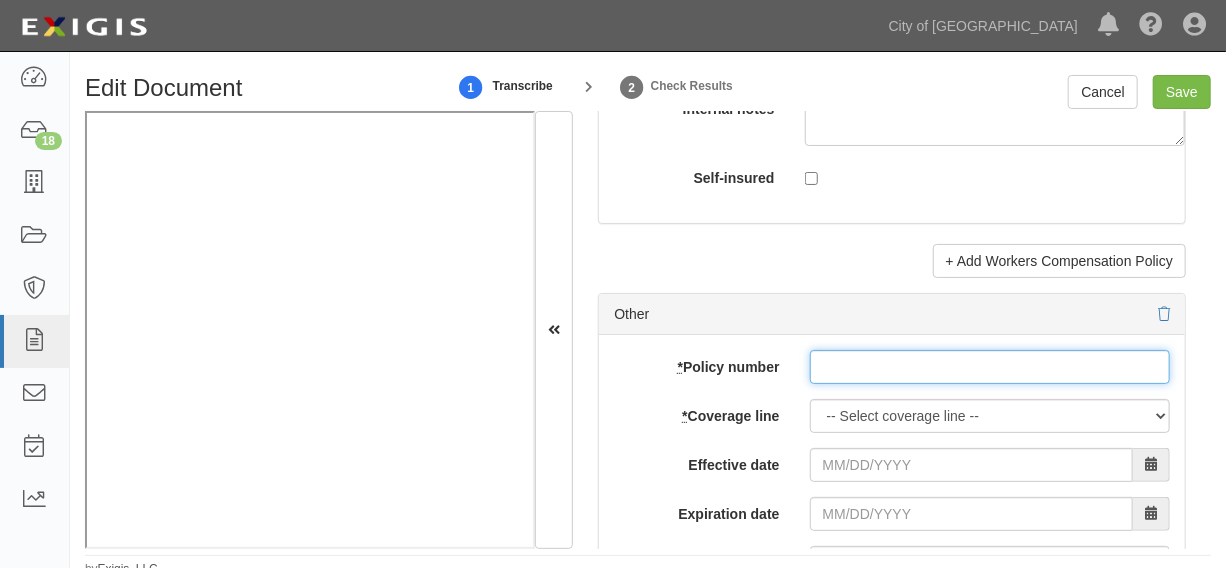 paste on "PSO0340387598" 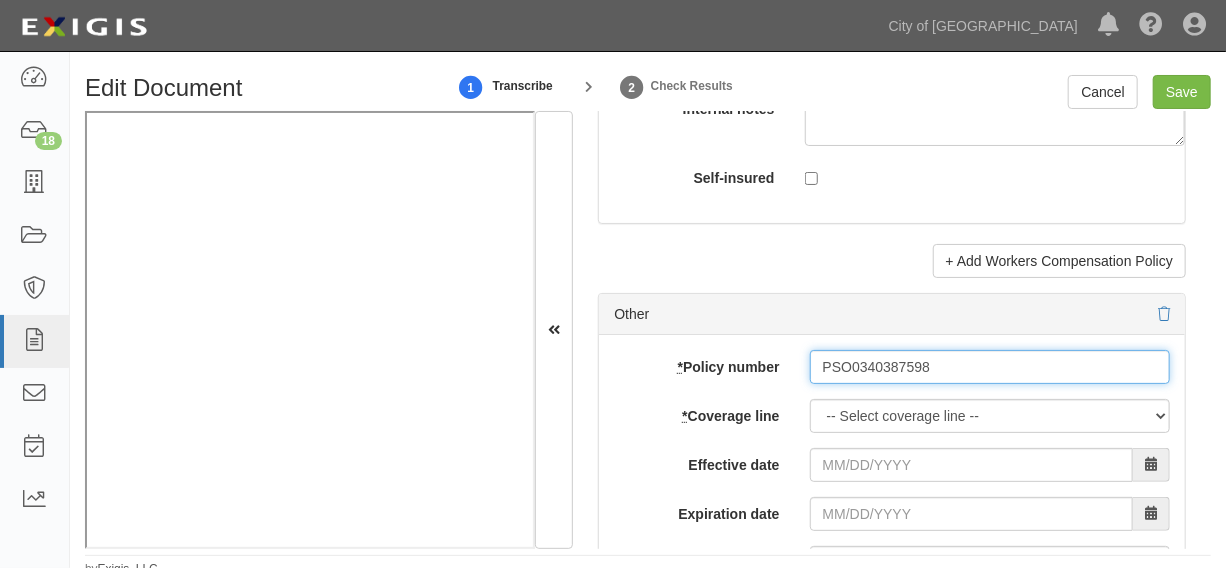 type on "PSO0340387598" 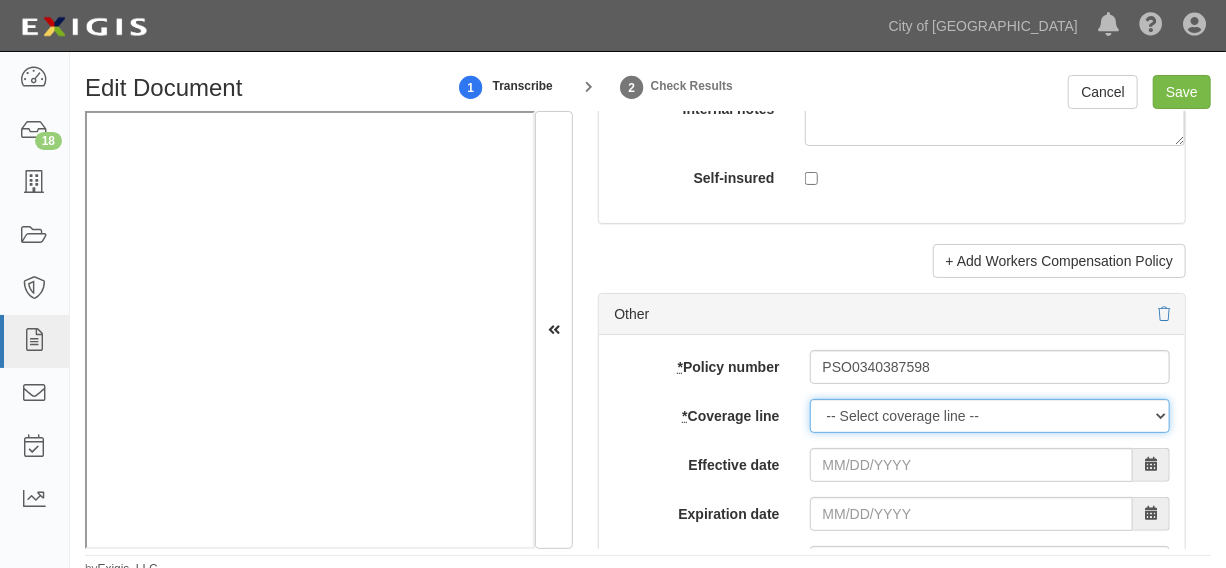 click on "-- Select coverage line --
Asbestos Abatement
Auto Physical Damage
Boiler & Machinery
Builders Risk
Building
Business Income
Business Interruption
Business Owner's Policy
Business Personal Property
Cargo
Contractors Pollution Liability
Contractors Professional Liability
Crime
Cyber Liability
Difference-In-Conditions
Directors and Officers
Earthquake
EDP Hardware
Employee Dishonesty
Employment Practices Liability
Equipment Floater
Errors and Omissions
Extra Expense
Fiduciary Liability
Fine Arts
Flood
Other
Owners Protective Professional Indemnity
Disability Benefits
Garage Keepers Liability
Garage Liability
Hazardous Transporters
Inland Marine
Installation Floater
Kidnap and Ransom
Leased/Rented Equipment
Liquor Liability
Marine Protection & Indemnity Liability
Owners and Contractors Protective
Pollution Liability
Product Liability
Professional Liability
Professional/Pollution Liability
Property" at bounding box center (990, 416) 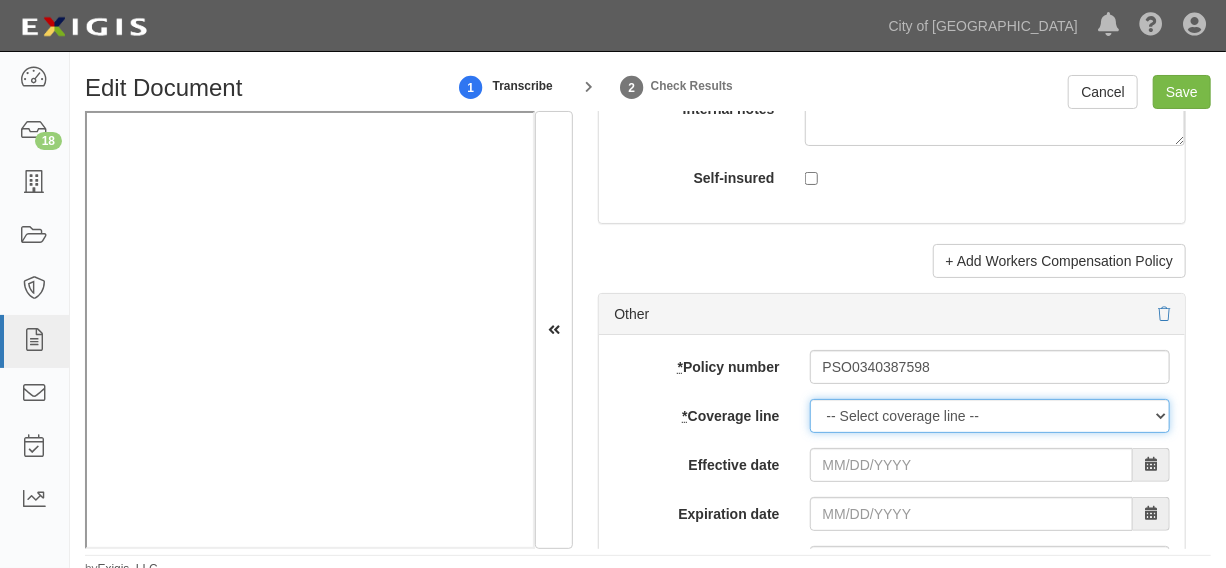 select on "26" 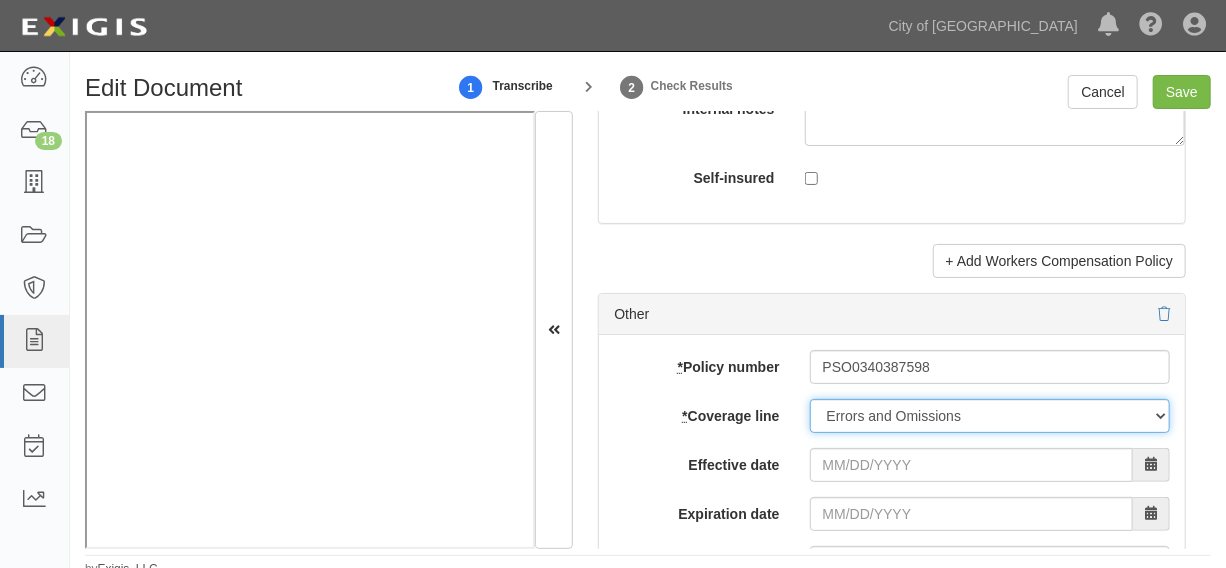click on "-- Select coverage line --
Asbestos Abatement
Auto Physical Damage
Boiler & Machinery
Builders Risk
Building
Business Income
Business Interruption
Business Owner's Policy
Business Personal Property
Cargo
Contractors Pollution Liability
Contractors Professional Liability
Crime
Cyber Liability
Difference-In-Conditions
Directors and Officers
Earthquake
EDP Hardware
Employee Dishonesty
Employment Practices Liability
Equipment Floater
Errors and Omissions
Extra Expense
Fiduciary Liability
Fine Arts
Flood
Other
Owners Protective Professional Indemnity
Disability Benefits
Garage Keepers Liability
Garage Liability
Hazardous Transporters
Inland Marine
Installation Floater
Kidnap and Ransom
Leased/Rented Equipment
Liquor Liability
Marine Protection & Indemnity Liability
Owners and Contractors Protective
Pollution Liability
Product Liability
Professional Liability
Professional/Pollution Liability
Property" at bounding box center (990, 416) 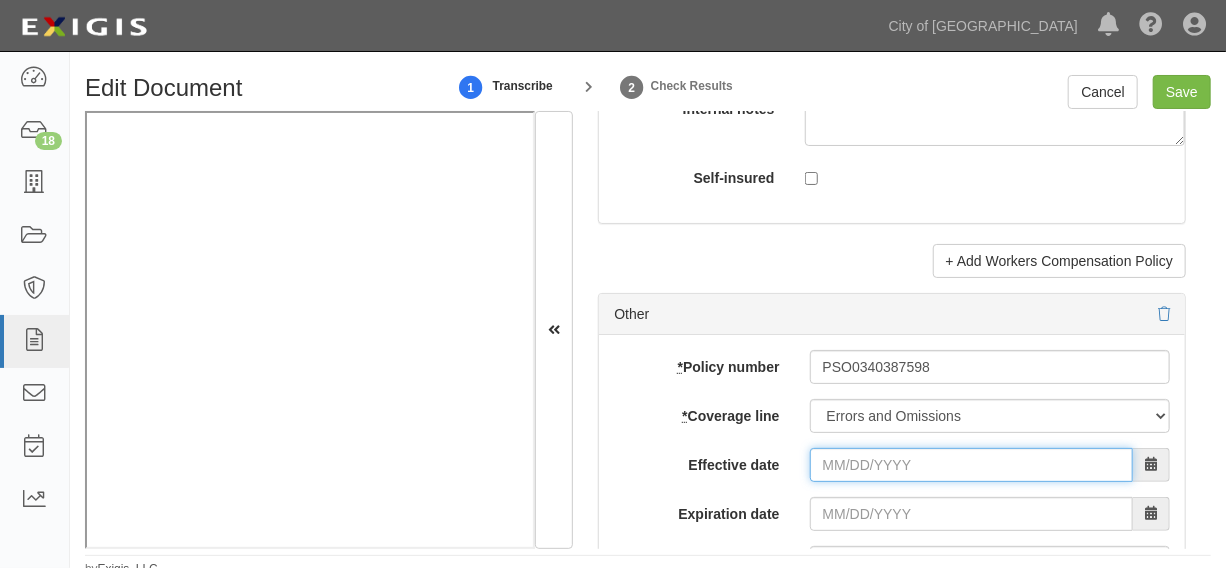 click on "Effective date" at bounding box center [971, 465] 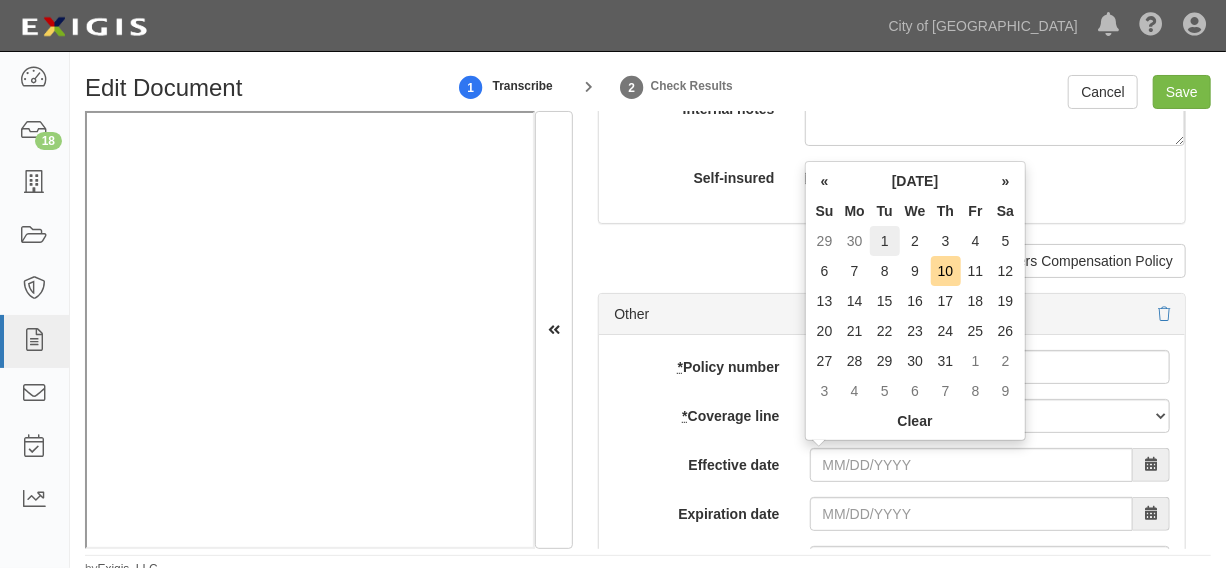 click on "1" at bounding box center (885, 241) 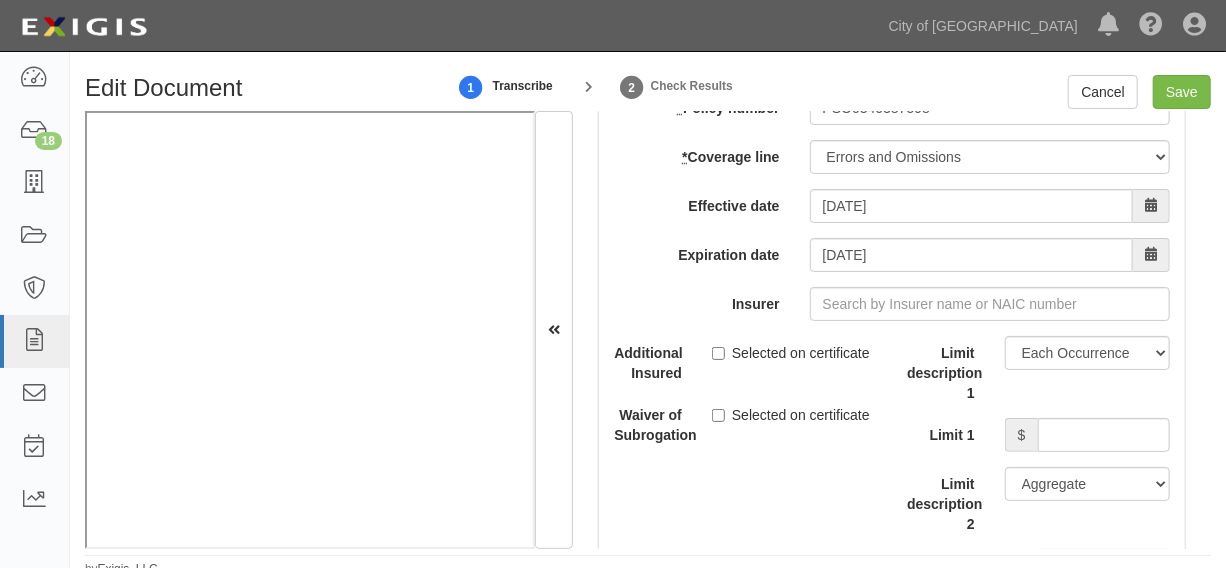 scroll, scrollTop: 6454, scrollLeft: 0, axis: vertical 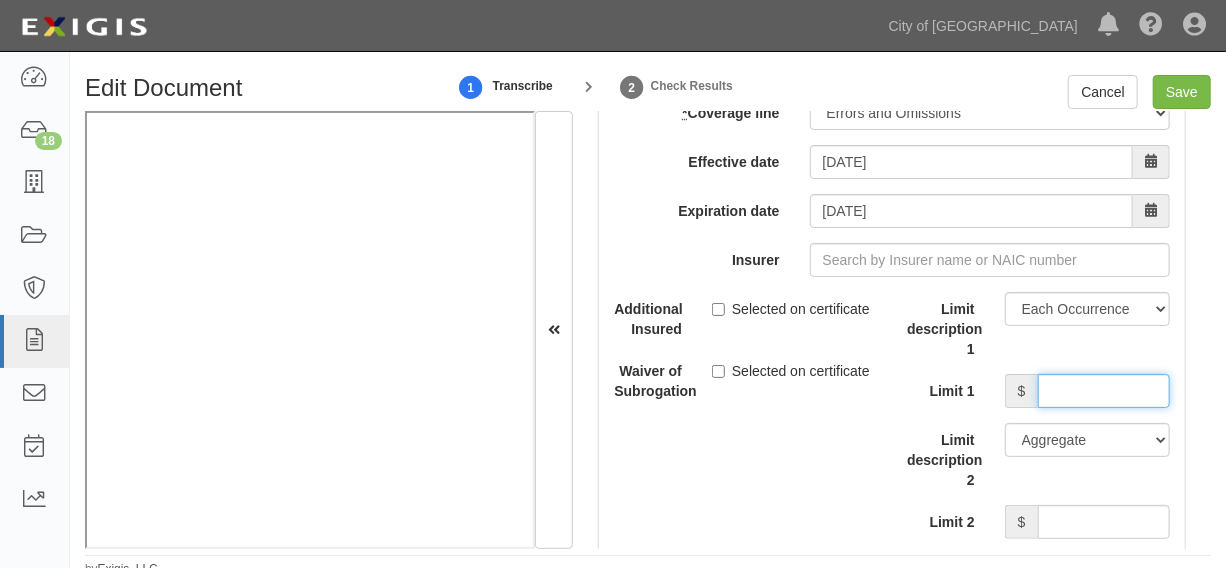 click on "Limit 1" at bounding box center [1104, 391] 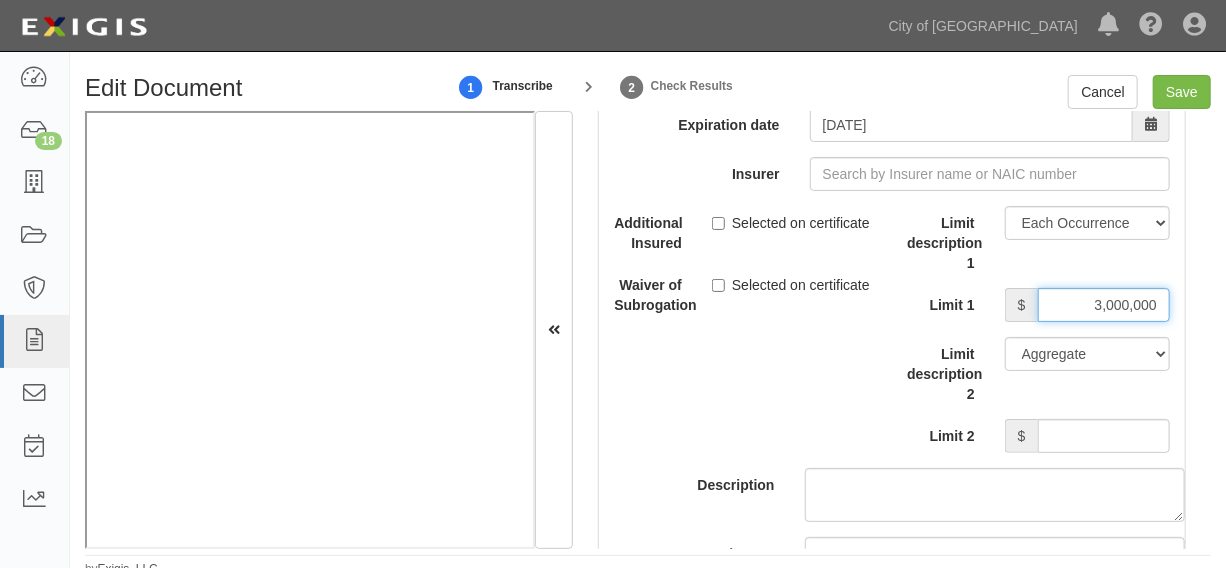 scroll, scrollTop: 6606, scrollLeft: 0, axis: vertical 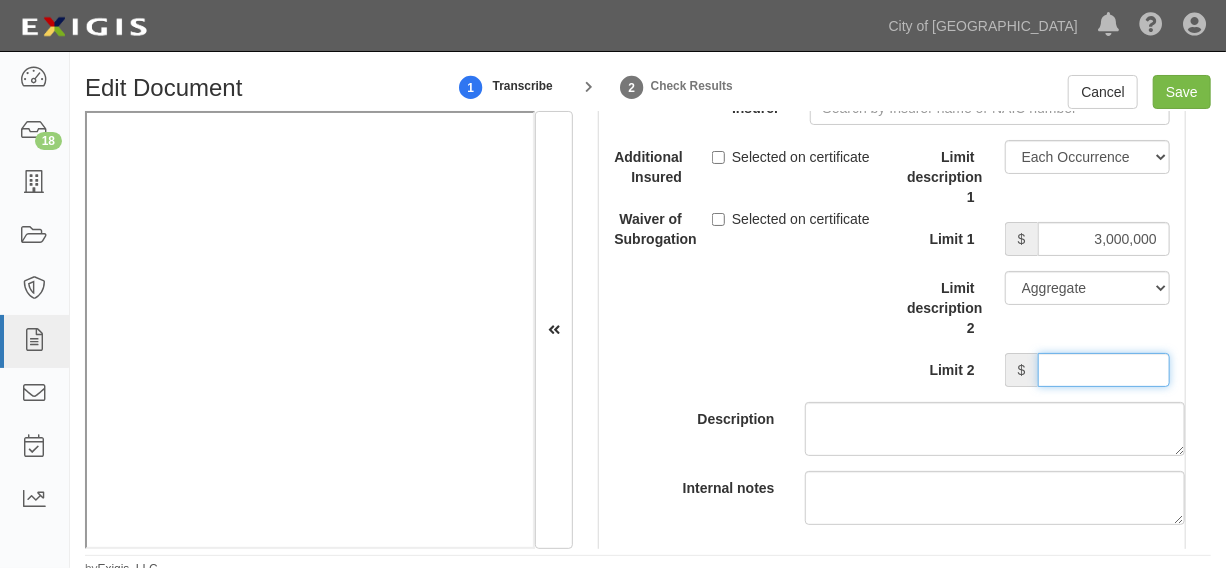 click on "Limit 2" at bounding box center [1104, 370] 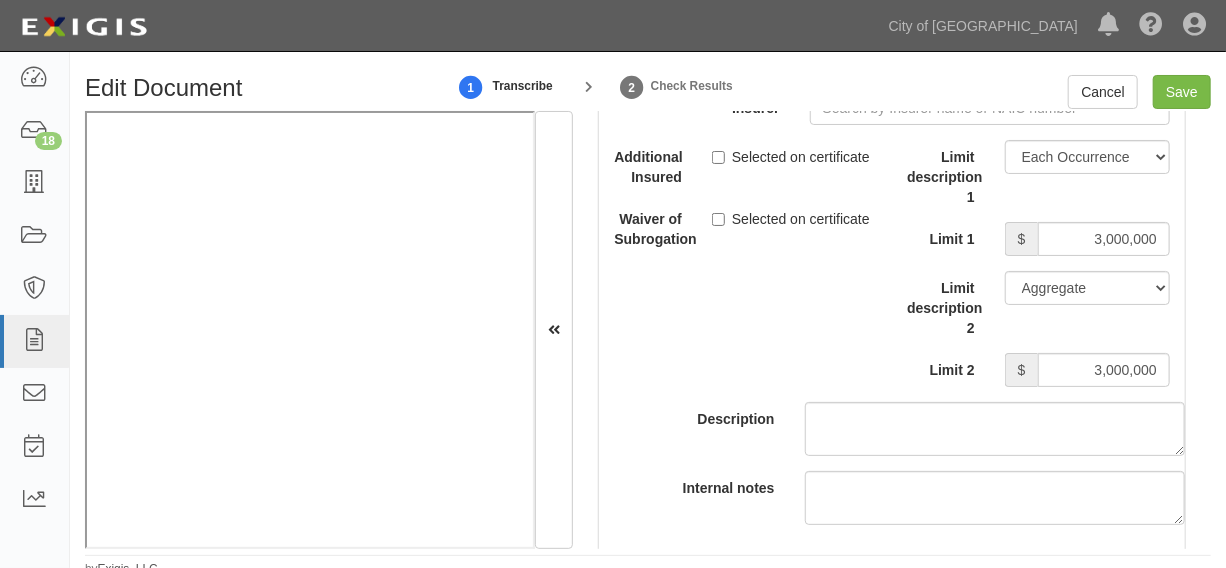 scroll, scrollTop: 6302, scrollLeft: 0, axis: vertical 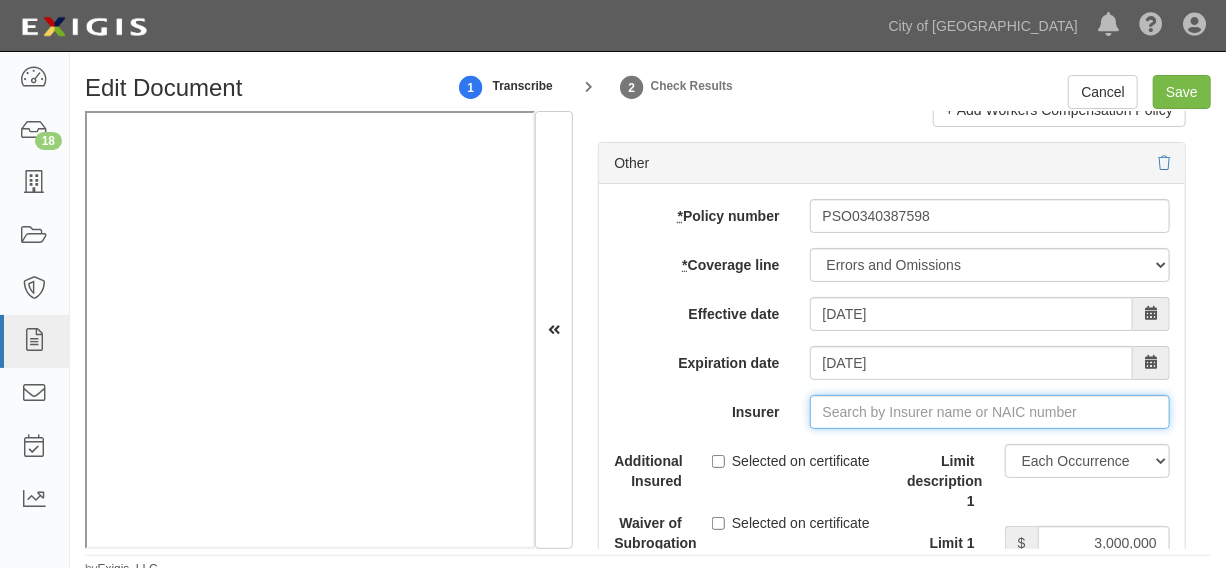 click on "Insurer" at bounding box center (990, 412) 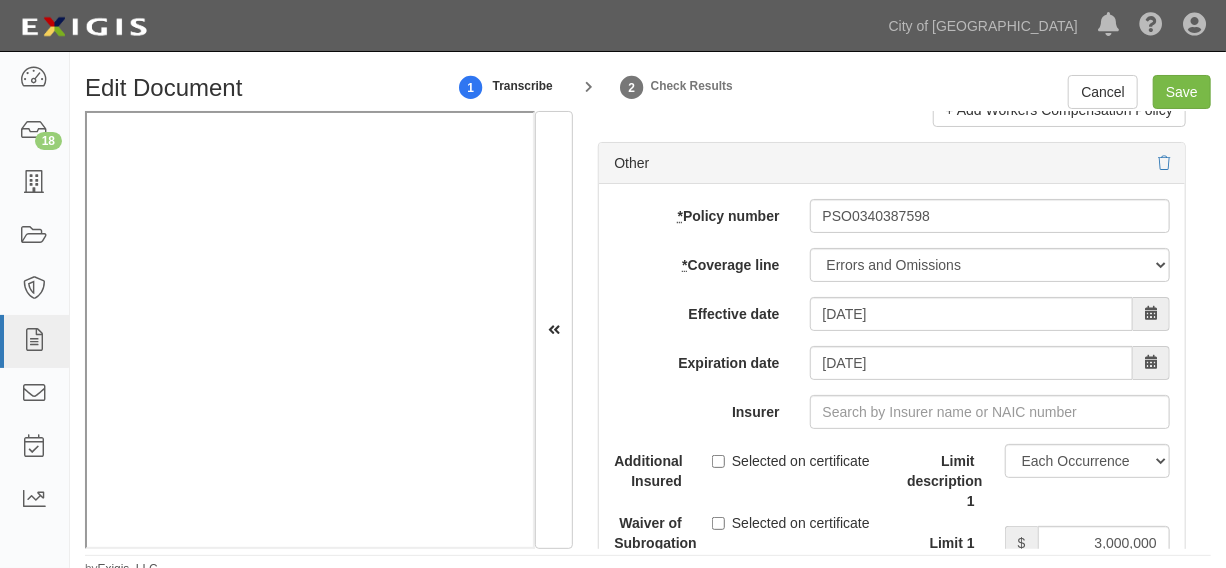 click on "Insurer" at bounding box center (696, 408) 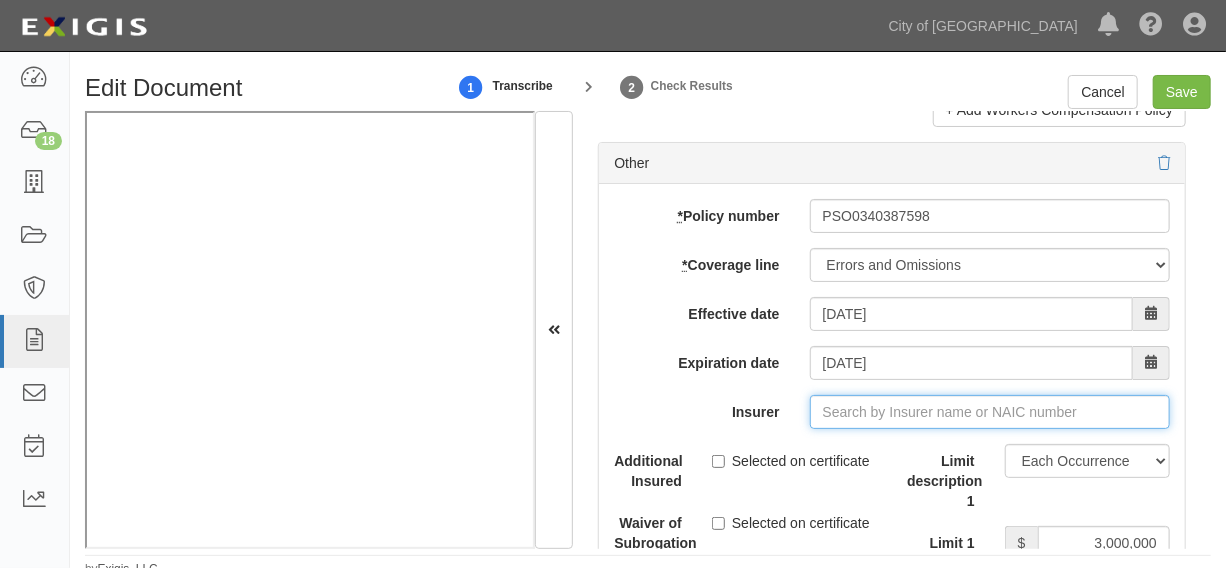 click on "Insurer" at bounding box center [990, 412] 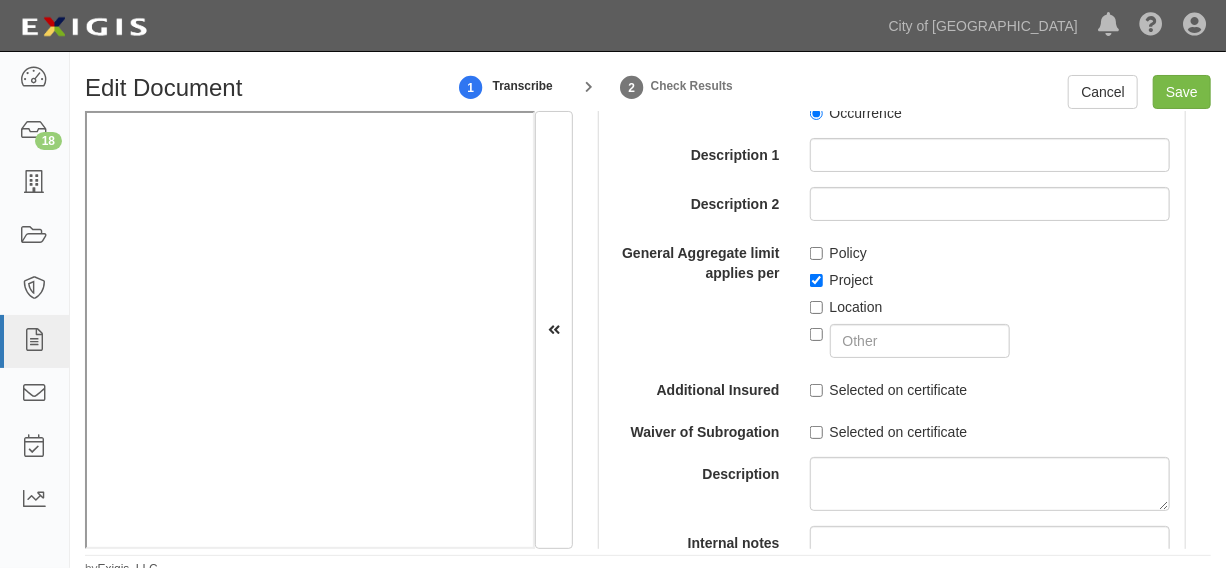 scroll, scrollTop: 2515, scrollLeft: 0, axis: vertical 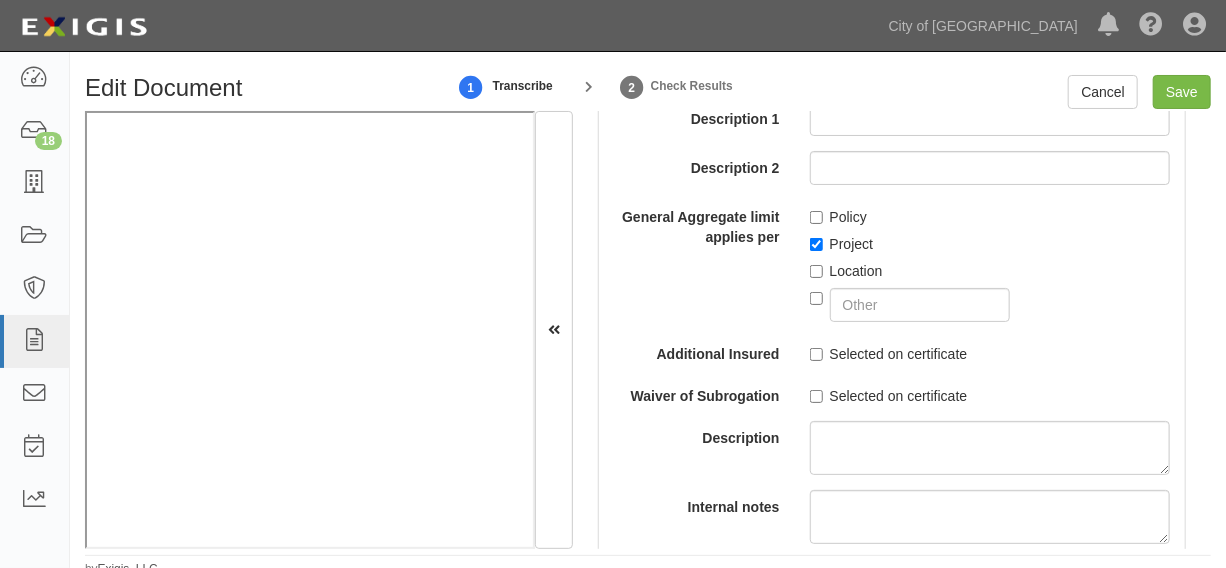 click on "Selected on certificate" at bounding box center (889, 354) 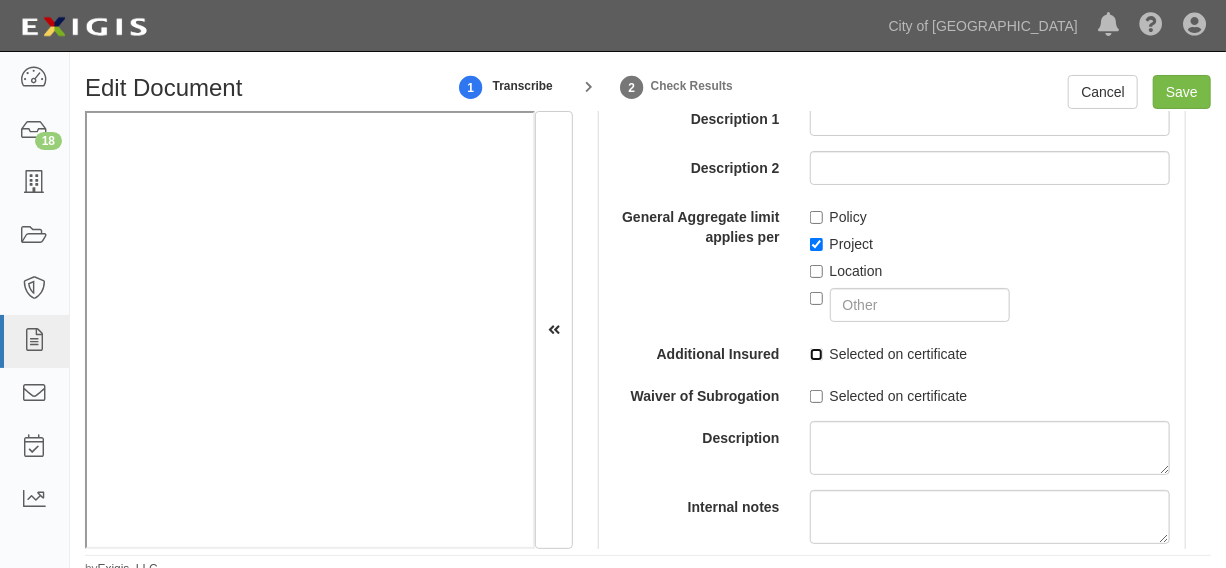 click on "Selected on certificate" at bounding box center [816, 354] 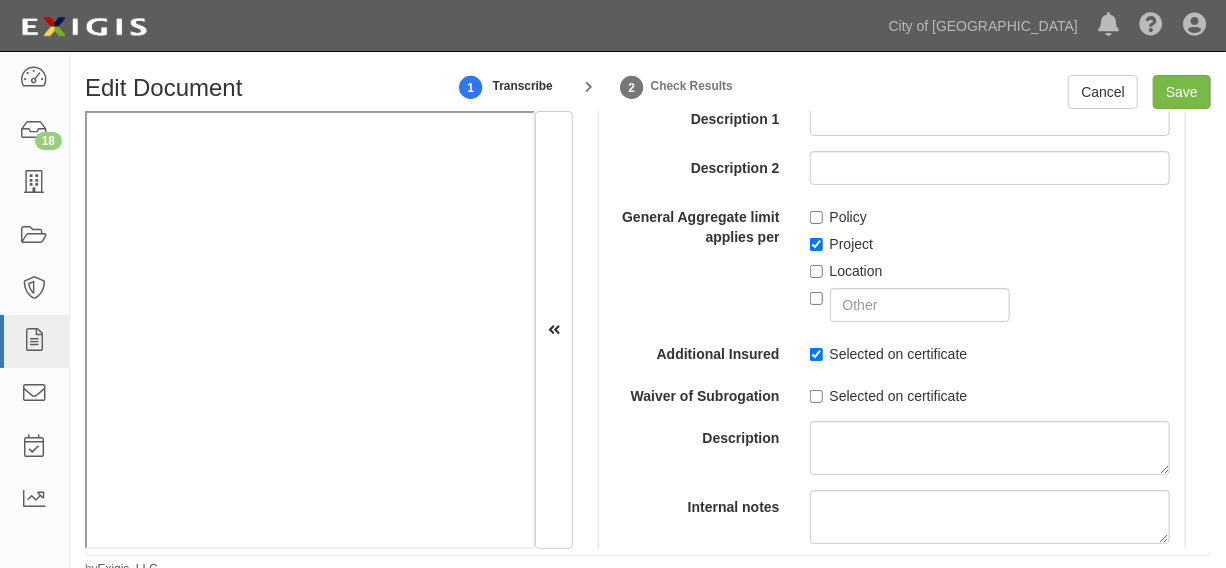 click on "Selected on certificate" at bounding box center [889, 396] 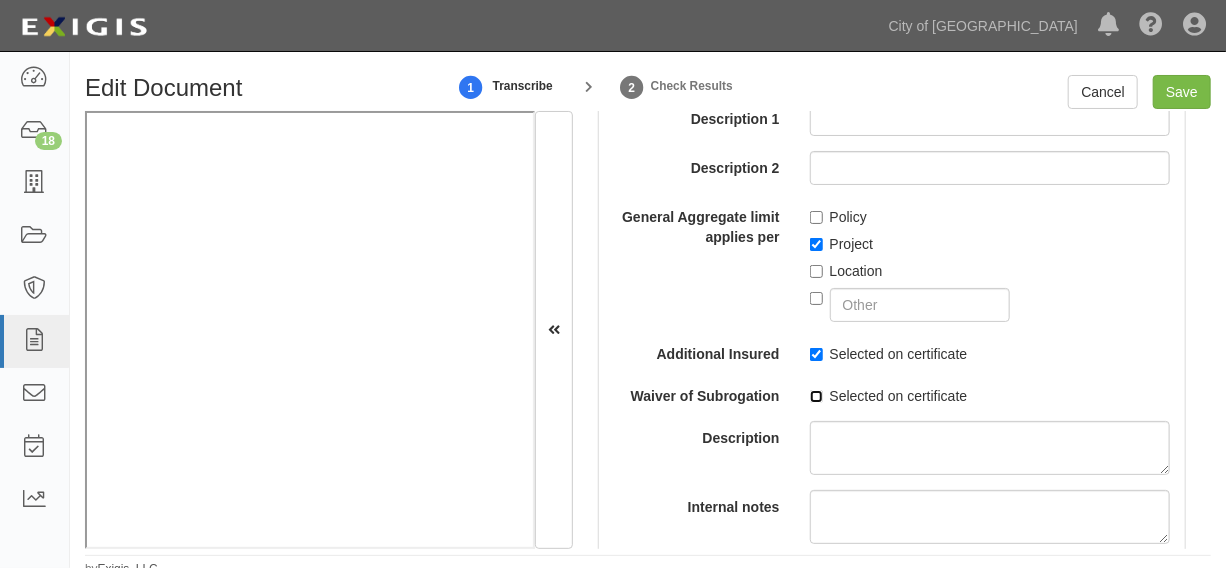 click on "Selected on certificate" at bounding box center (816, 396) 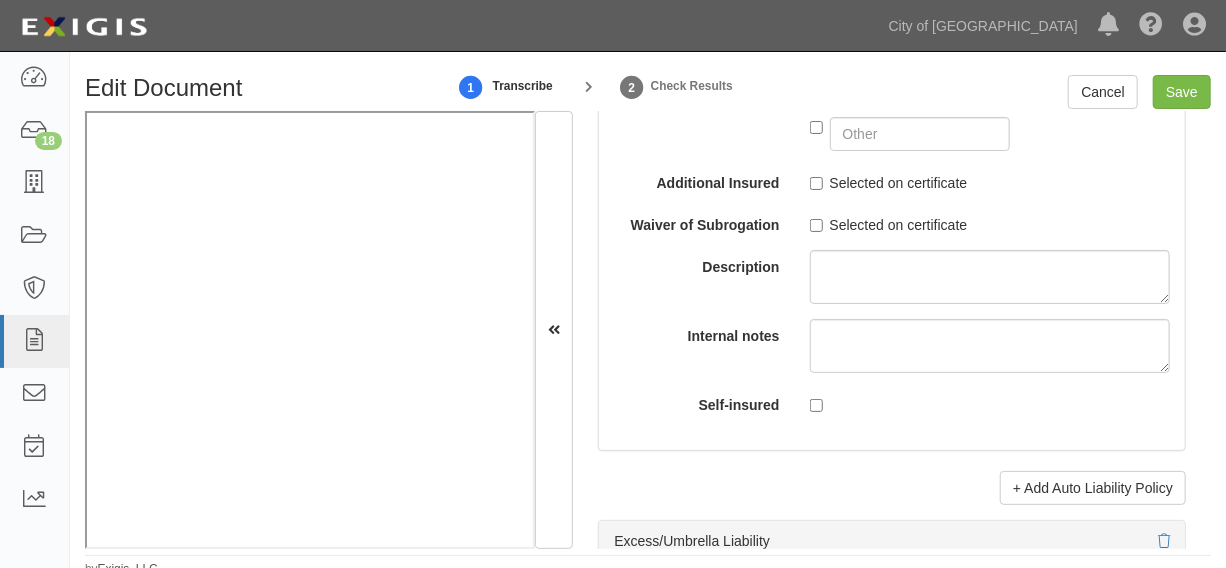 scroll, scrollTop: 3879, scrollLeft: 0, axis: vertical 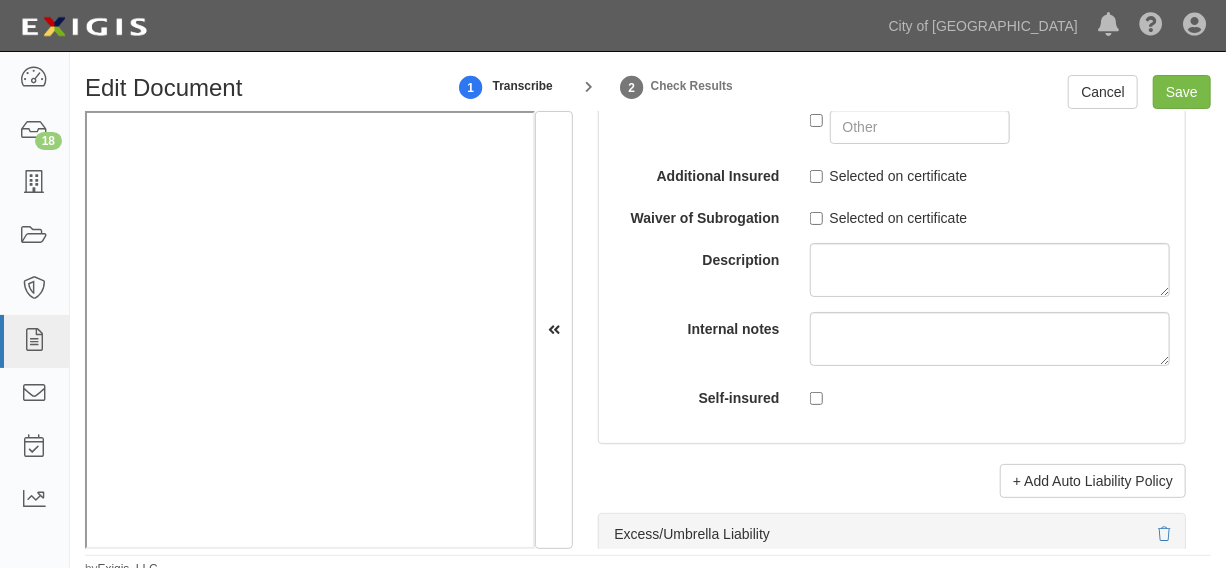 click on "Selected on certificate" at bounding box center [889, 176] 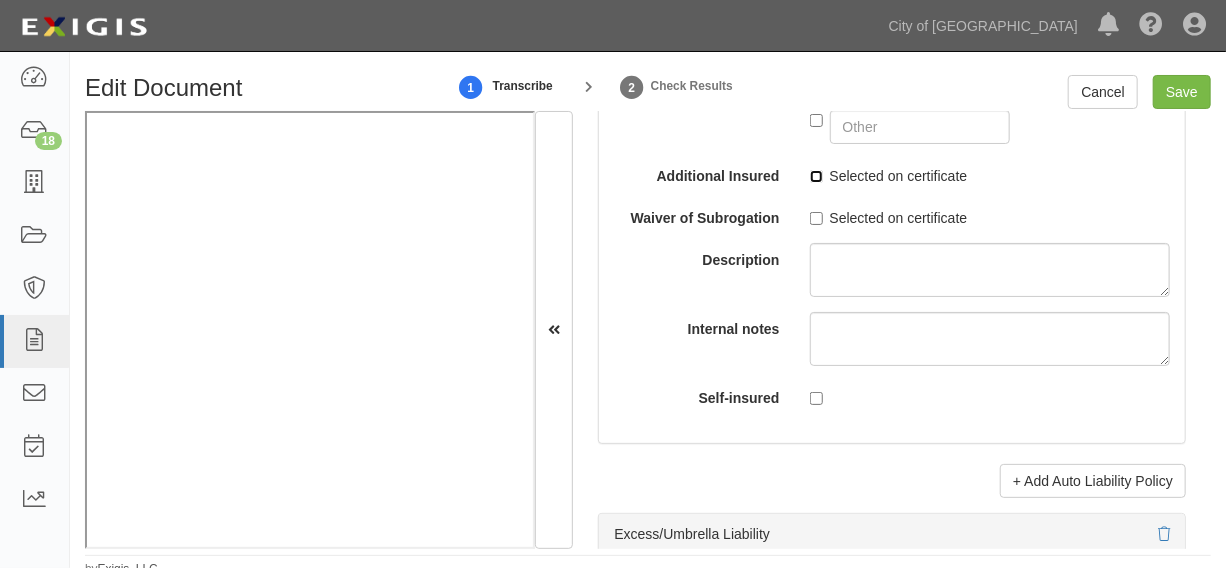 click on "Selected on certificate" at bounding box center [816, 176] 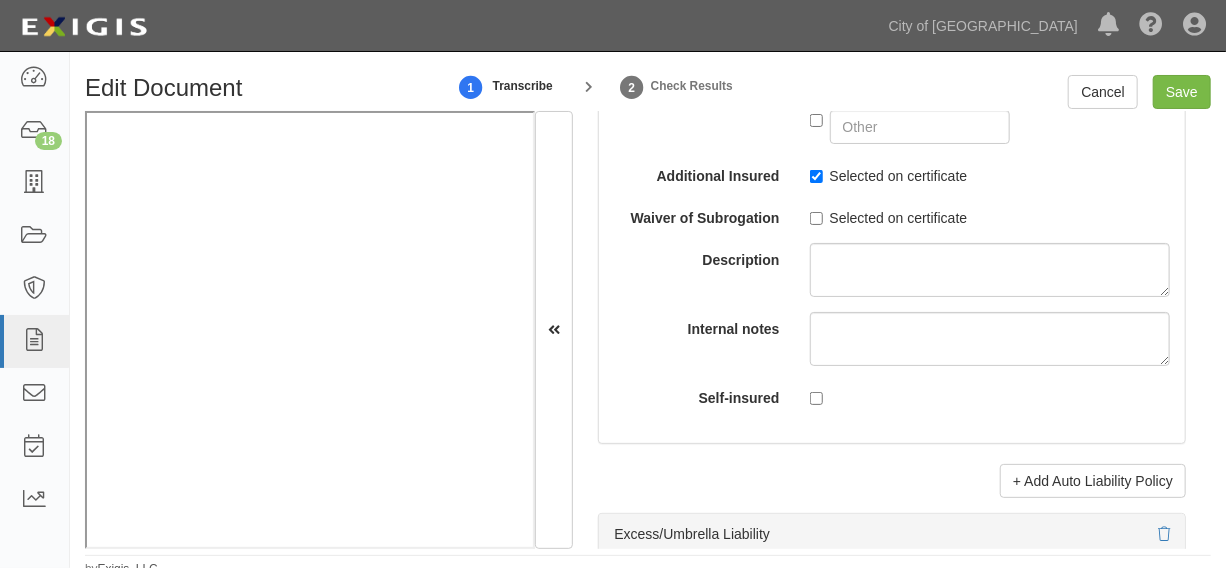 click on "Selected on certificate" at bounding box center (889, 218) 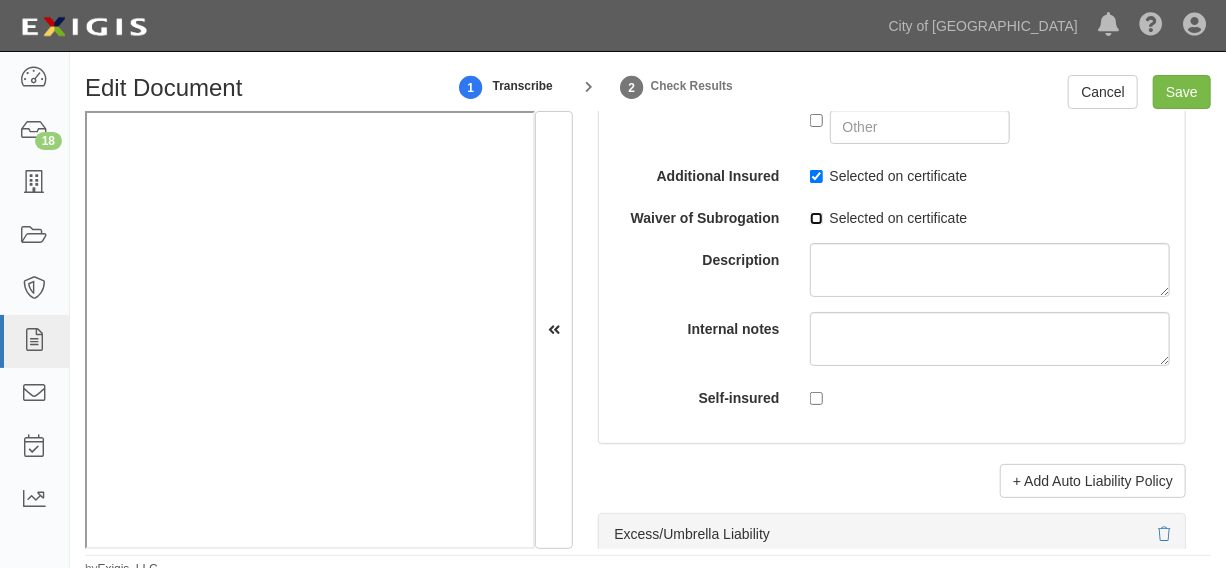click on "Selected on certificate" at bounding box center [816, 218] 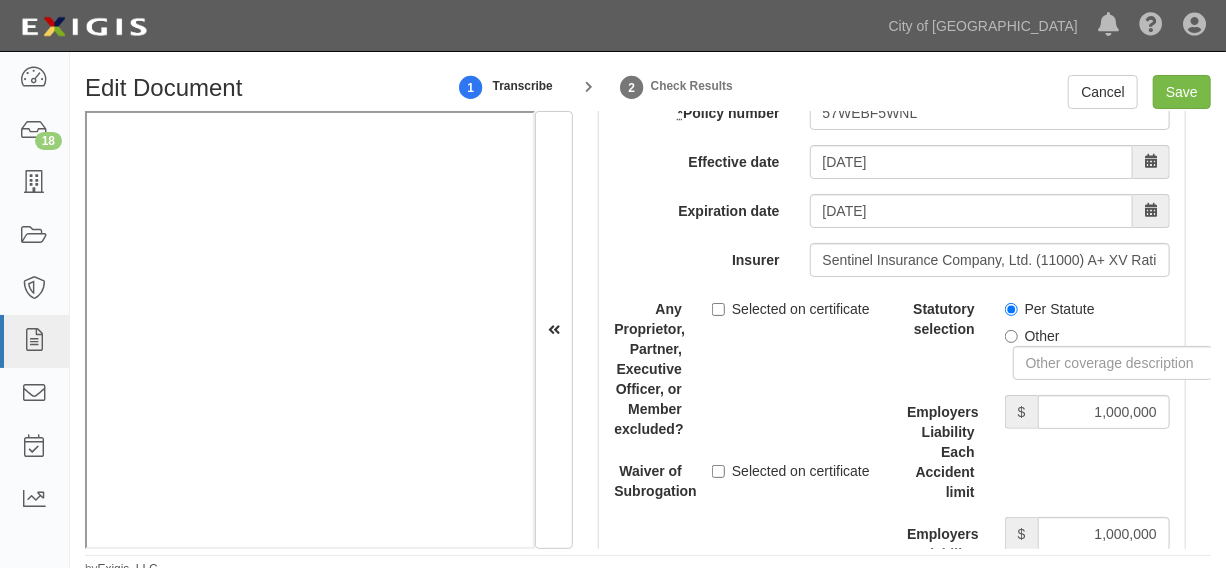 scroll, scrollTop: 5545, scrollLeft: 0, axis: vertical 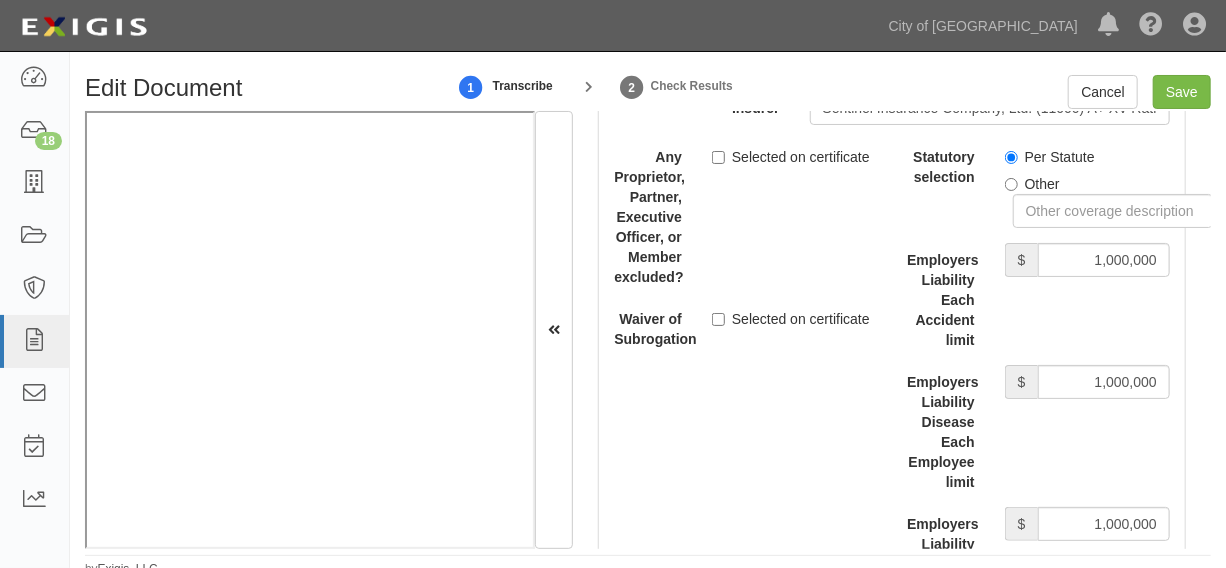 click on "Waiver of Subrogation Selected on certificate" at bounding box center (745, 325) 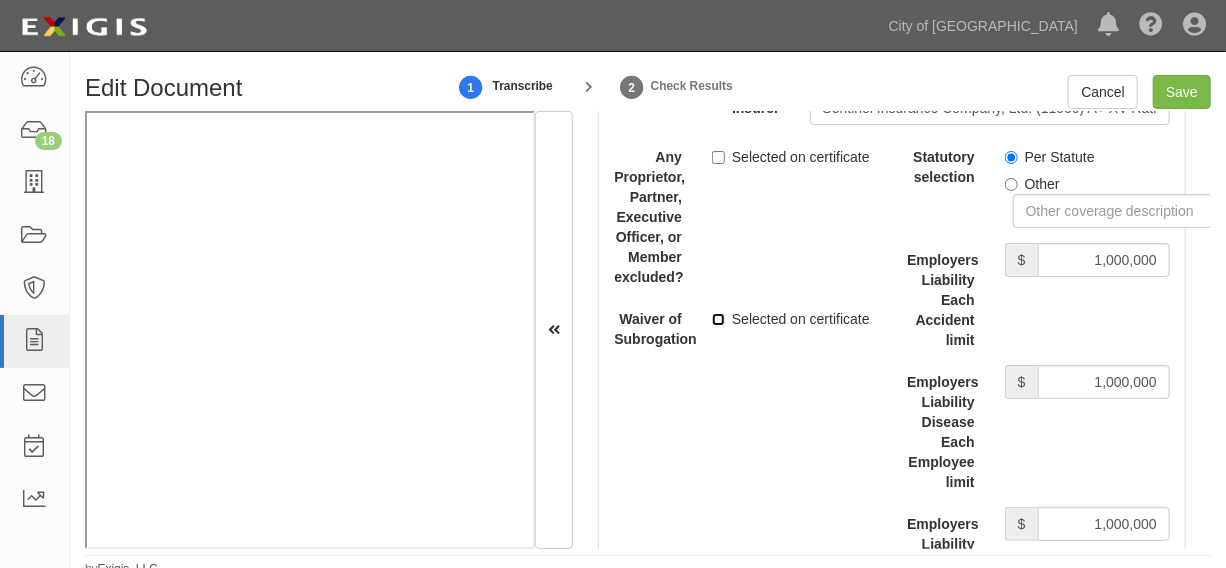 click on "Selected on certificate" at bounding box center (718, 319) 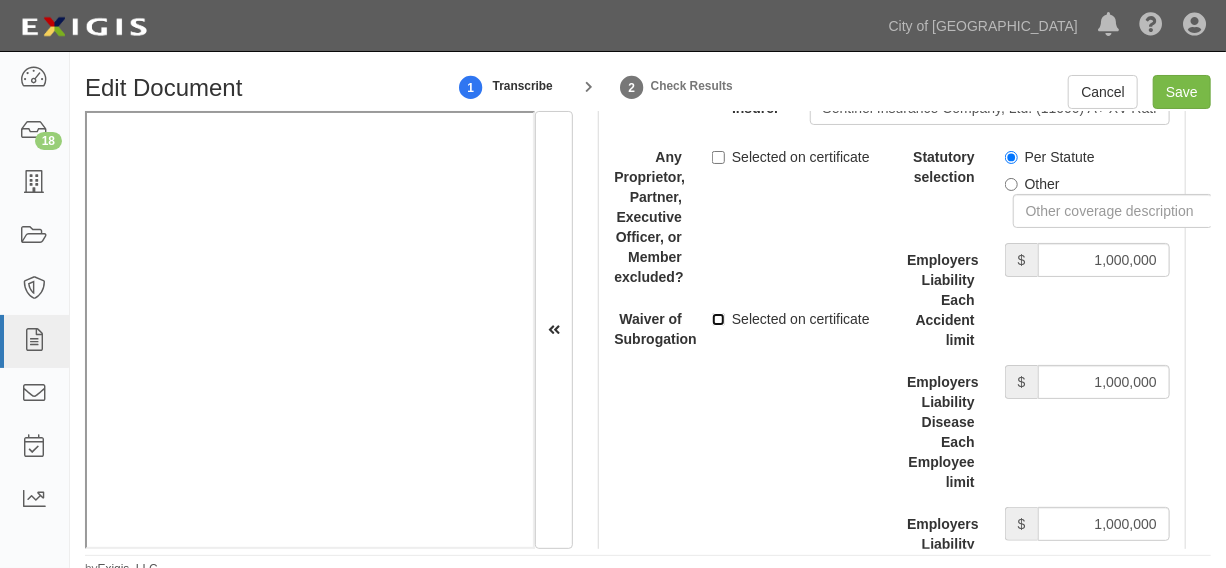 checkbox on "true" 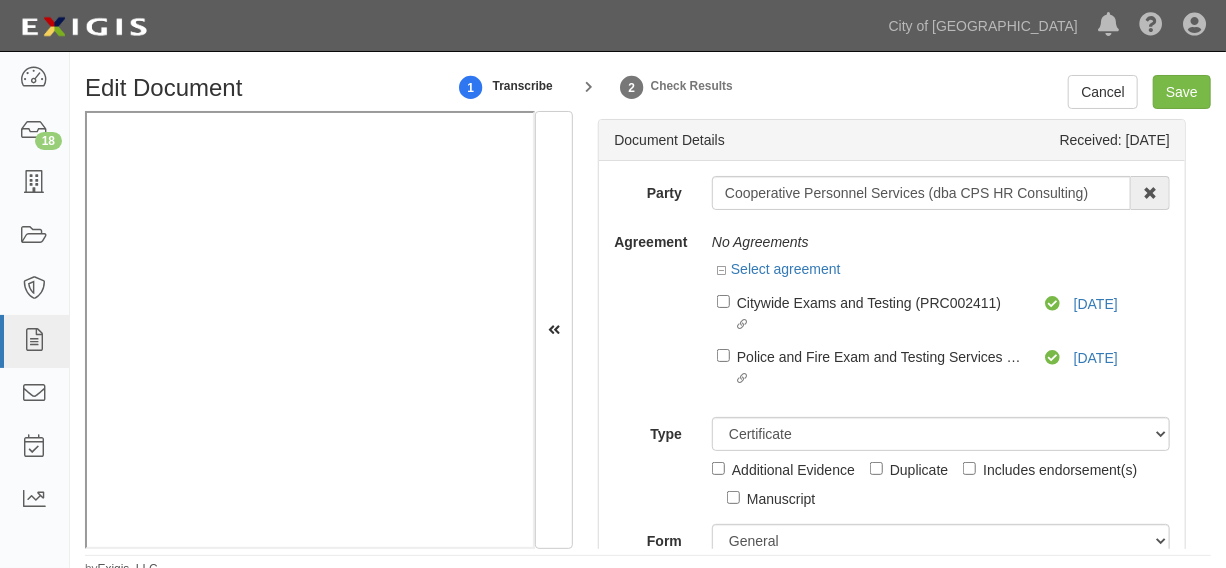 scroll, scrollTop: 0, scrollLeft: 0, axis: both 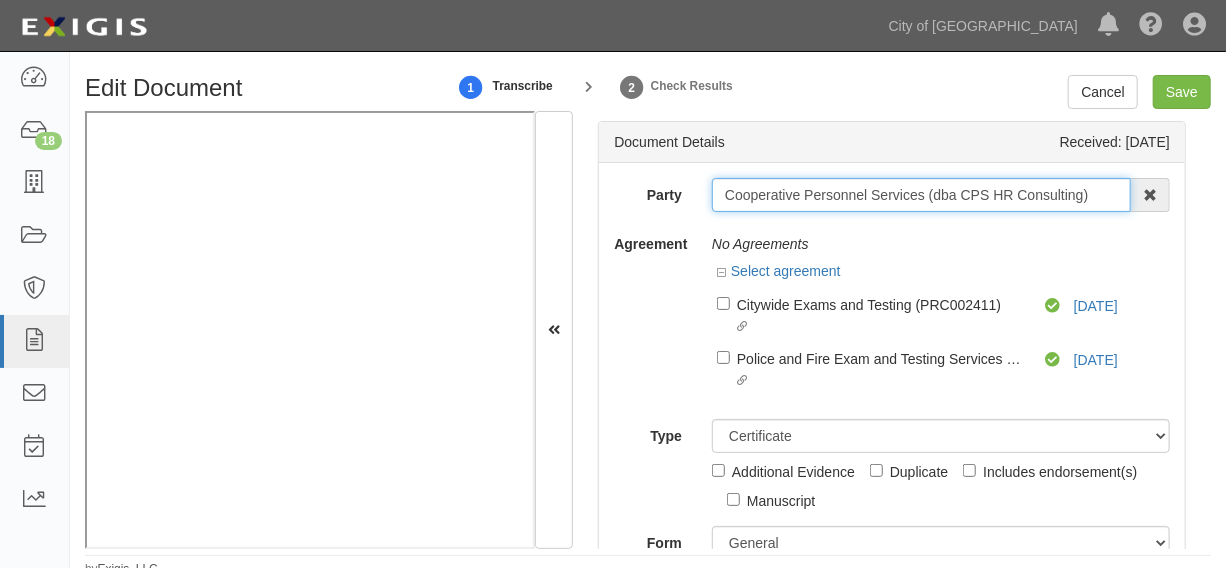 drag, startPoint x: 716, startPoint y: 196, endPoint x: 1097, endPoint y: 196, distance: 381 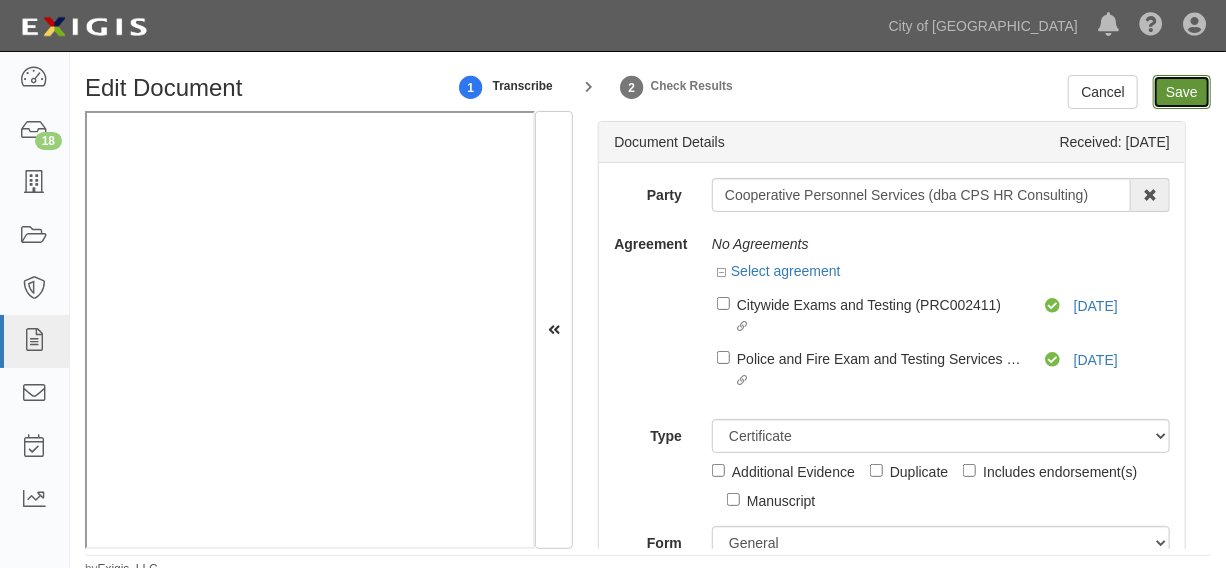 click on "Save" at bounding box center (1182, 92) 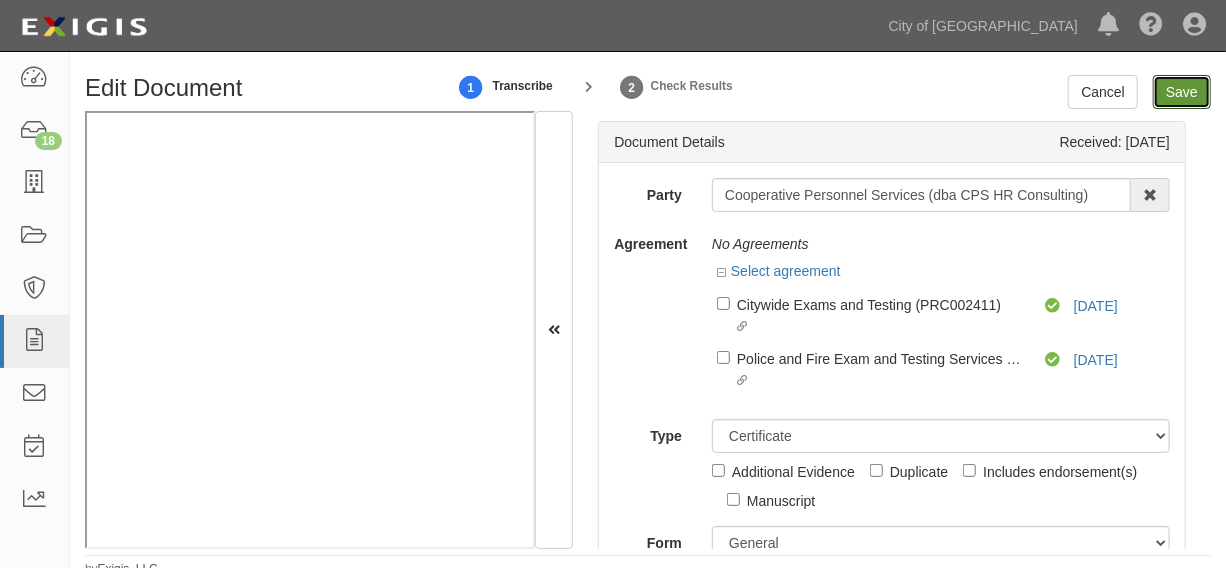 type on "1000000" 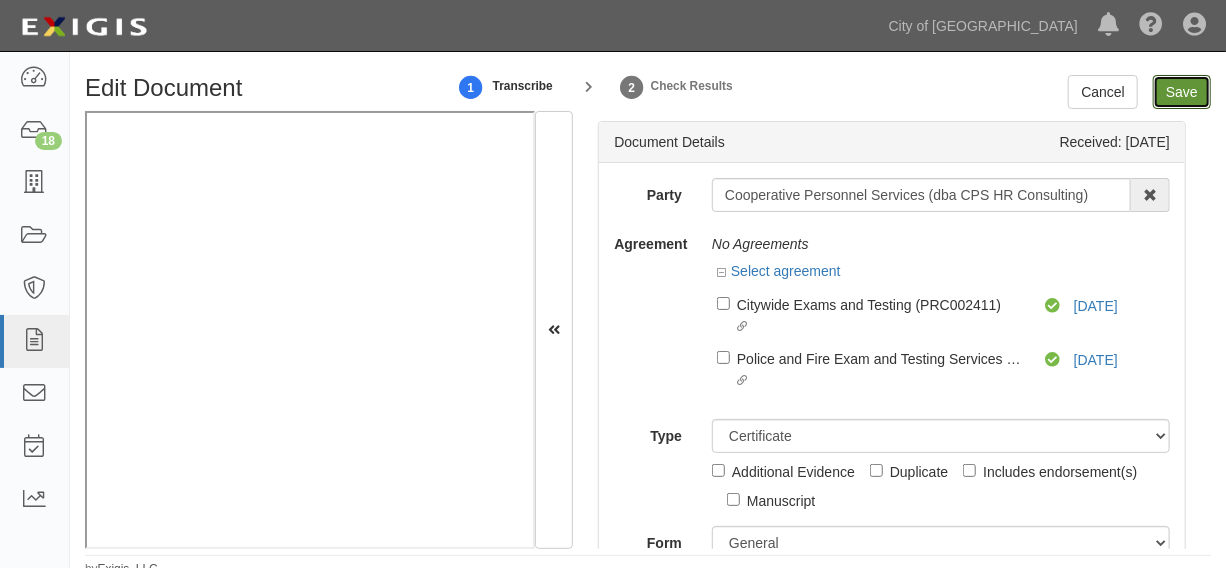 type on "1000000" 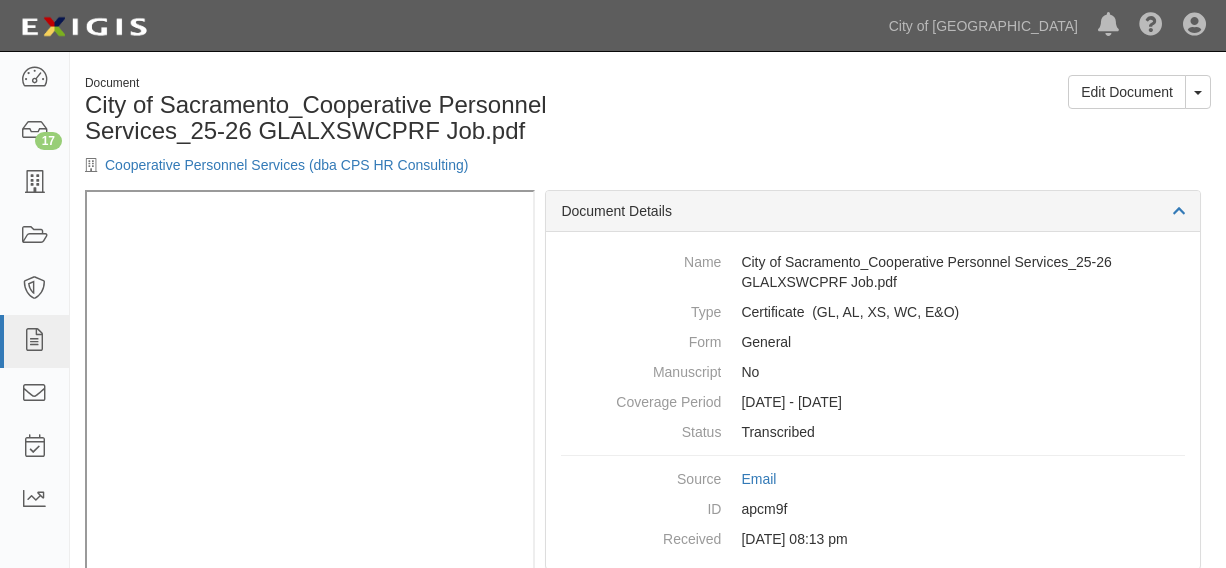 scroll, scrollTop: 0, scrollLeft: 0, axis: both 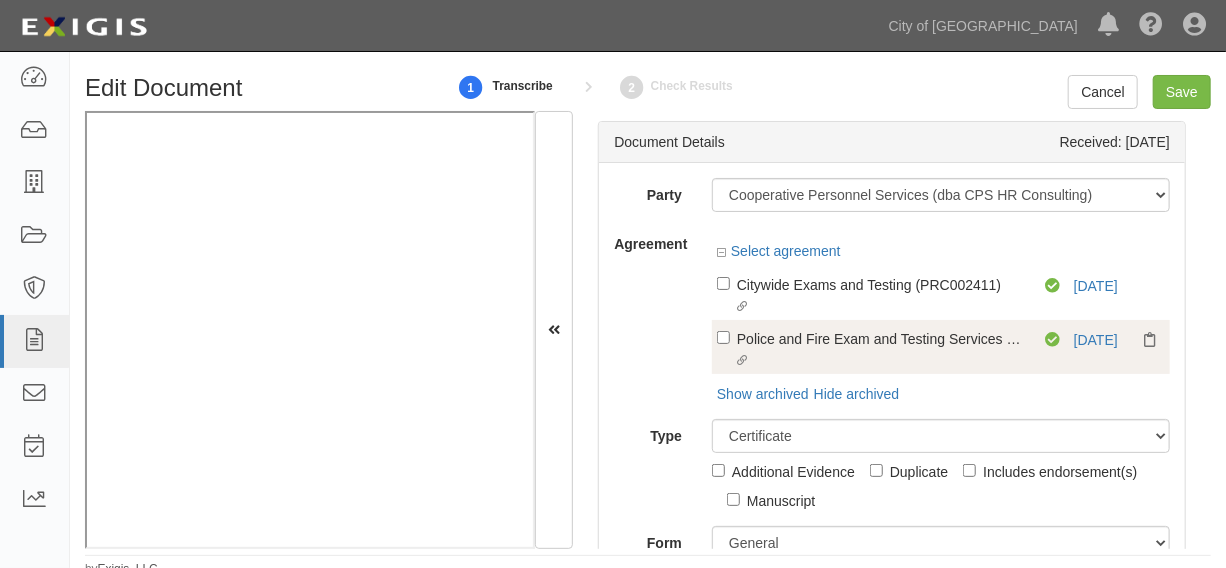 click on "Linked agreement
Police and Fire Exam and Testing Services (PRC002410)
Linked agreement" at bounding box center (881, 350) 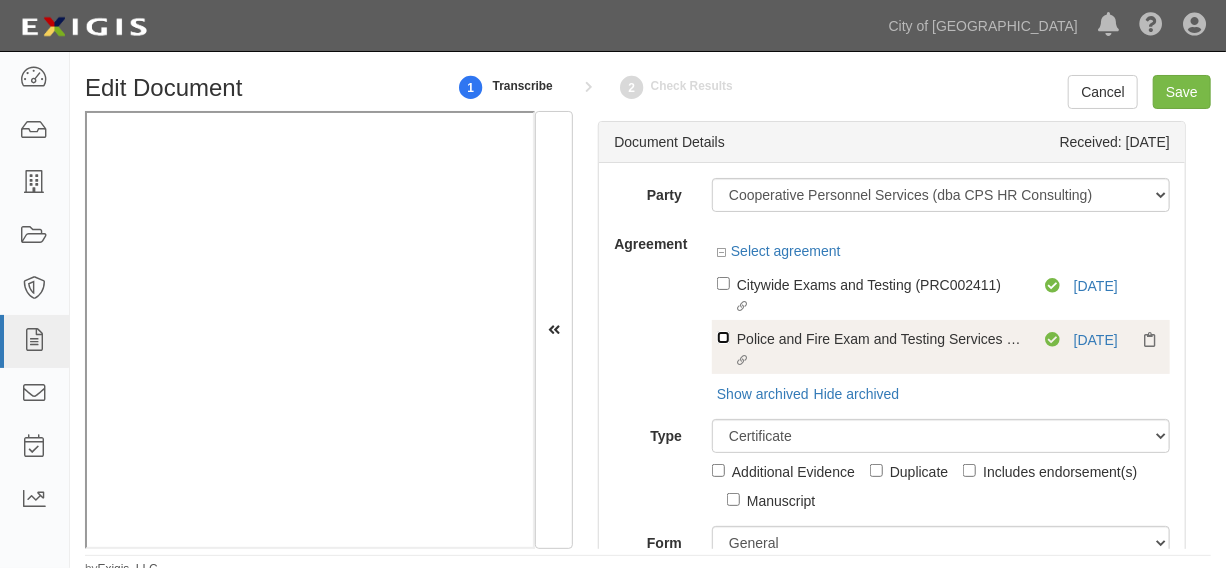 click on "Linked agreement
Police and Fire Exam and Testing Services (PRC002410)
Linked agreement" at bounding box center [723, 283] 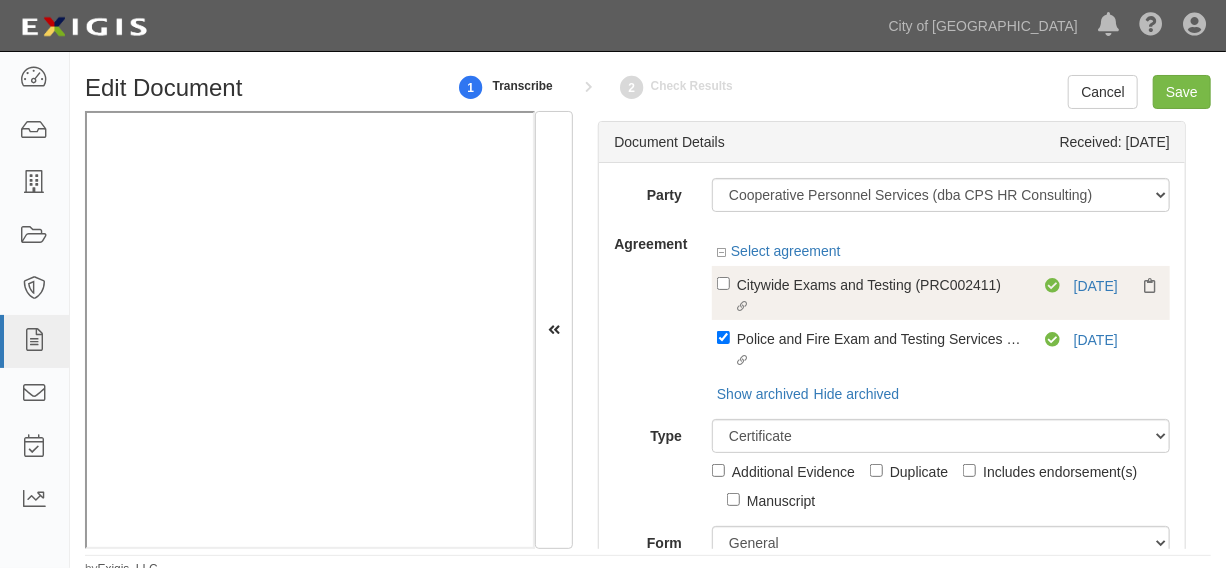 click on "Linked agreement
Citywide Exams and Testing (PRC002411)
Linked agreement" at bounding box center [881, 296] 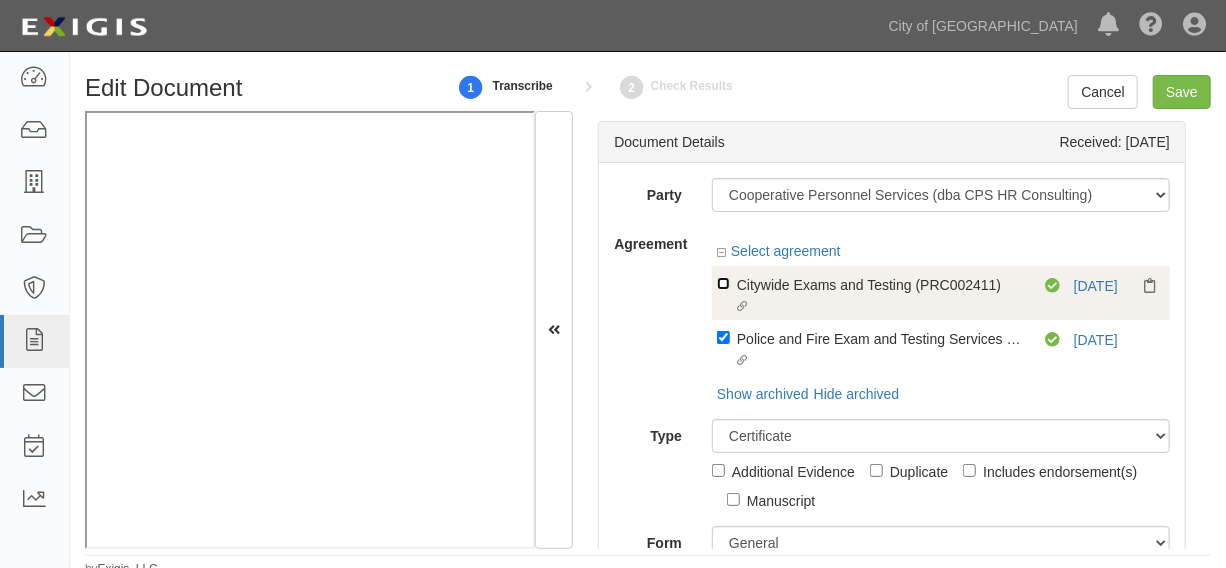 click on "Linked agreement
Citywide Exams and Testing (PRC002411)
Linked agreement" at bounding box center [723, 283] 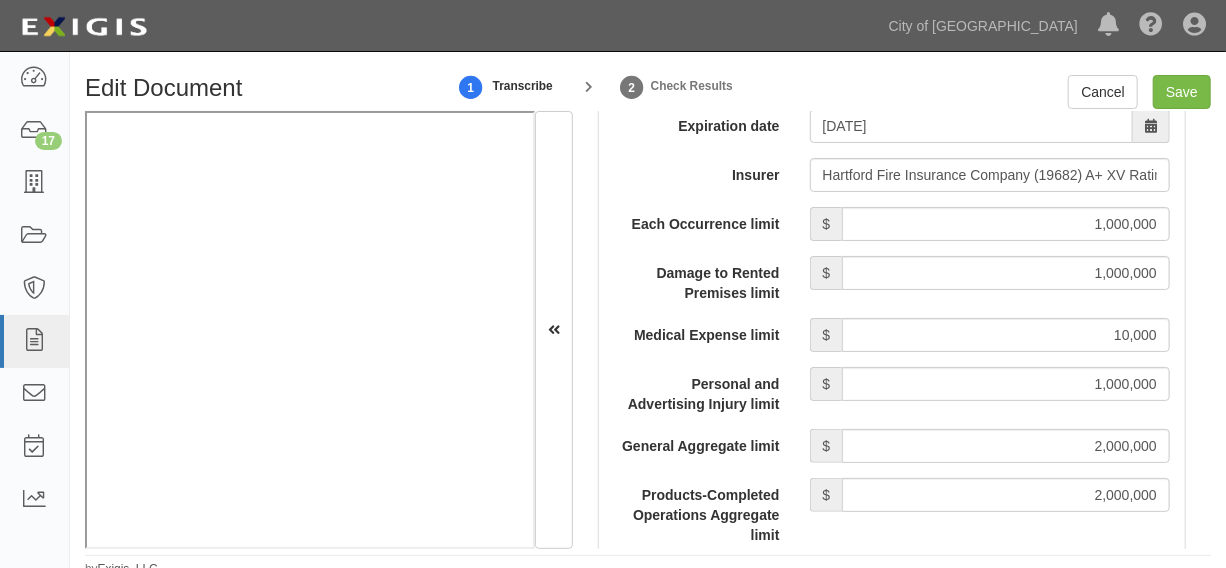 scroll, scrollTop: 2272, scrollLeft: 0, axis: vertical 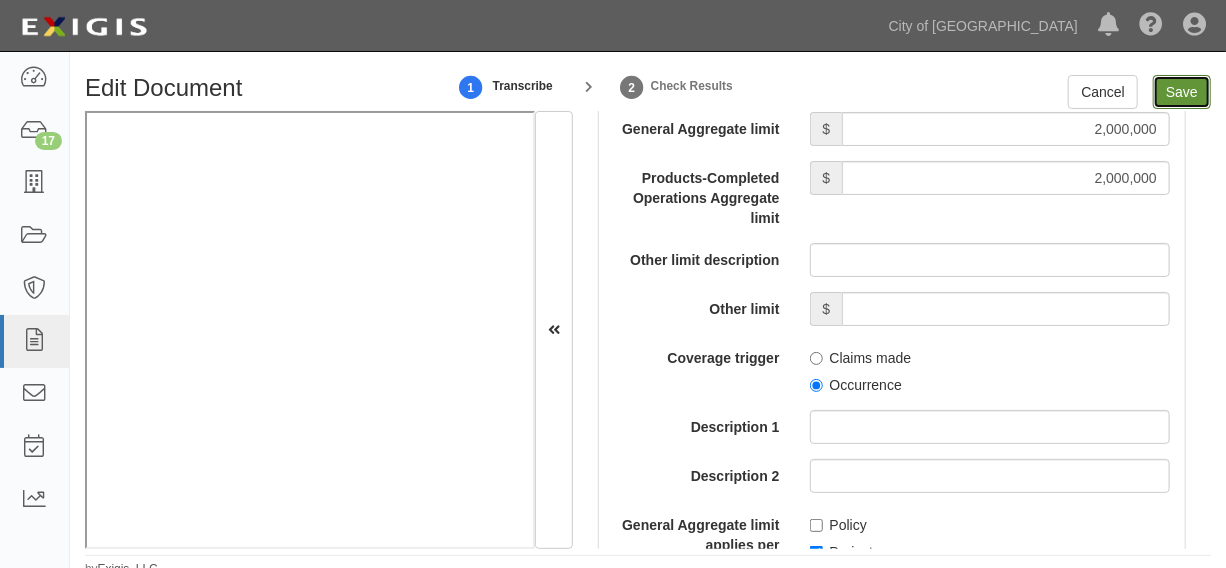 click on "Save" at bounding box center [1182, 92] 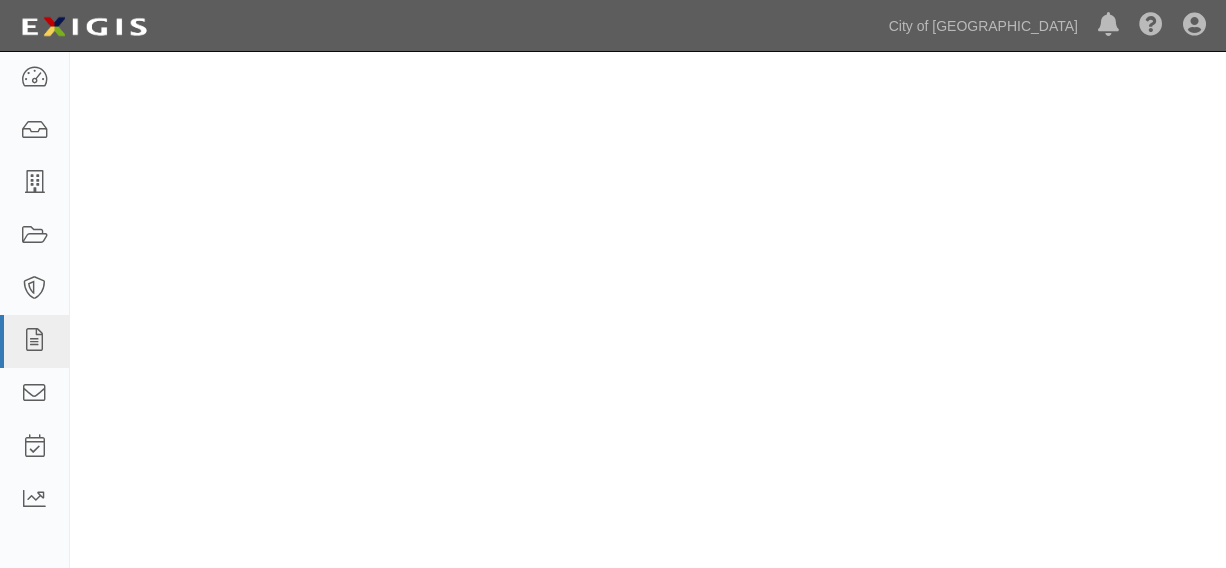 scroll, scrollTop: 0, scrollLeft: 0, axis: both 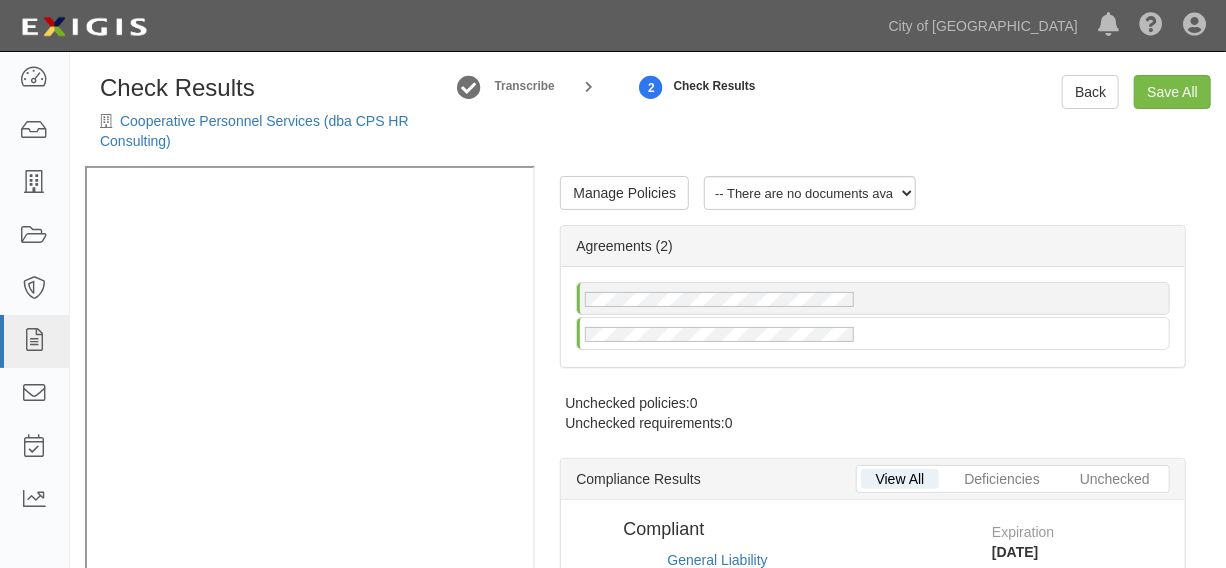 radio on "false" 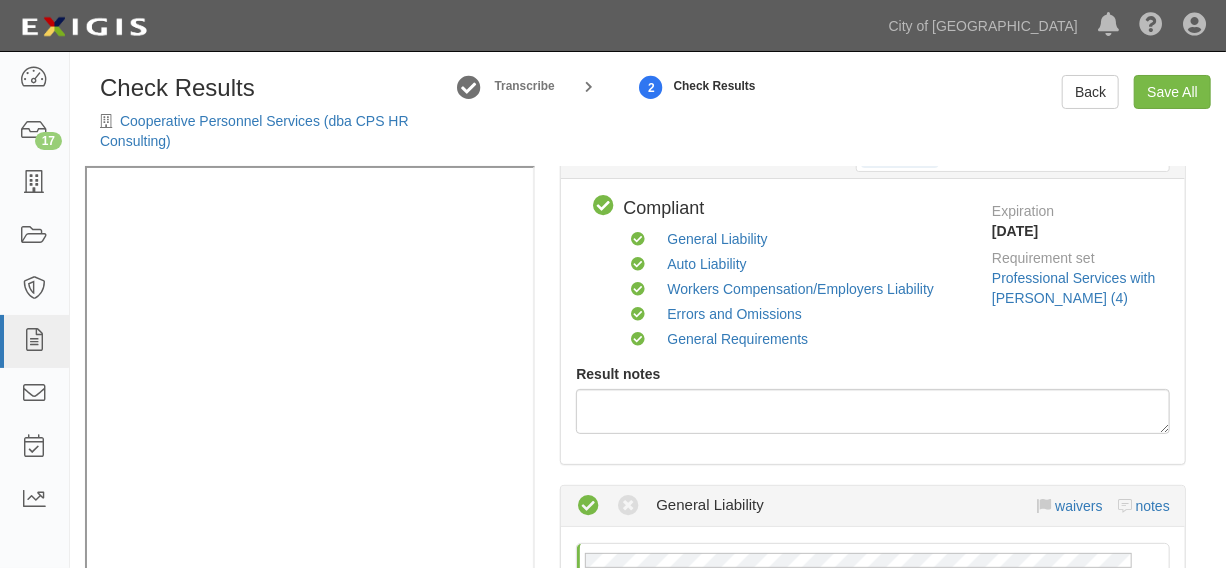 scroll, scrollTop: 96, scrollLeft: 0, axis: vertical 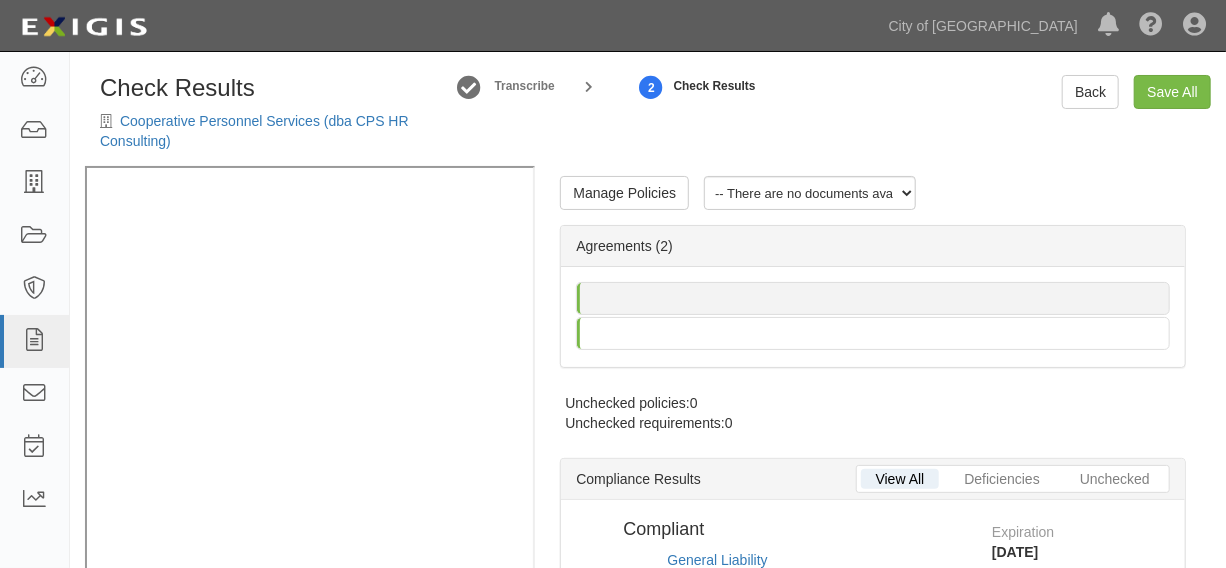 radio on "false" 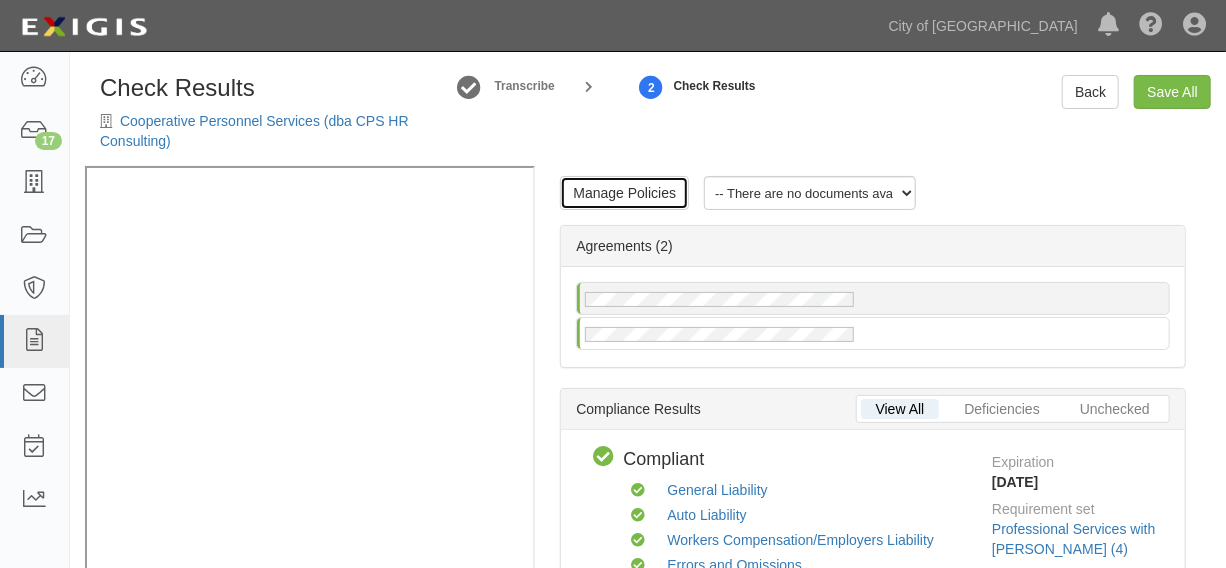 click on "Manage Policies" at bounding box center (624, 193) 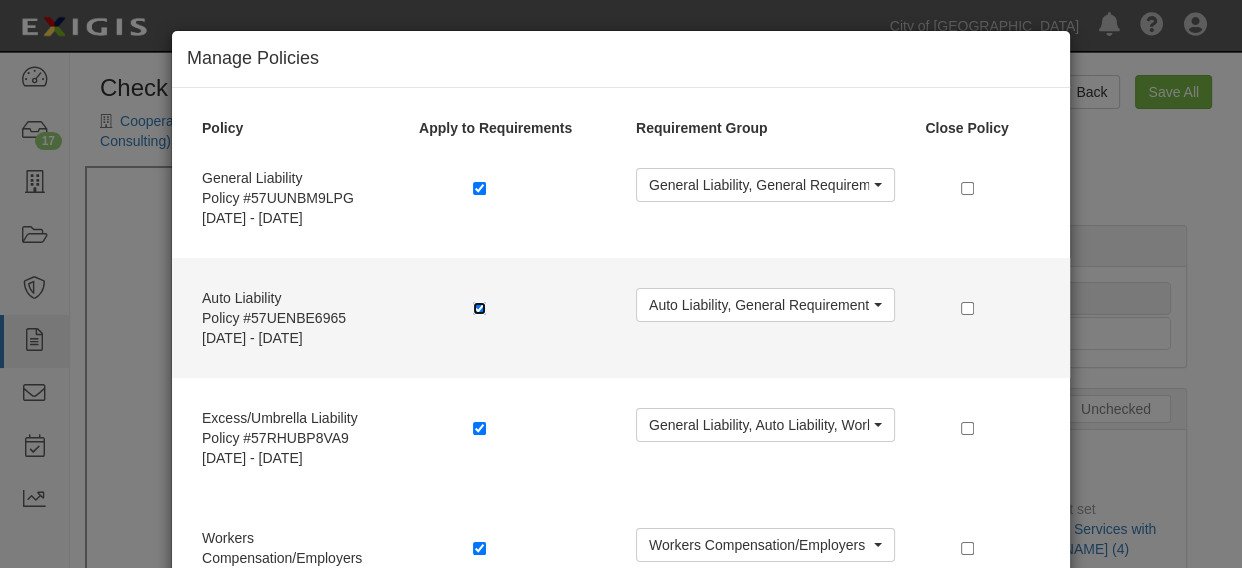 click at bounding box center (479, 308) 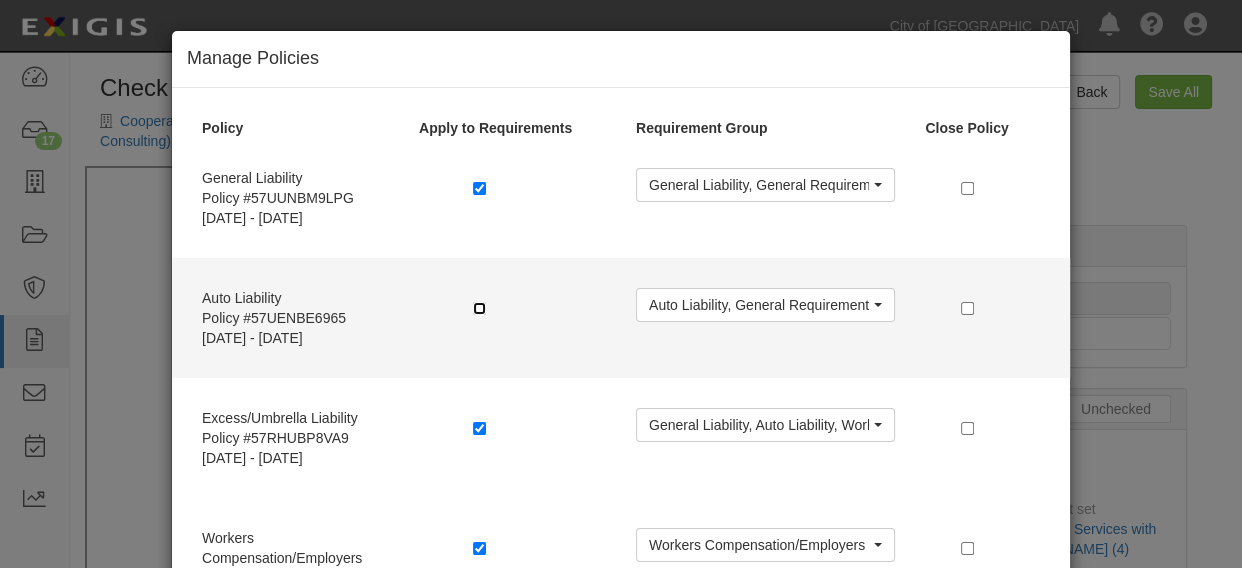 click at bounding box center (479, 308) 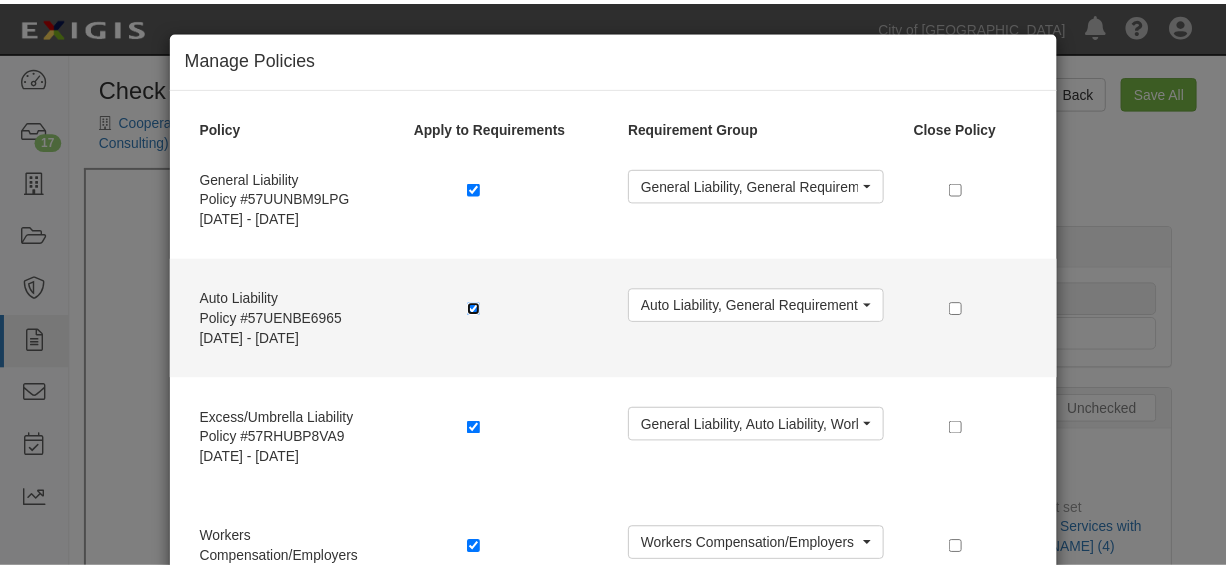 scroll, scrollTop: 302, scrollLeft: 0, axis: vertical 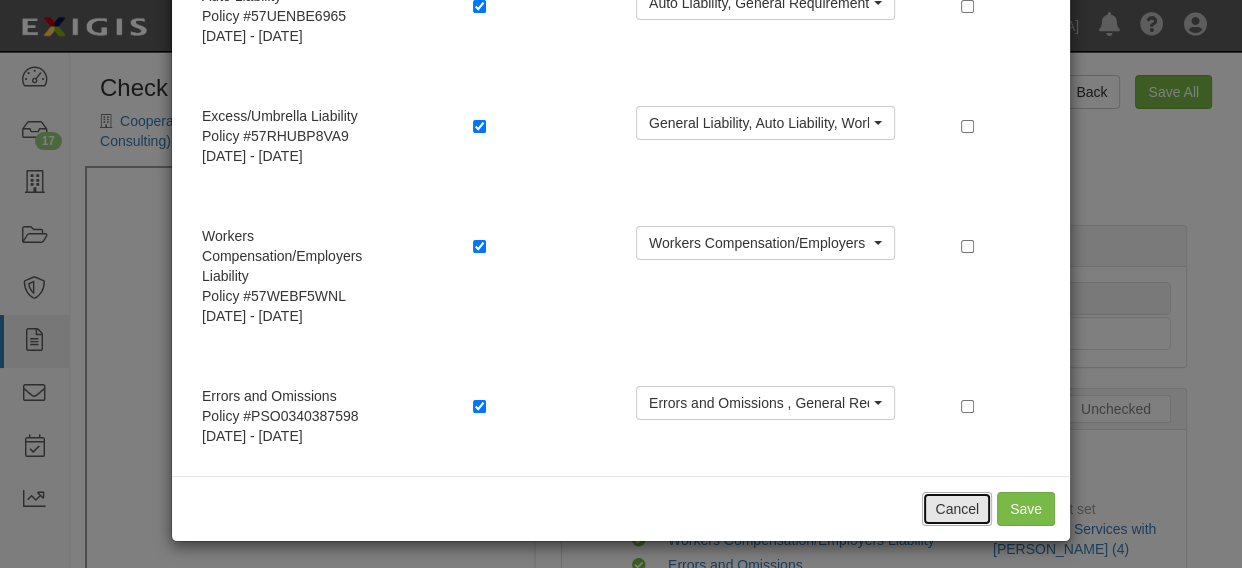 click on "Cancel" at bounding box center (957, 509) 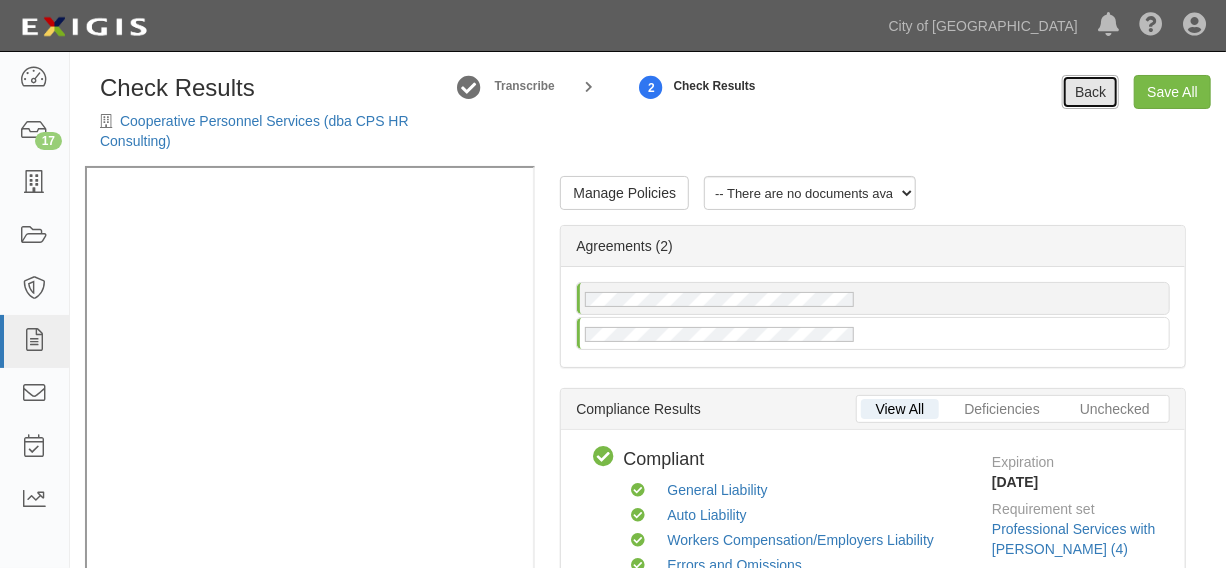click on "Back" at bounding box center (1090, 92) 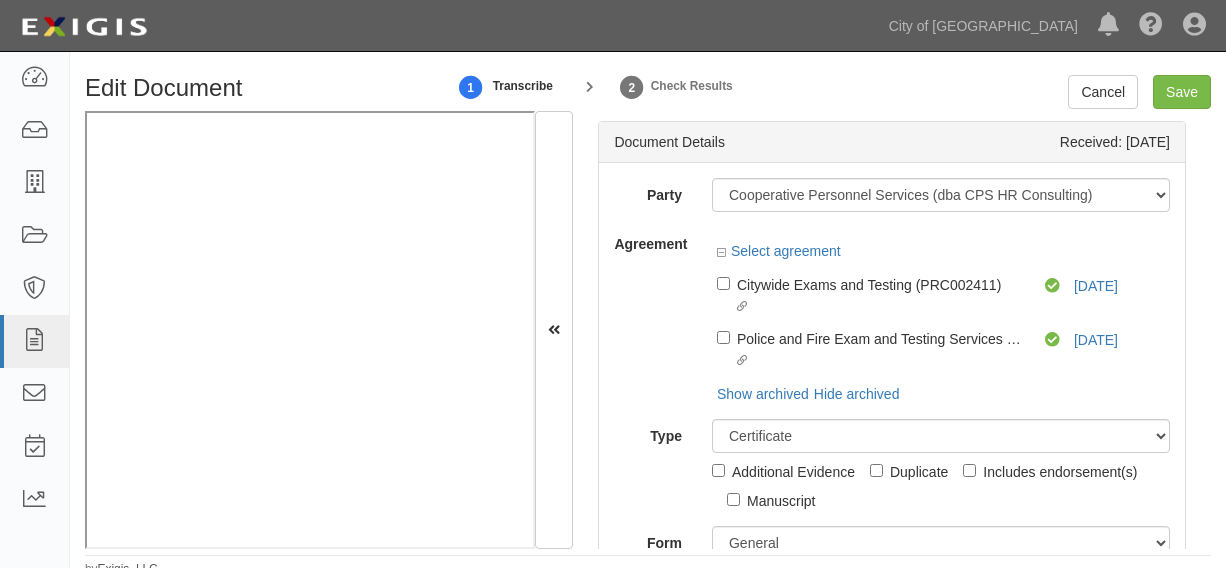 scroll, scrollTop: 0, scrollLeft: 0, axis: both 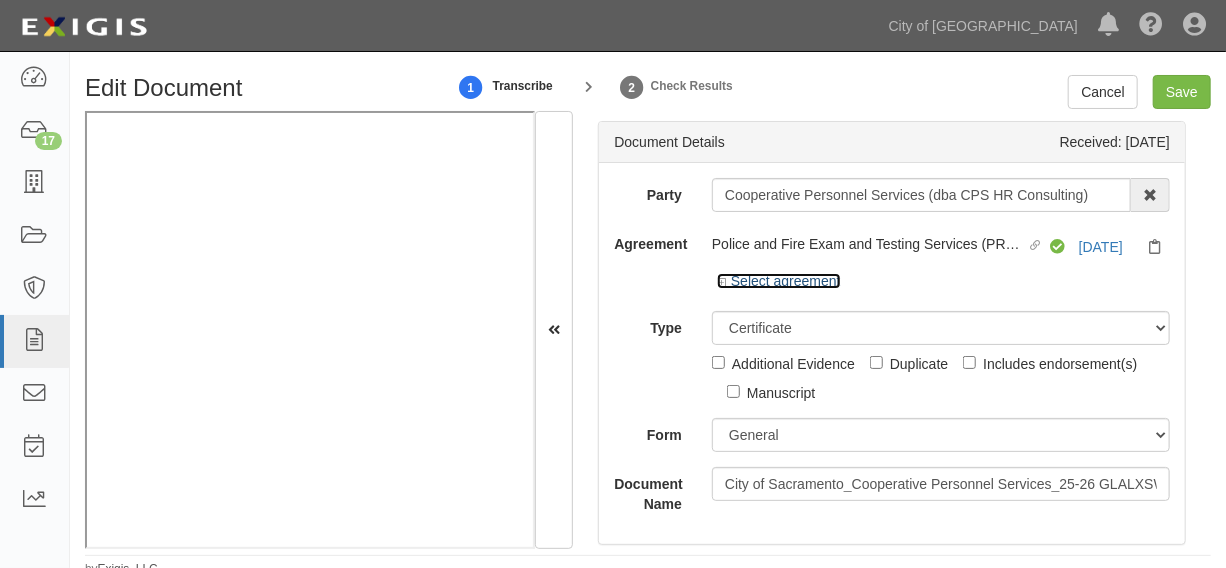 click on "Select agreement" at bounding box center (779, 281) 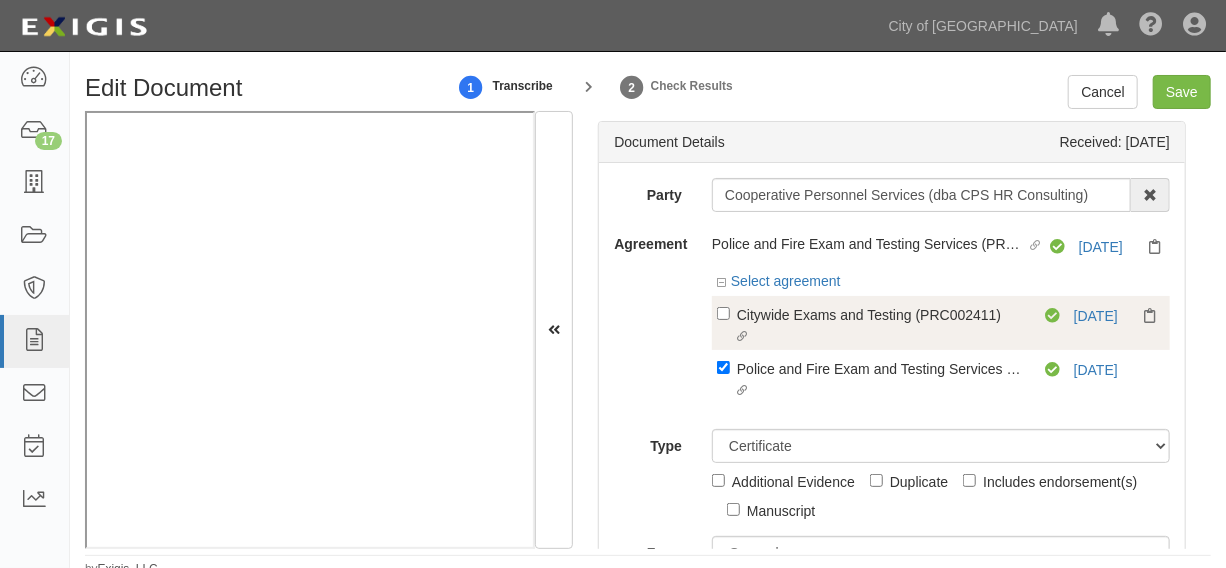 click on "Linked agreement
Citywide Exams and Testing (PRC002411)
Linked agreement" at bounding box center [881, 326] 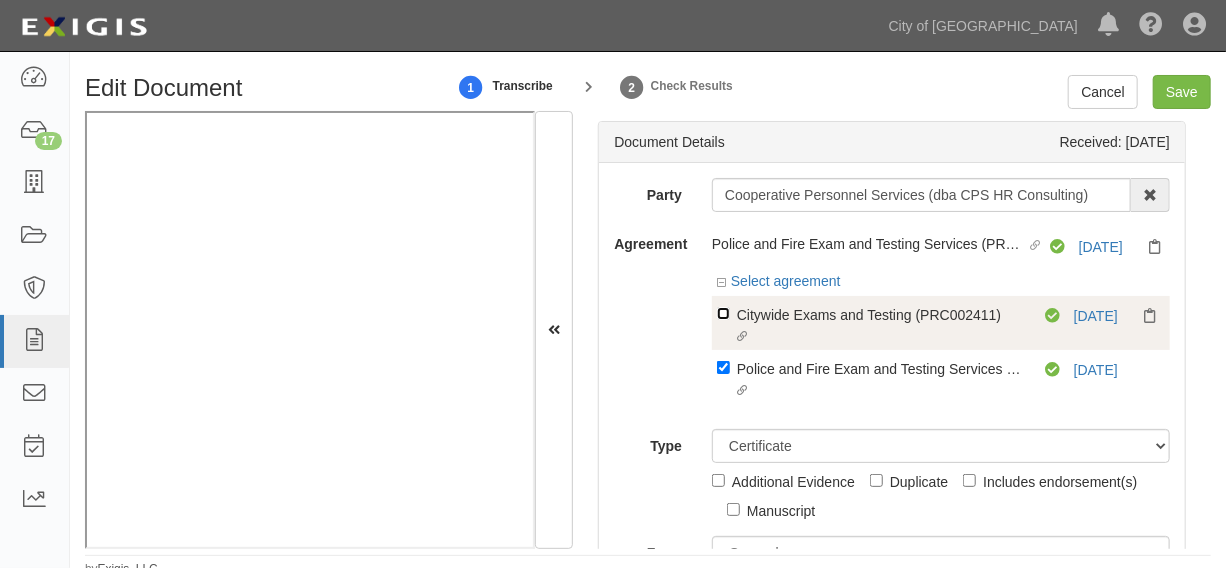 click on "Linked agreement
Citywide Exams and Testing (PRC002411)
Linked agreement" at bounding box center (723, 313) 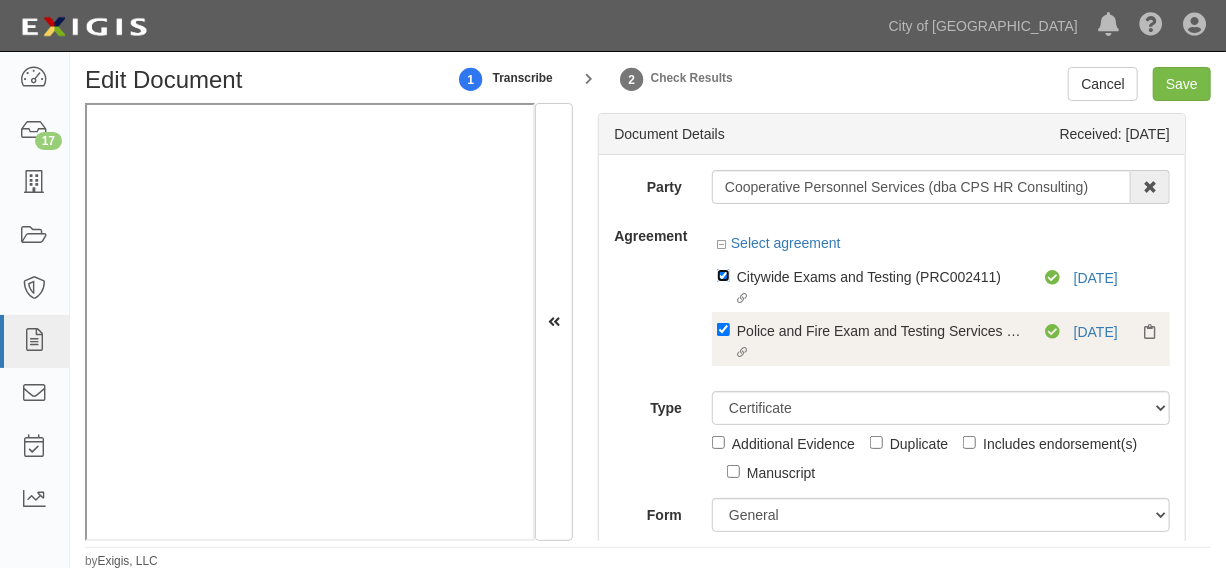 scroll, scrollTop: 10, scrollLeft: 0, axis: vertical 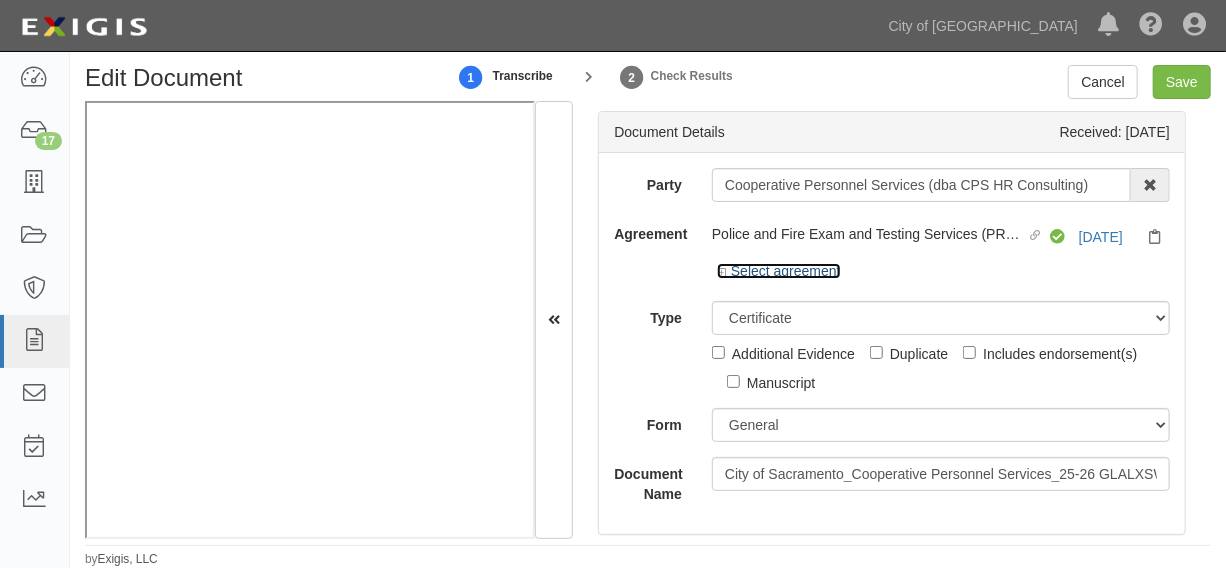 click on "Select agreement" at bounding box center [779, 271] 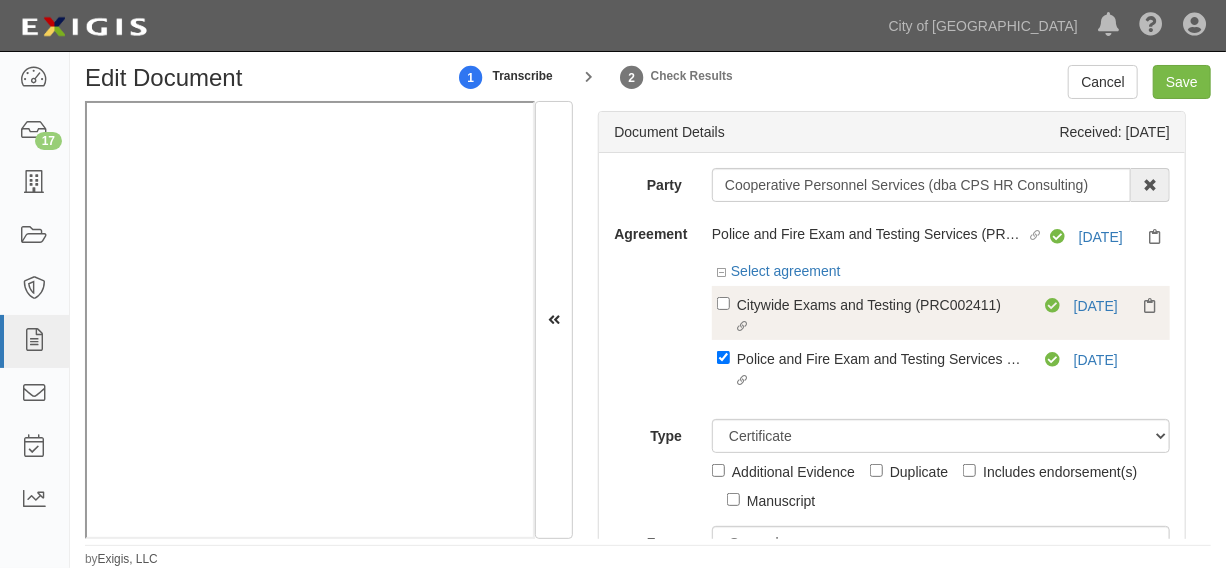 click on "Citywide Exams and Testing (PRC002411)" at bounding box center (880, 304) 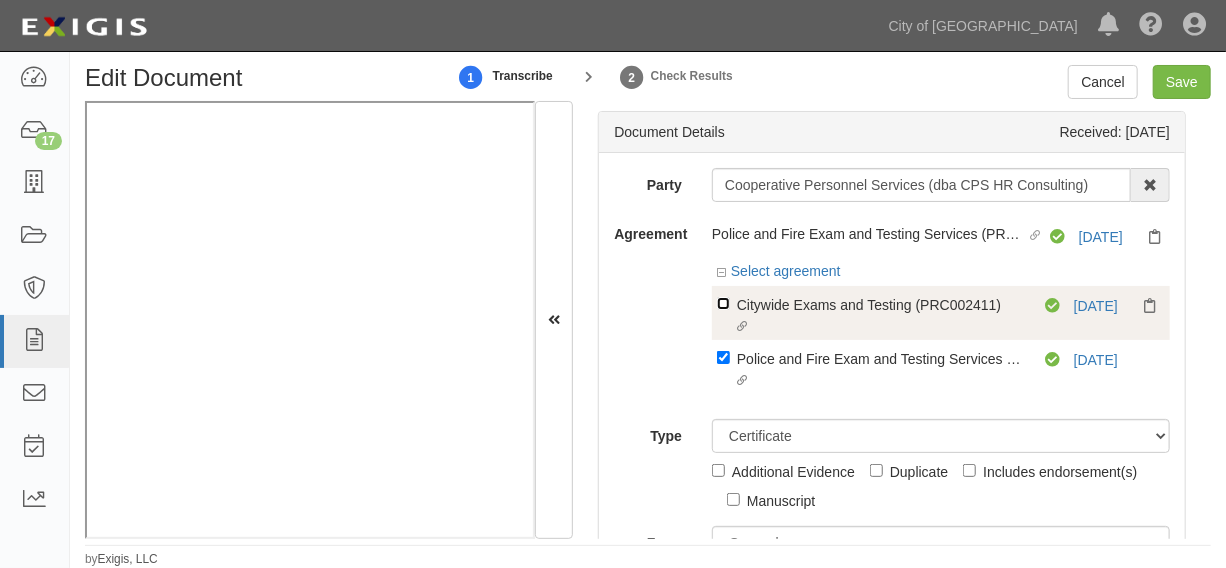 click on "Linked agreement
Citywide Exams and Testing (PRC002411)
Linked agreement" at bounding box center (723, 303) 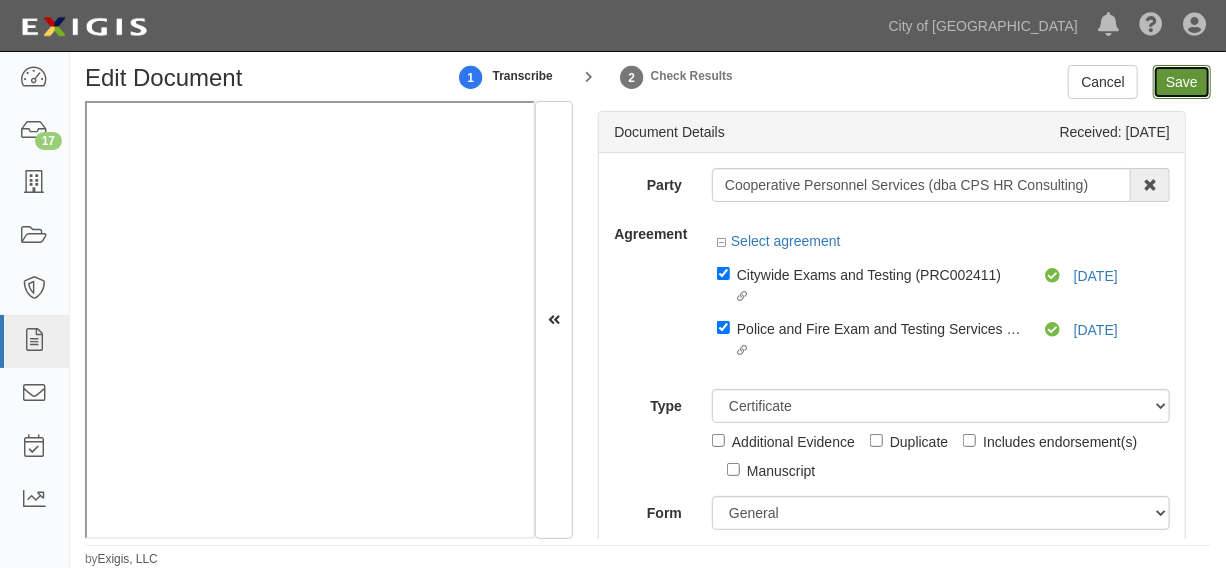 click on "Save" at bounding box center (1182, 82) 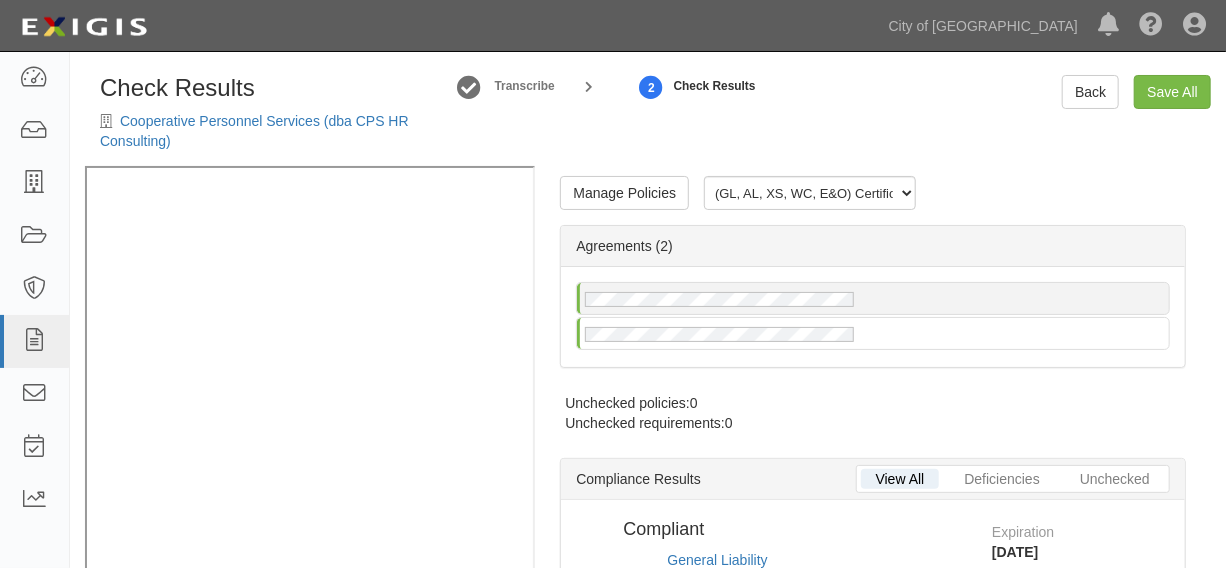 scroll, scrollTop: 24, scrollLeft: 0, axis: vertical 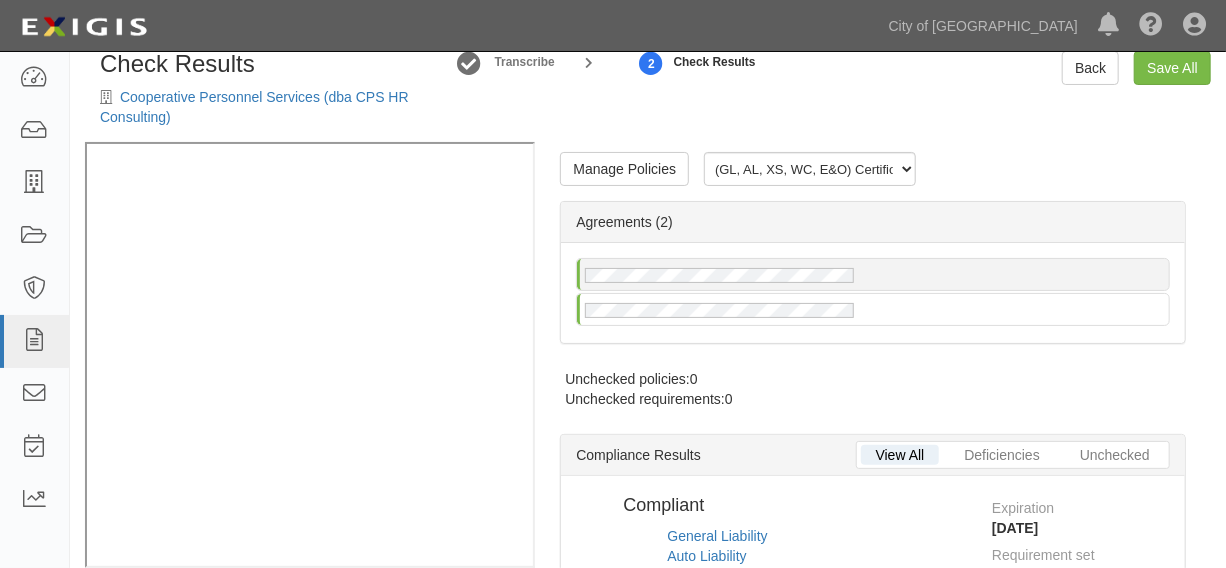 radio on "true" 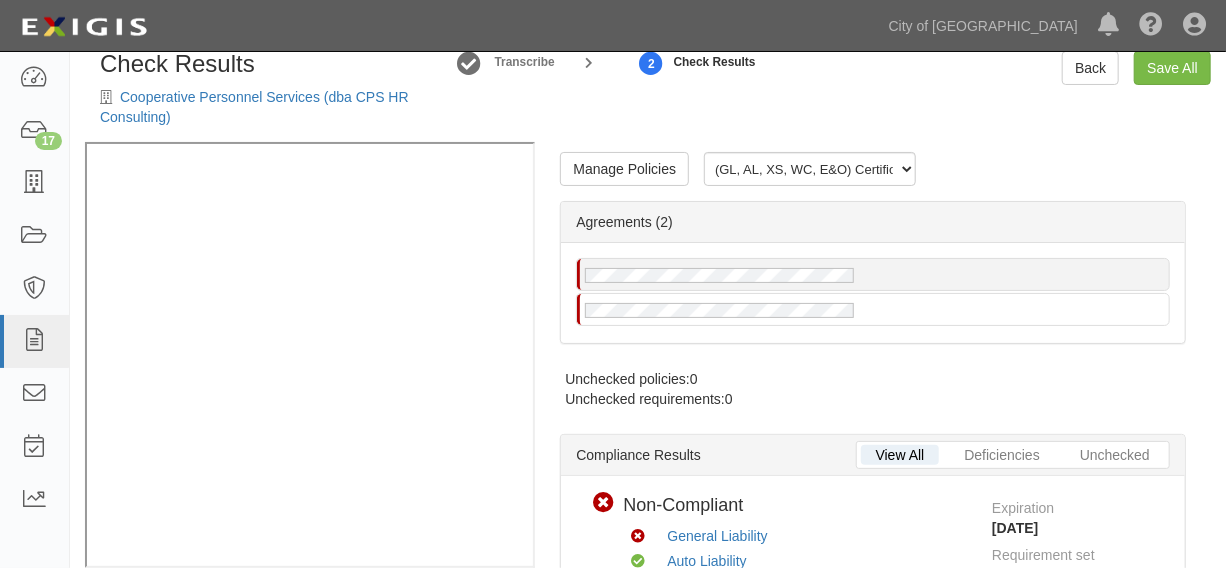 scroll, scrollTop: 53, scrollLeft: 0, axis: vertical 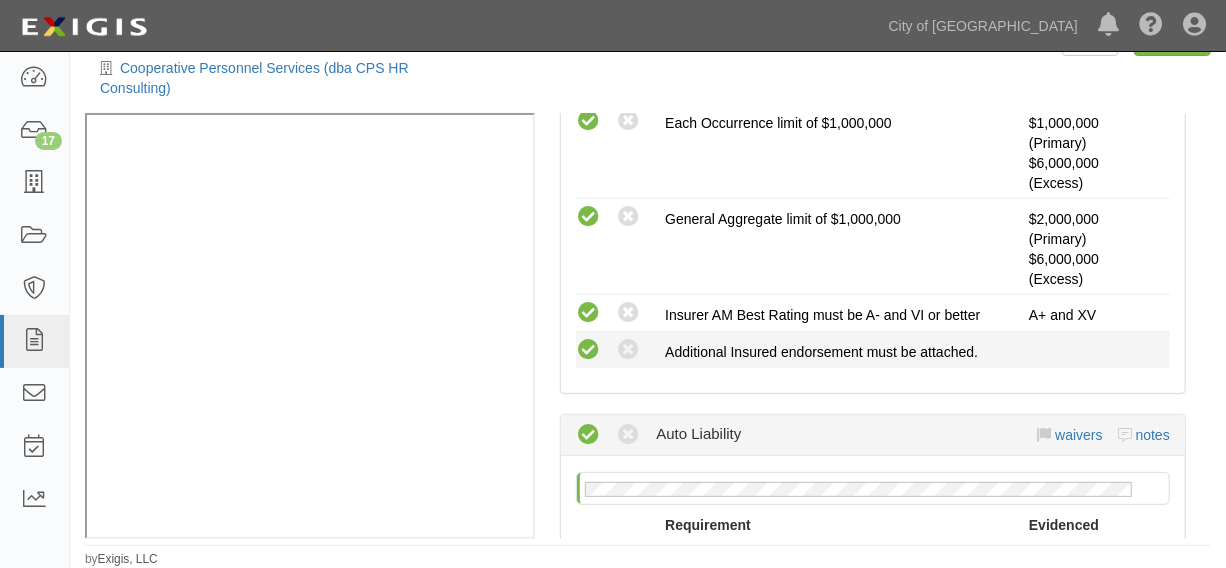 click on "Compliant Waived:  Non-Compliant" at bounding box center [620, 350] 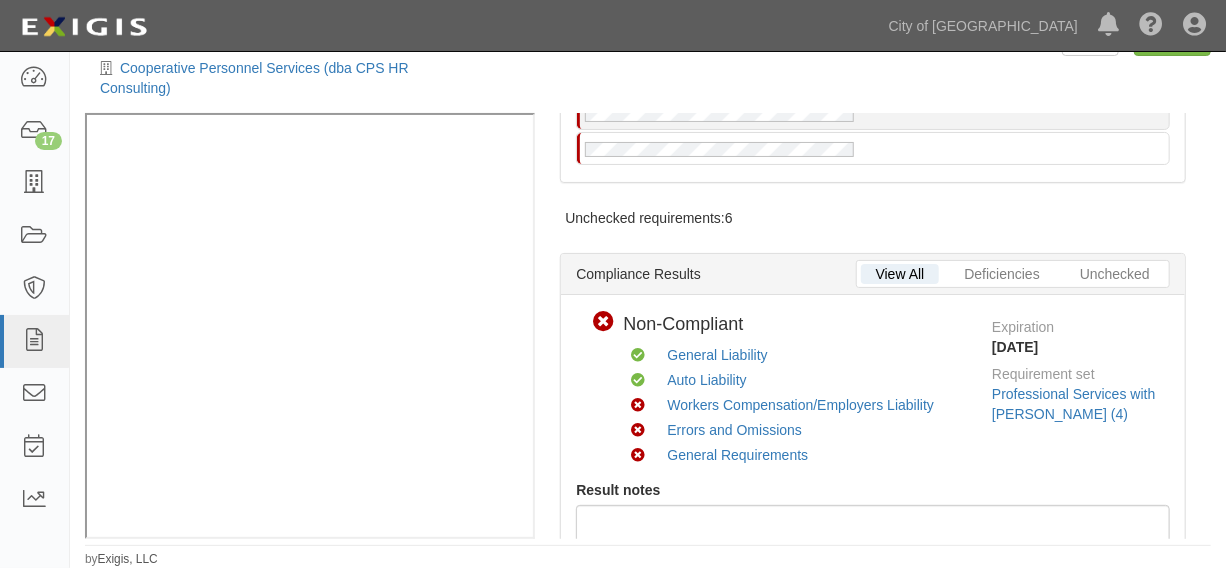 scroll, scrollTop: 0, scrollLeft: 0, axis: both 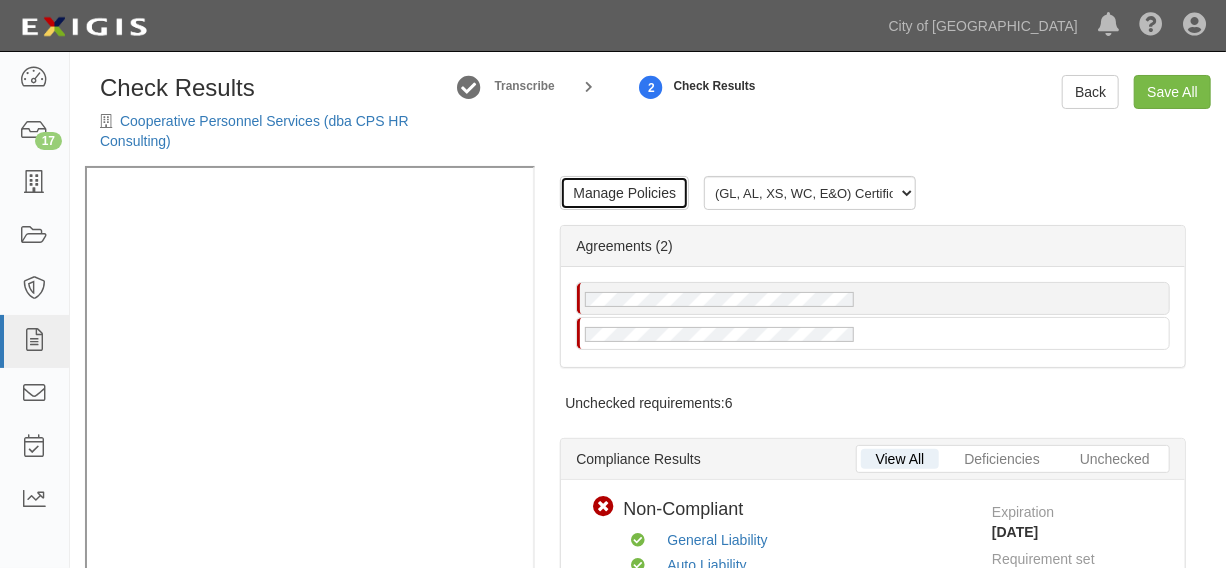 click on "Manage Policies" at bounding box center (624, 193) 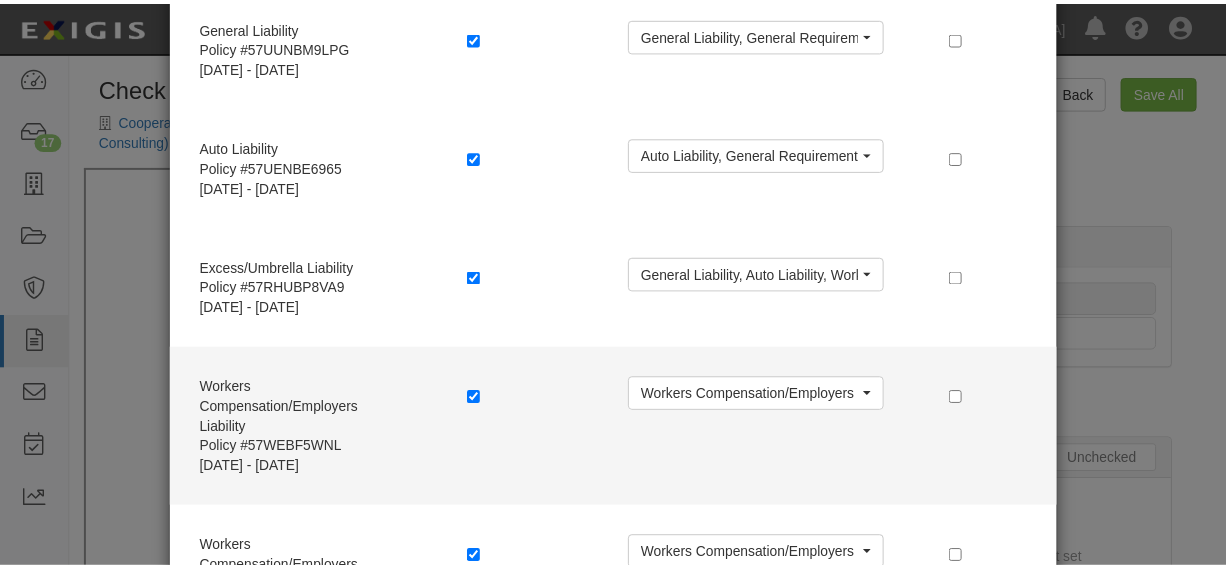 scroll, scrollTop: 454, scrollLeft: 0, axis: vertical 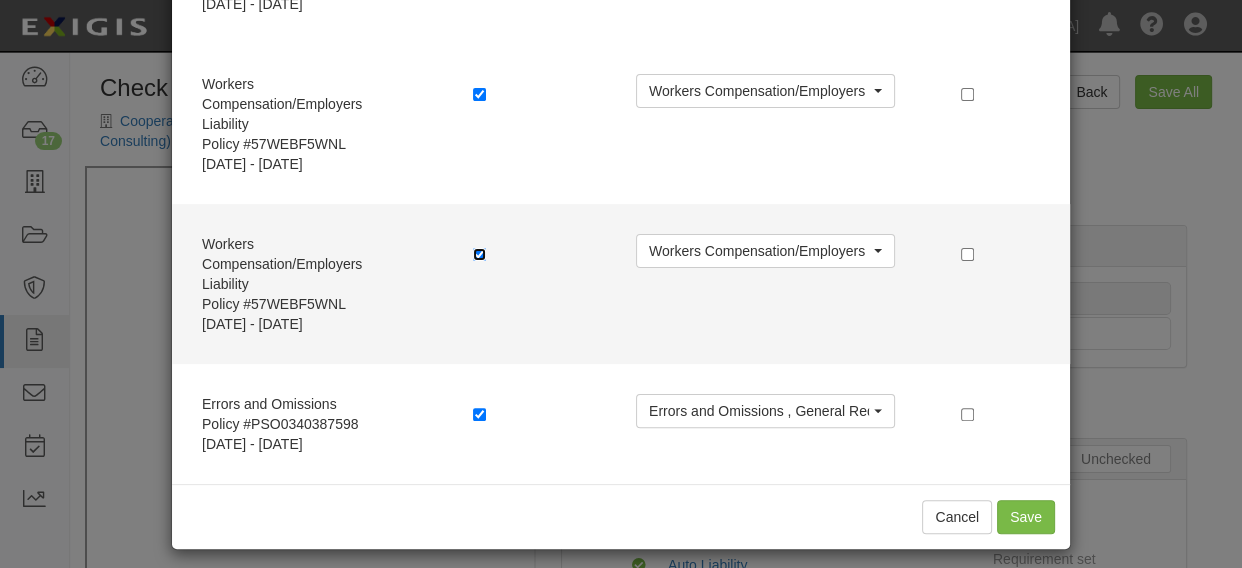 click at bounding box center [479, 254] 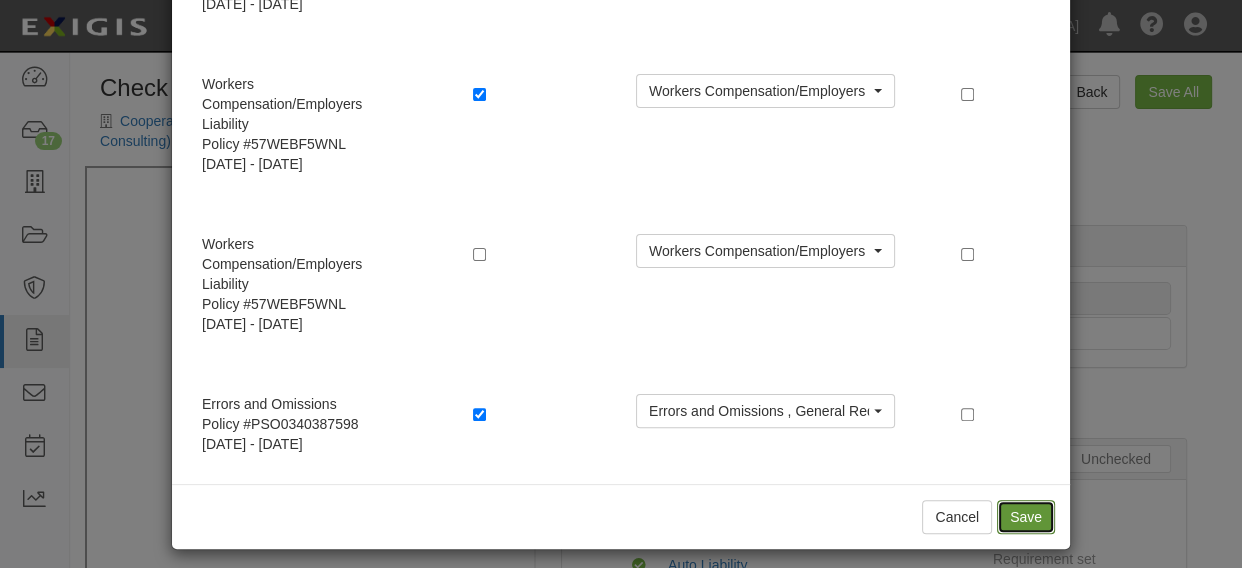 click on "Save" at bounding box center (1026, 517) 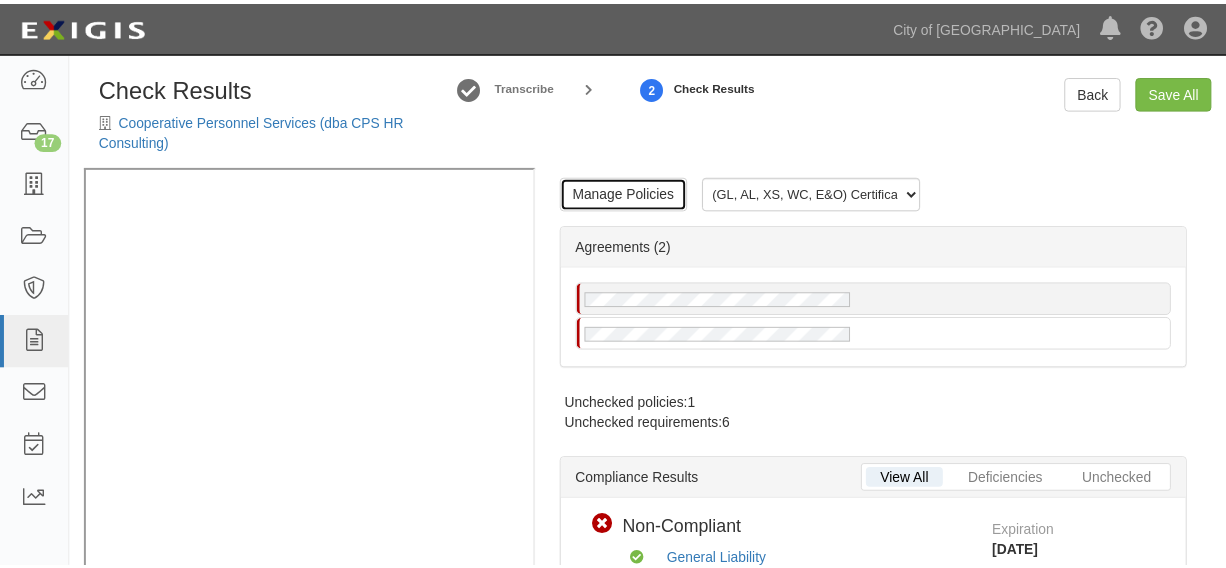 scroll, scrollTop: 0, scrollLeft: 0, axis: both 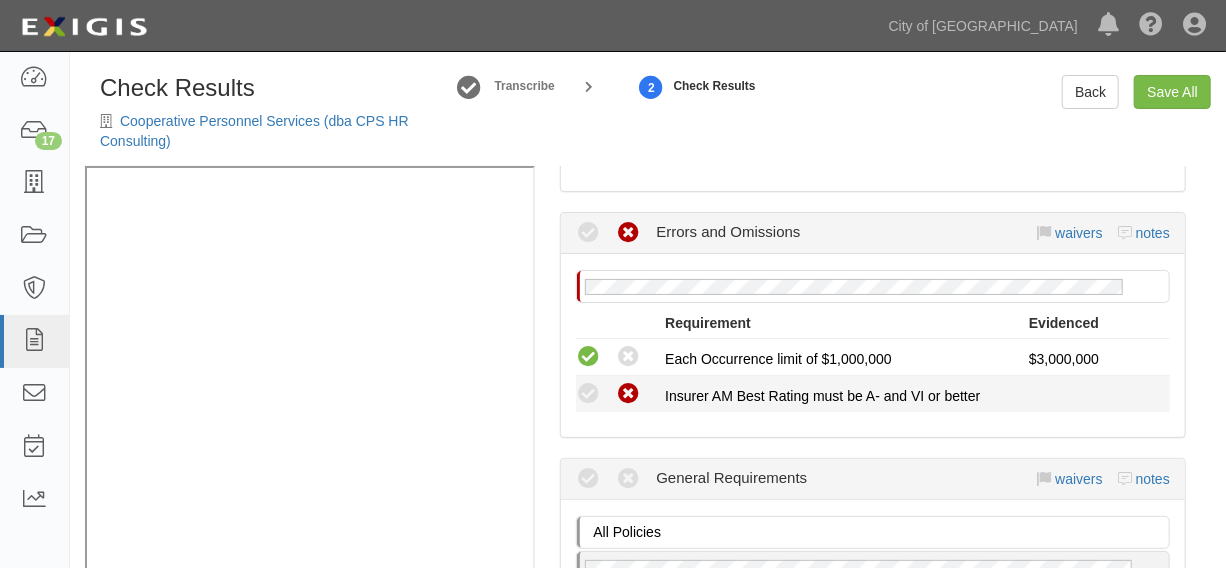 click at bounding box center (588, 394) 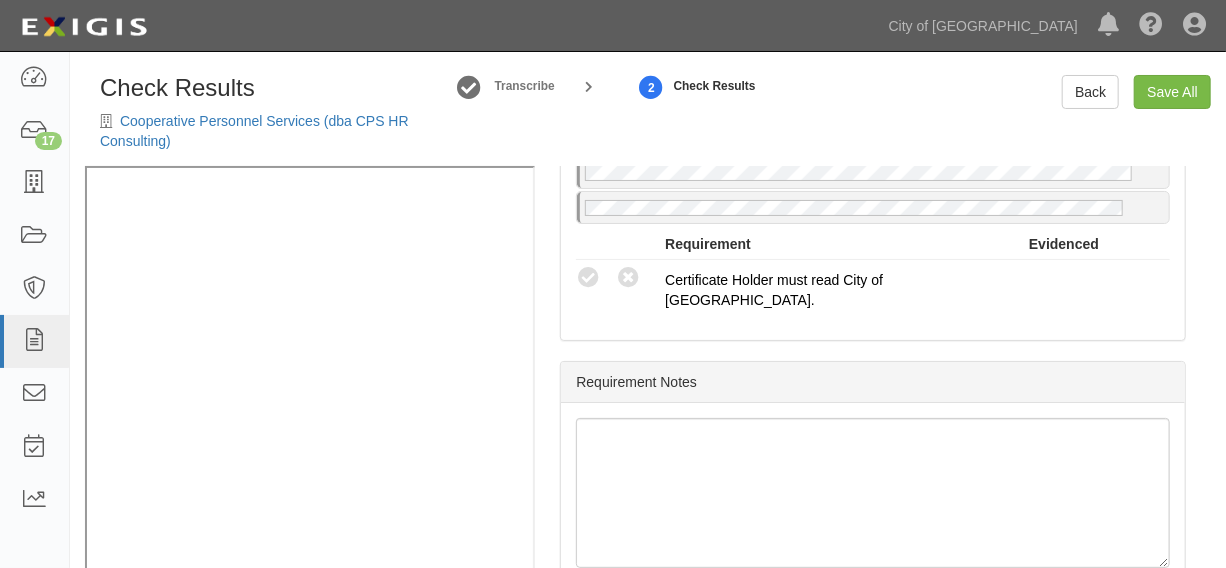 scroll, scrollTop: 2480, scrollLeft: 0, axis: vertical 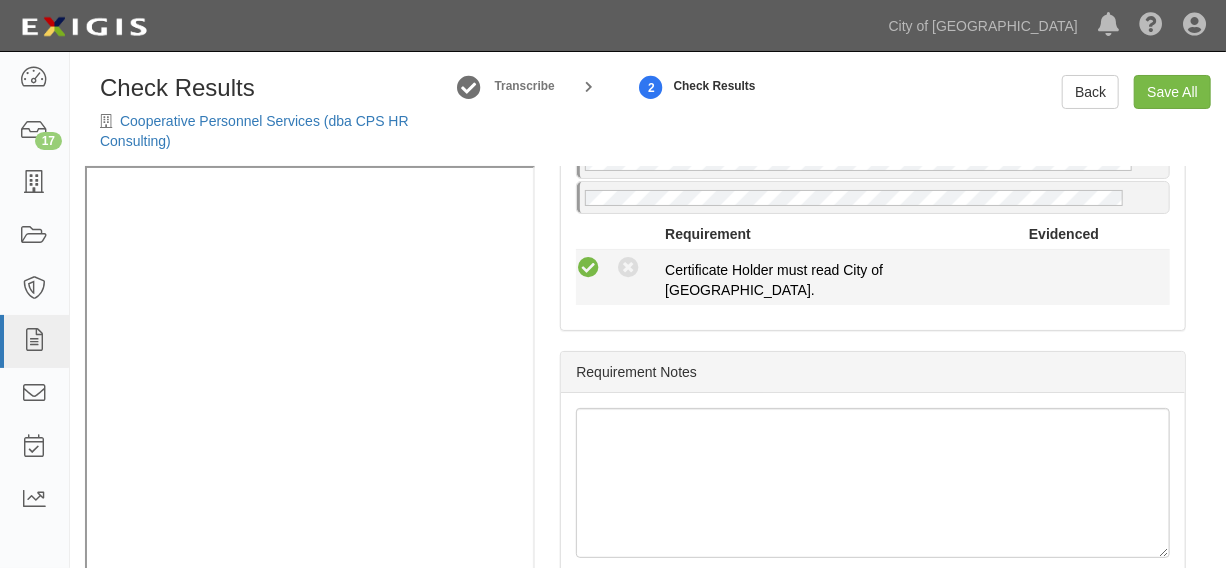 click at bounding box center [588, 268] 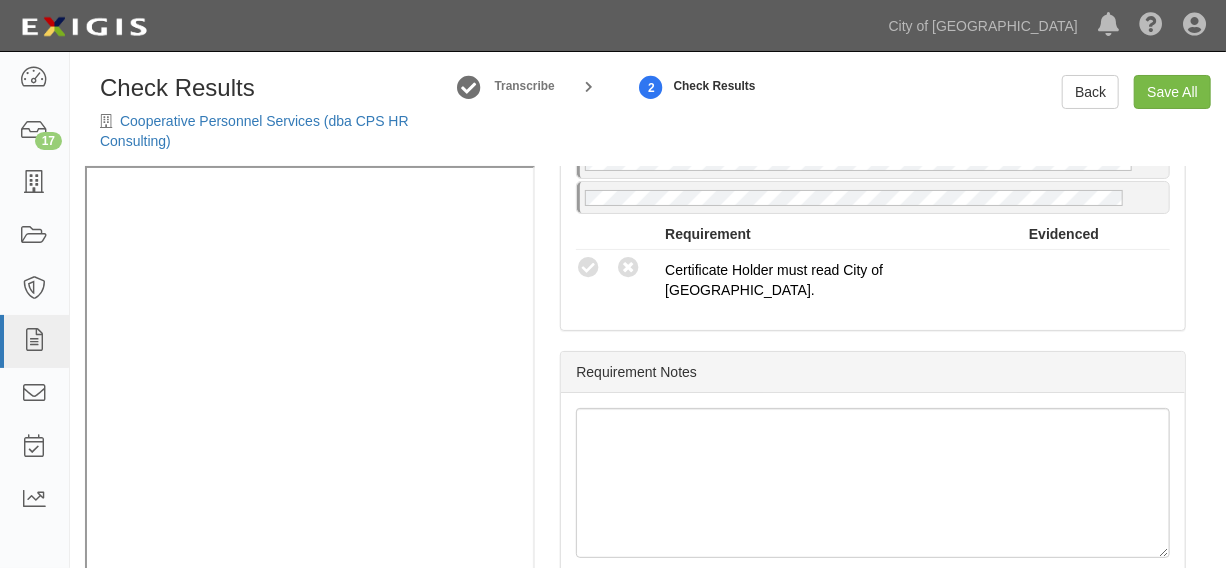 radio on "true" 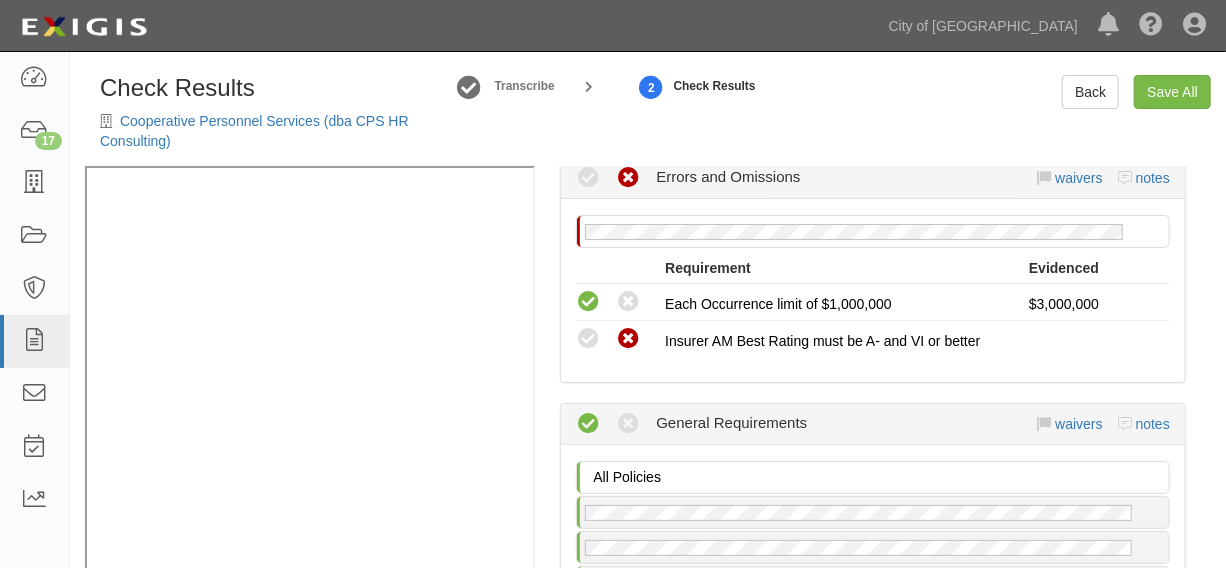scroll, scrollTop: 1873, scrollLeft: 0, axis: vertical 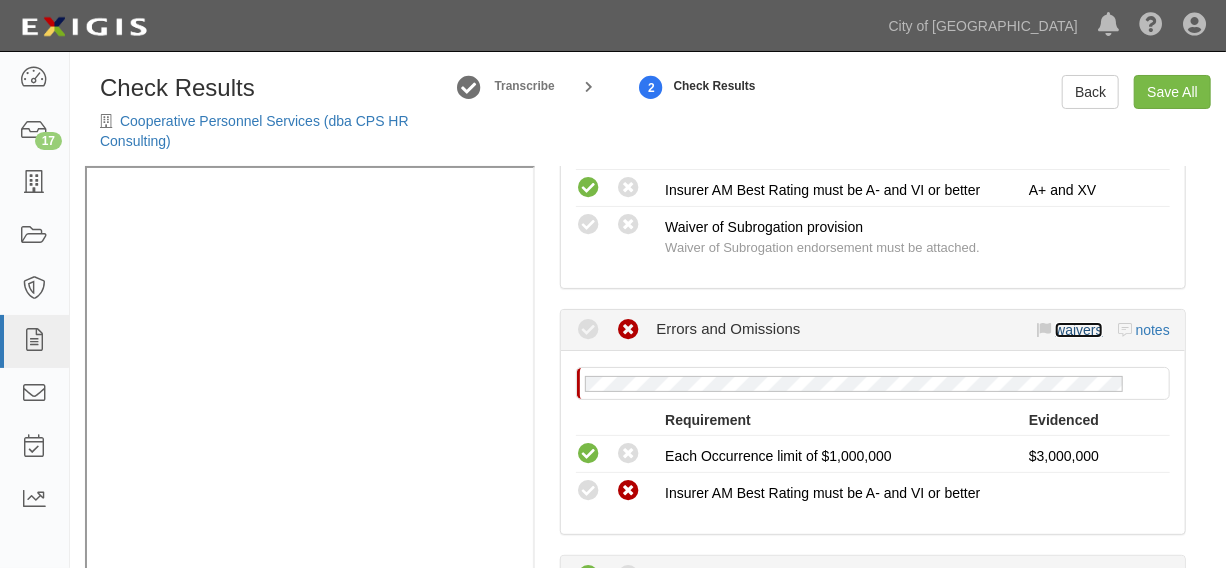 click on "waivers" at bounding box center (1078, 330) 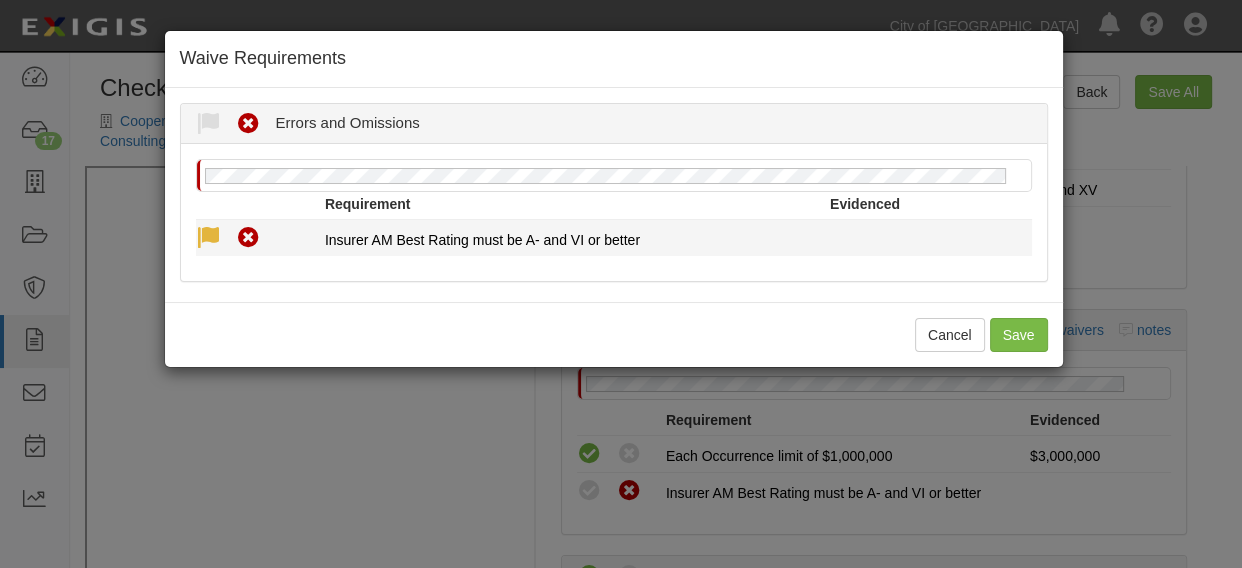 click at bounding box center [208, 238] 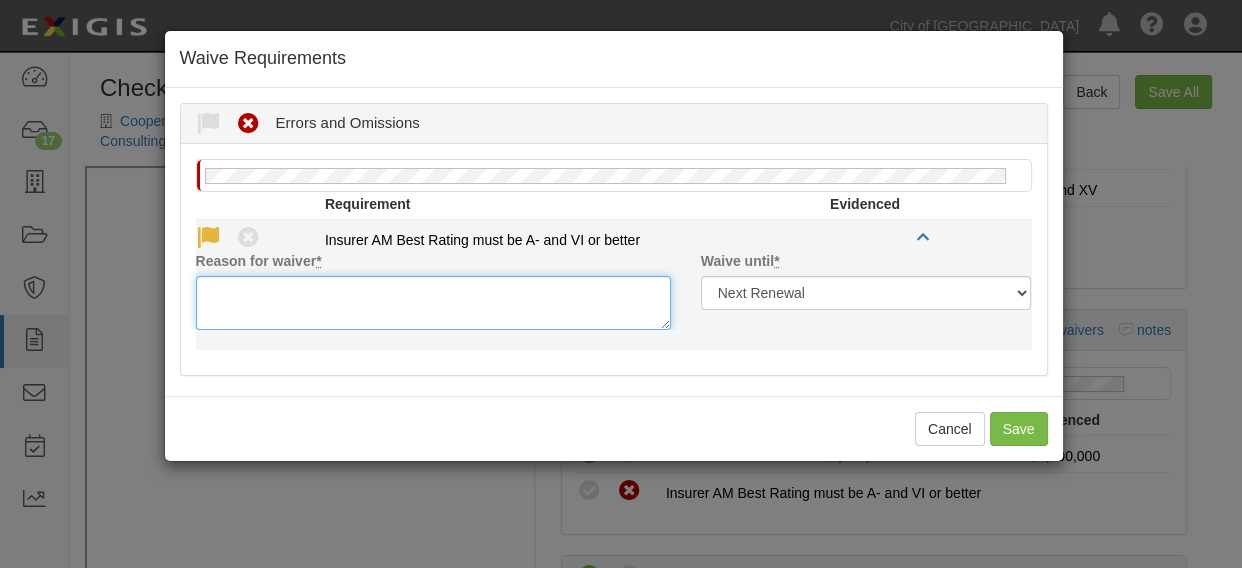click on "Reason for waiver  *" at bounding box center [433, 303] 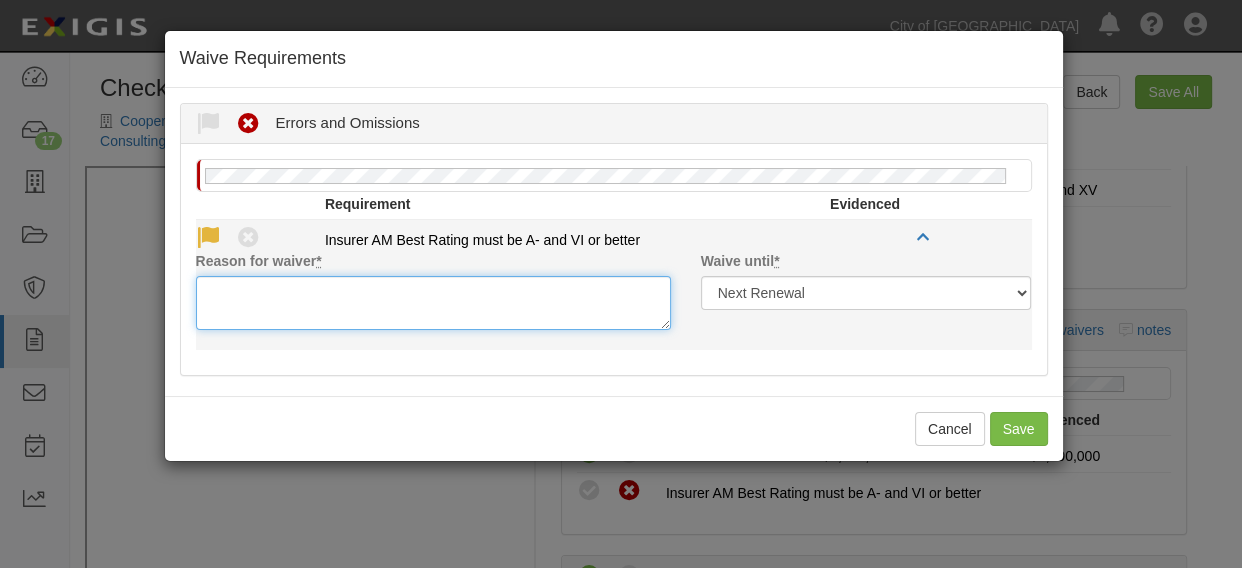 paste on "All Lloyd’s is acceptable" 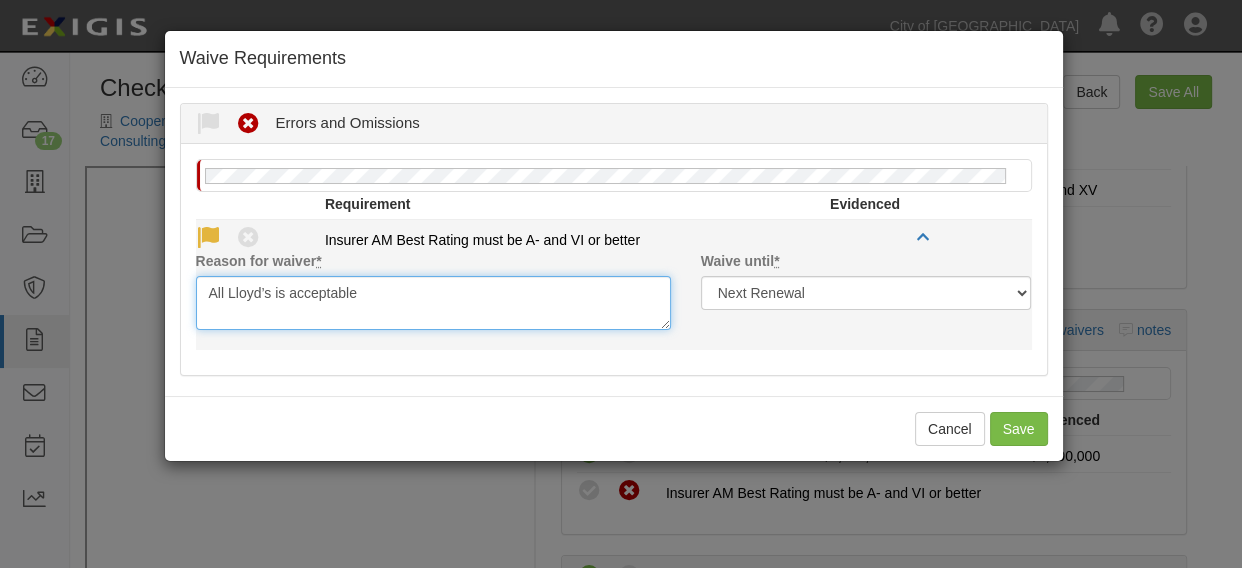 drag, startPoint x: 208, startPoint y: 286, endPoint x: 224, endPoint y: 286, distance: 16 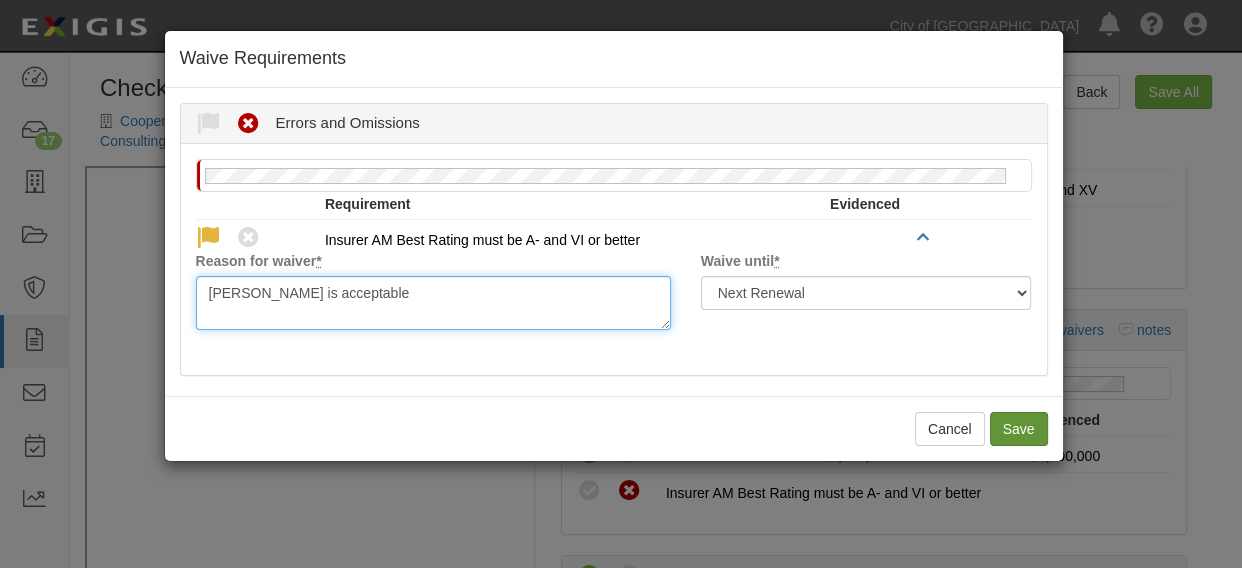 type on "Lloyd’s is acceptable" 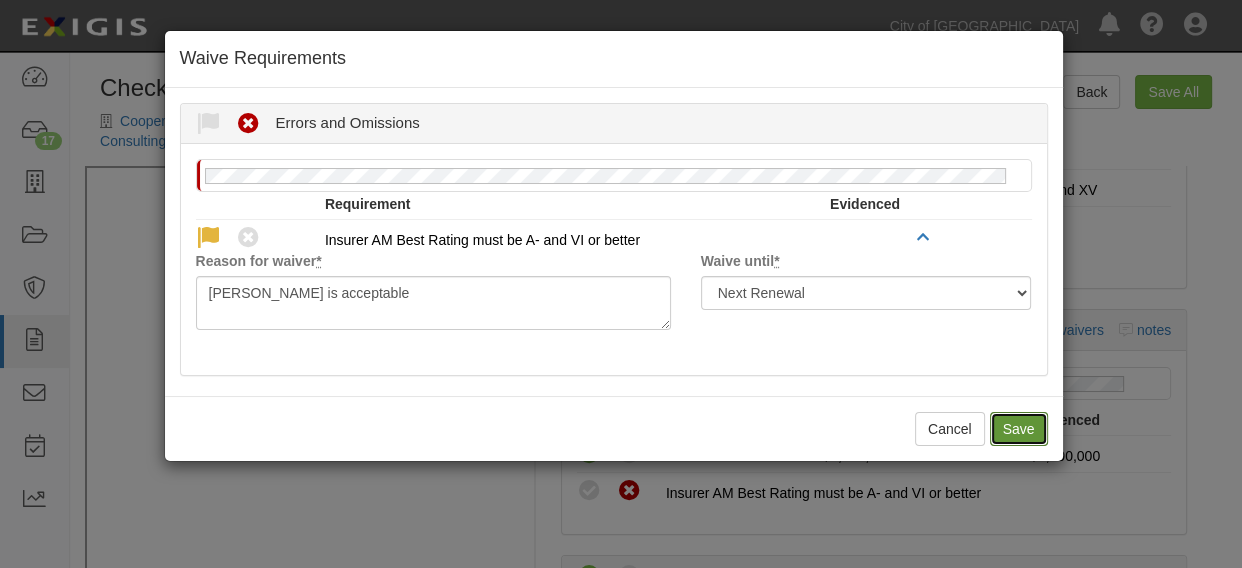 click on "Save" at bounding box center [1019, 429] 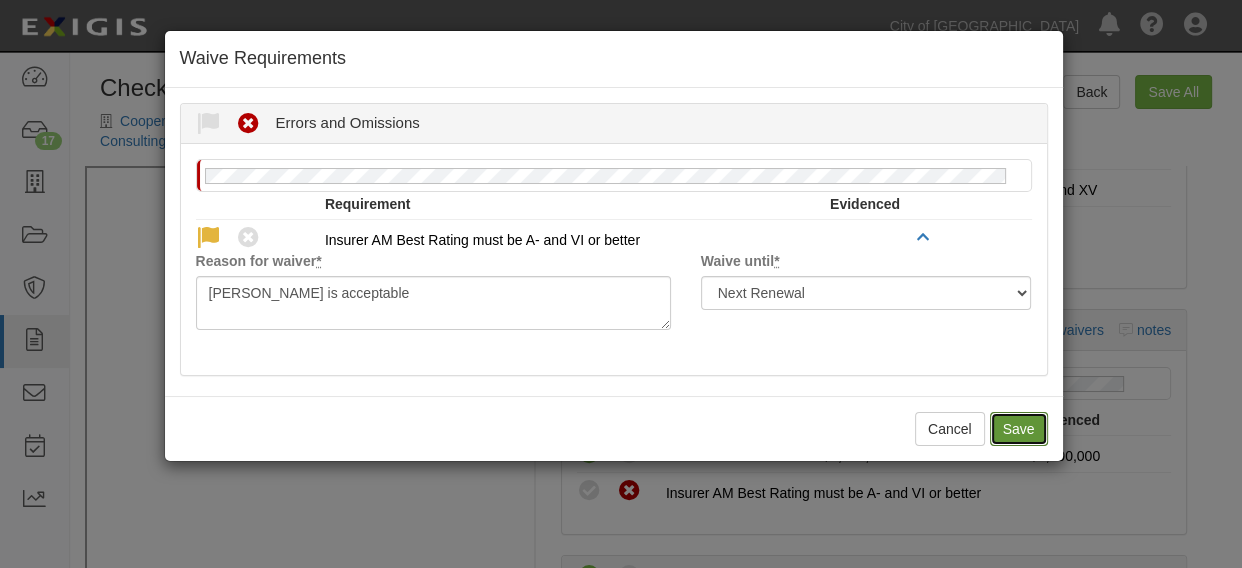 radio on "true" 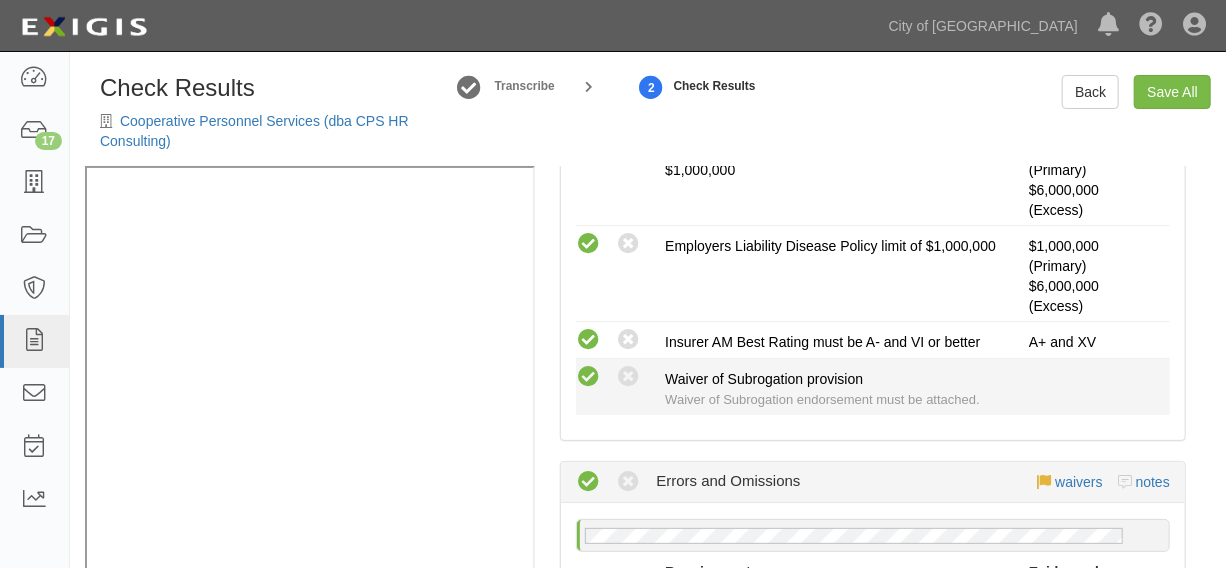 click at bounding box center [588, 377] 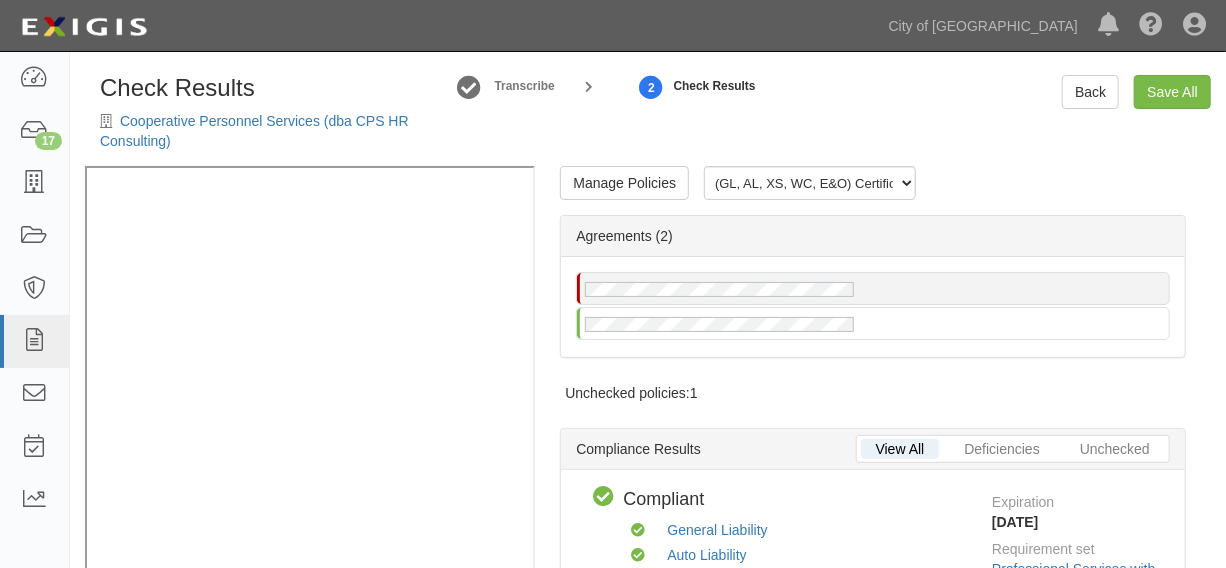 scroll, scrollTop: 0, scrollLeft: 0, axis: both 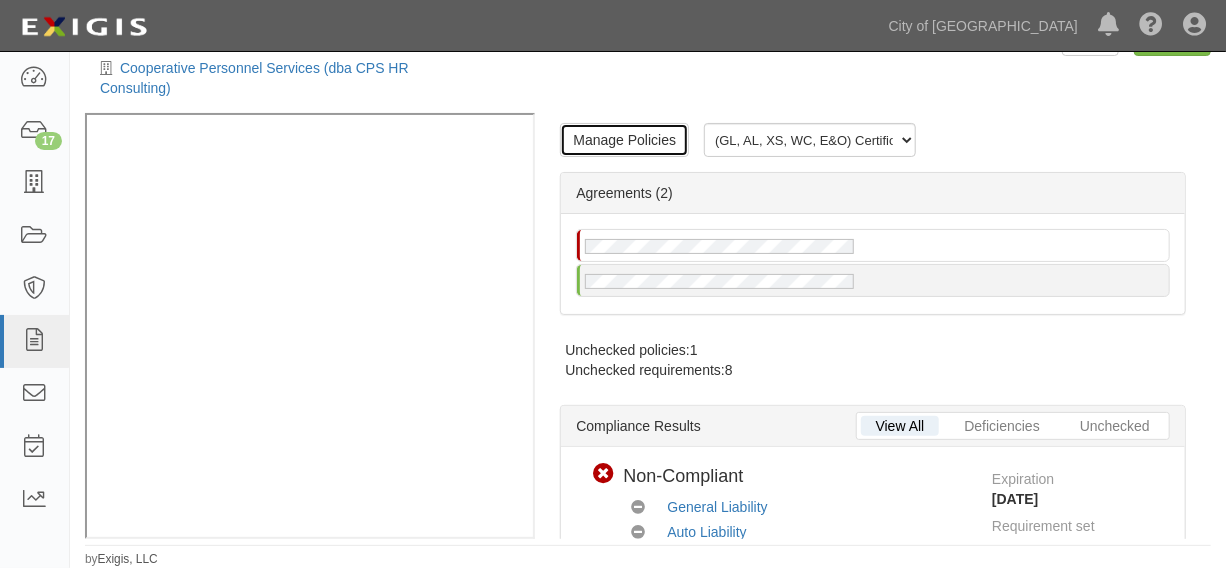 click on "Manage Policies" at bounding box center (624, 140) 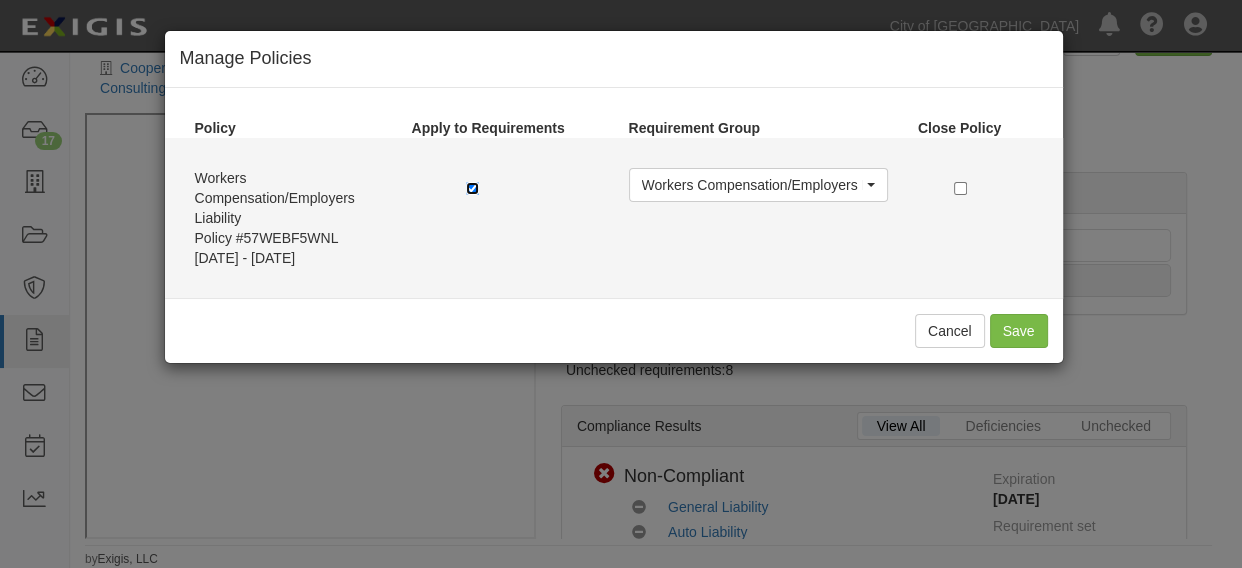 click at bounding box center (472, 188) 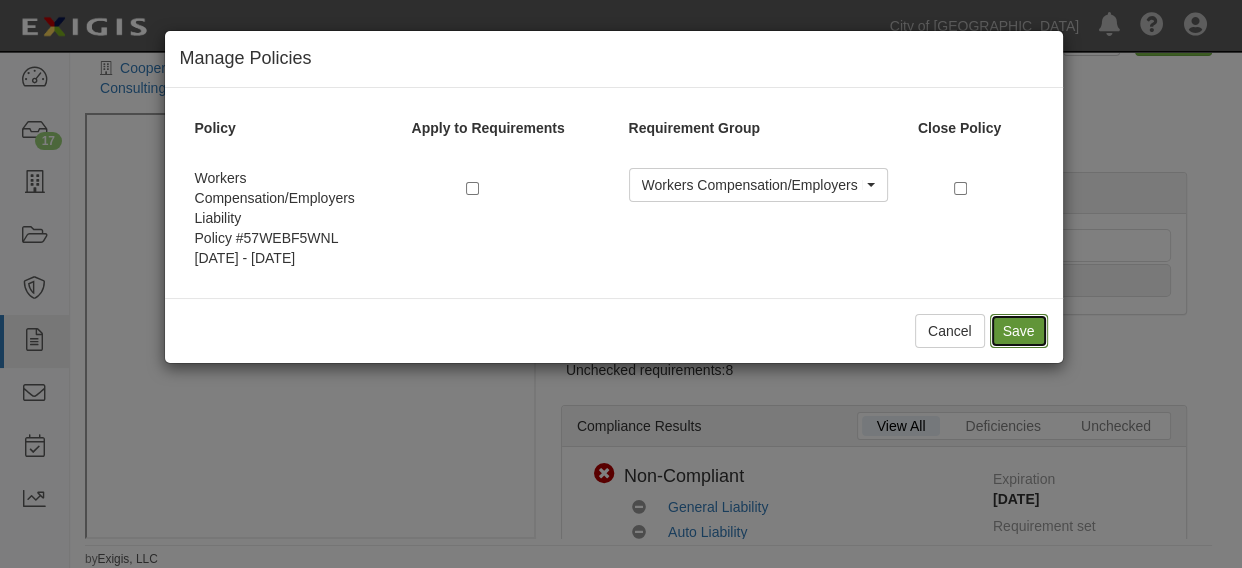 click on "Save" at bounding box center [1019, 331] 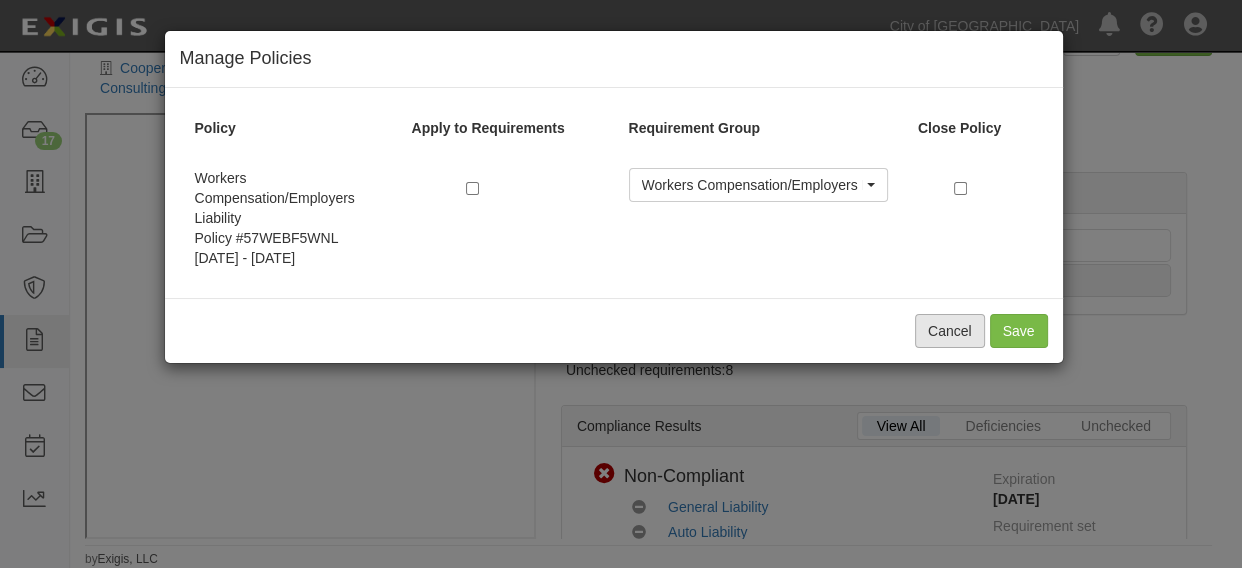 radio on "true" 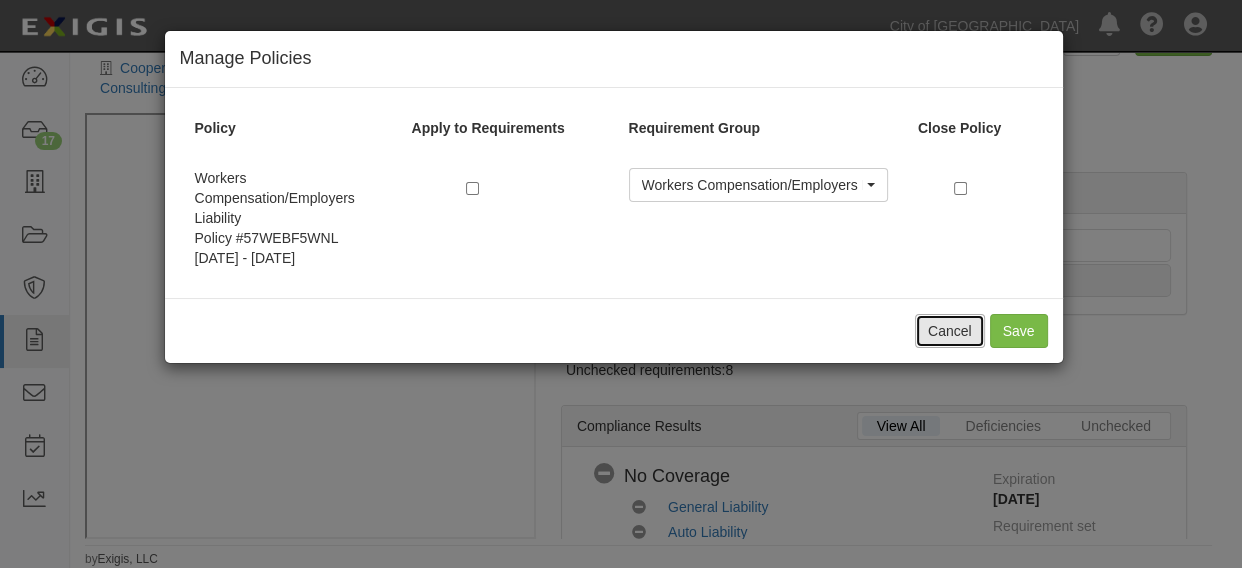 click on "Cancel" at bounding box center [950, 331] 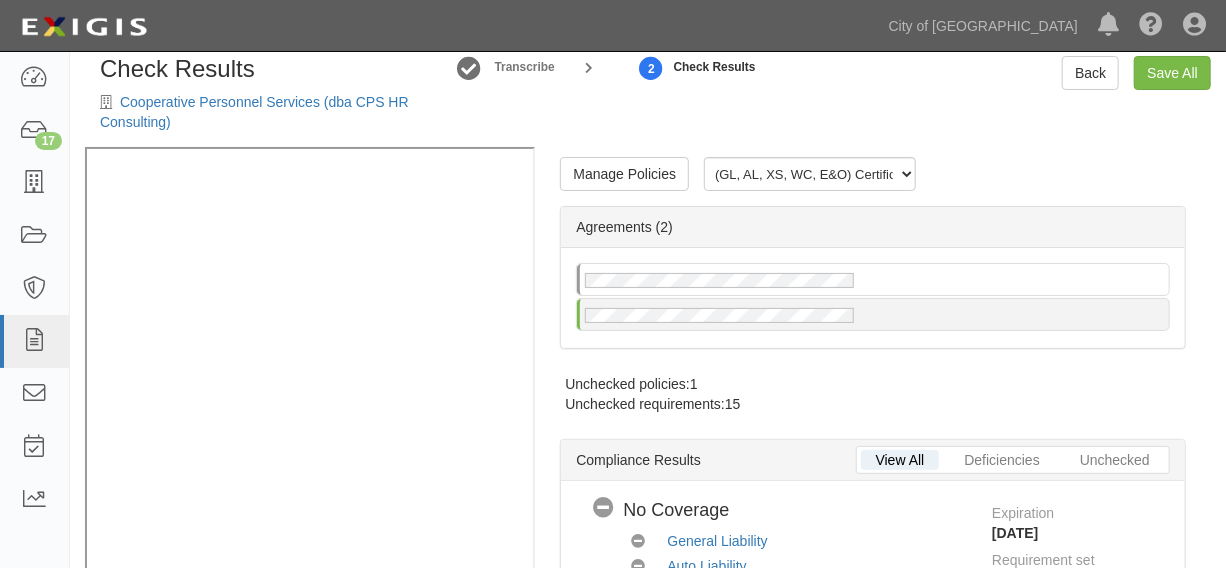 scroll, scrollTop: 0, scrollLeft: 0, axis: both 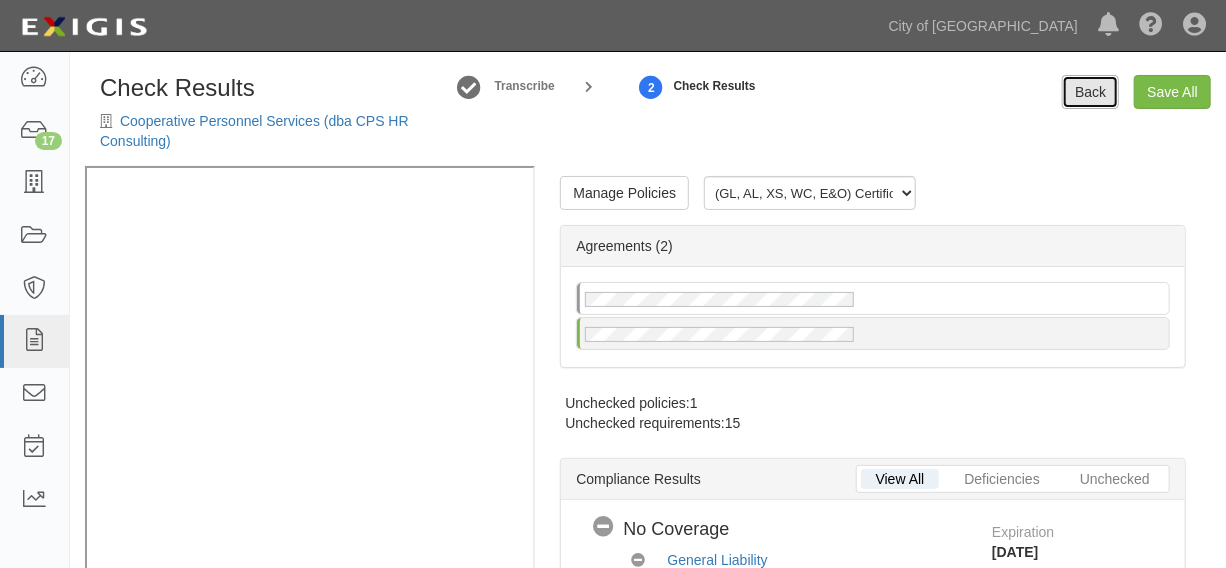 click on "Back" at bounding box center [1090, 92] 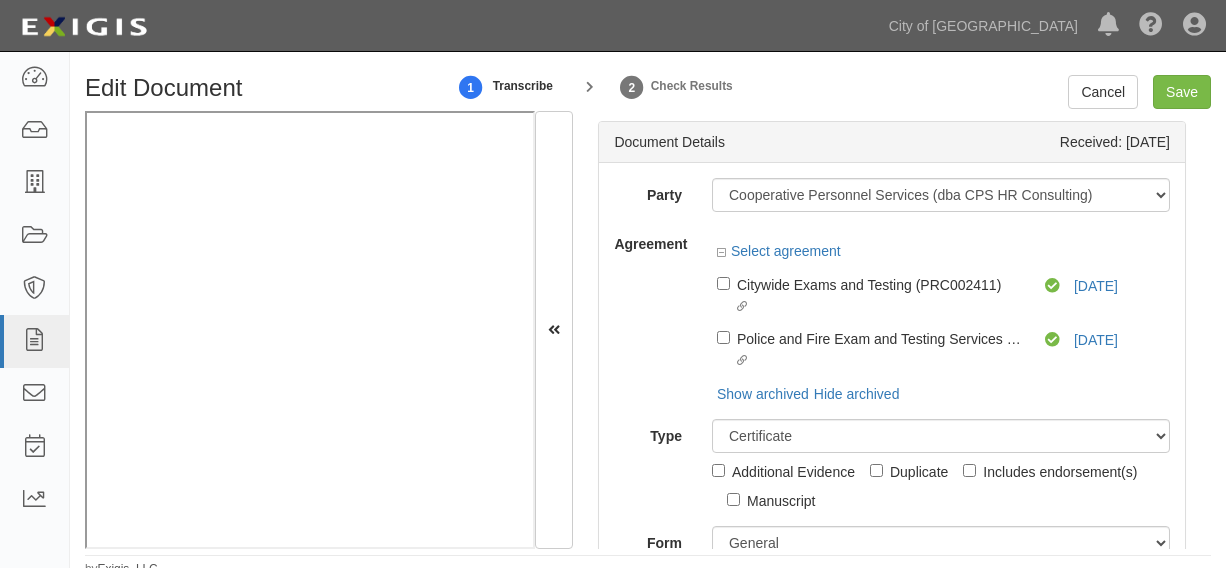 scroll, scrollTop: 0, scrollLeft: 0, axis: both 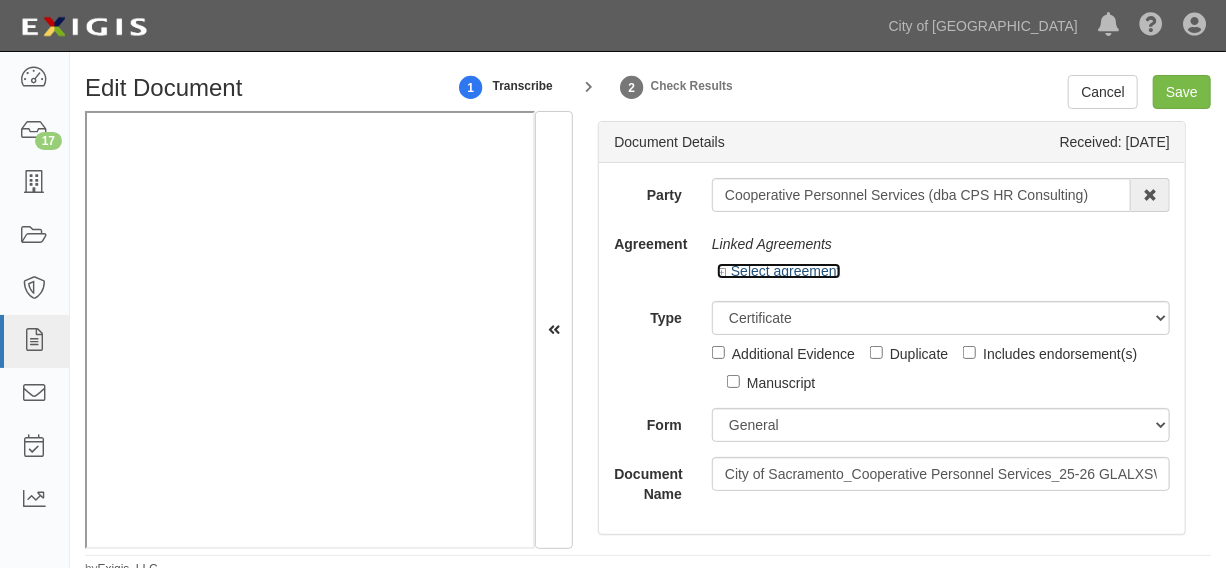 click on "Select agreement" at bounding box center [779, 271] 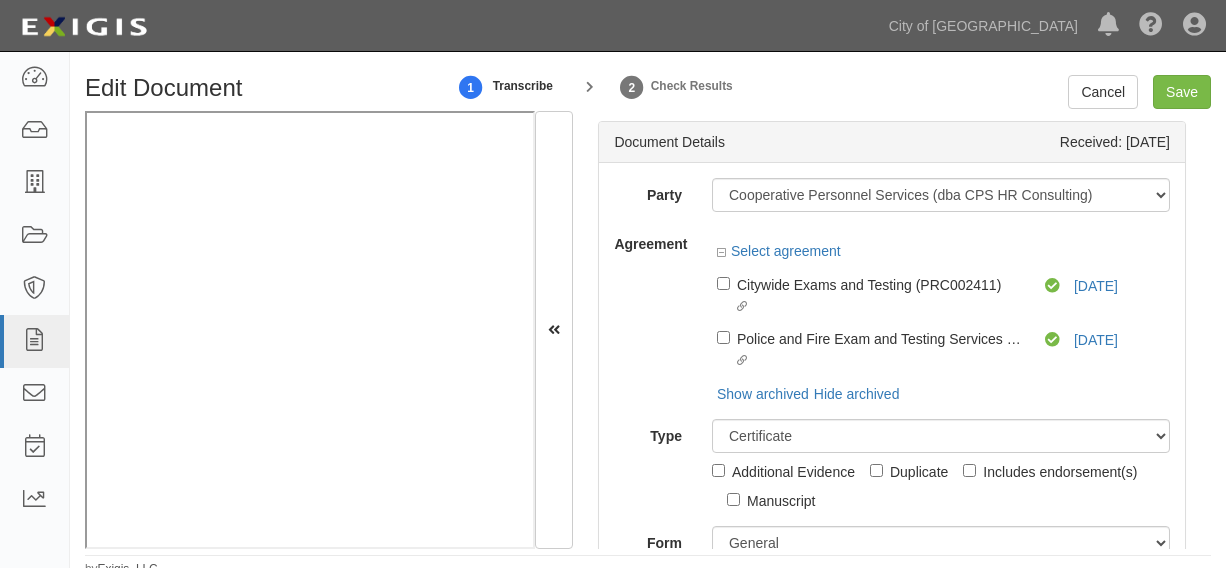 scroll, scrollTop: 0, scrollLeft: 0, axis: both 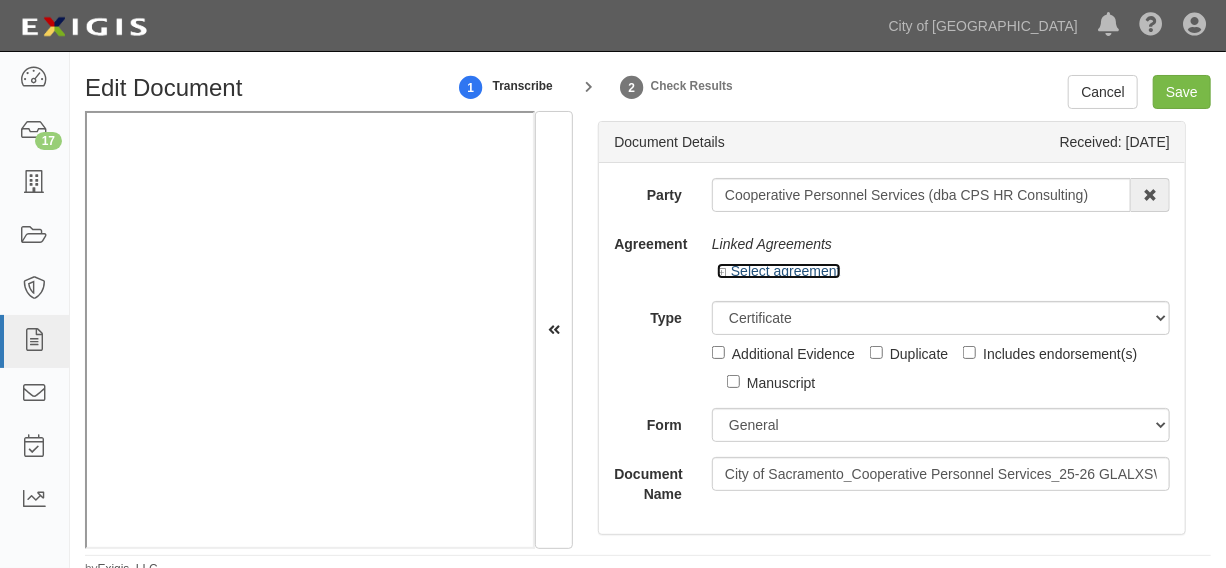 click on "Select agreement" at bounding box center [779, 271] 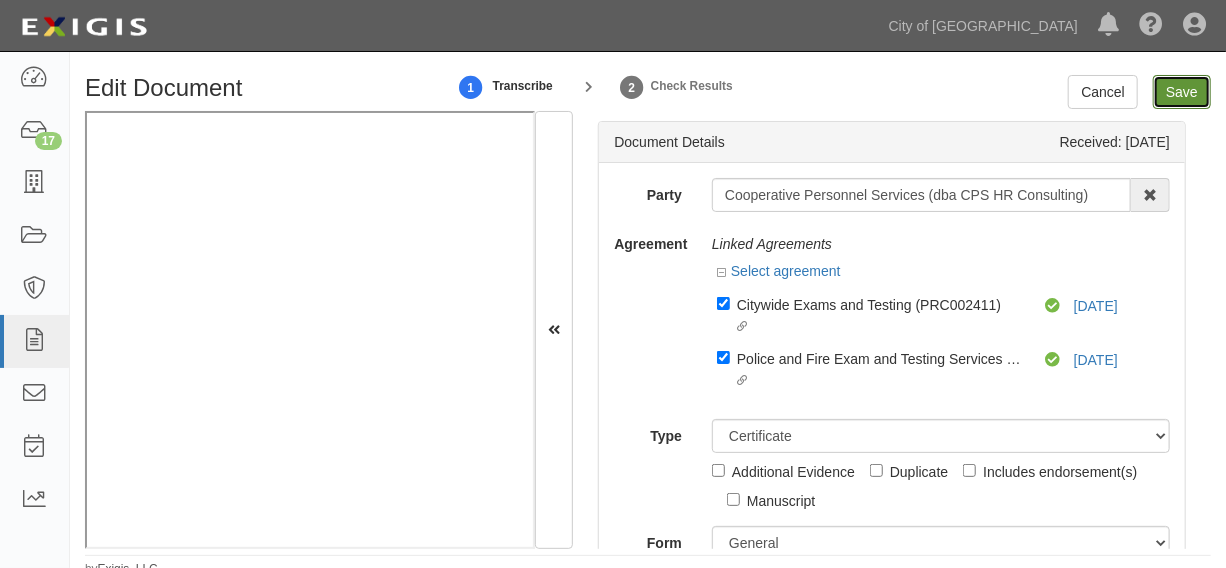click on "Save" at bounding box center (1182, 92) 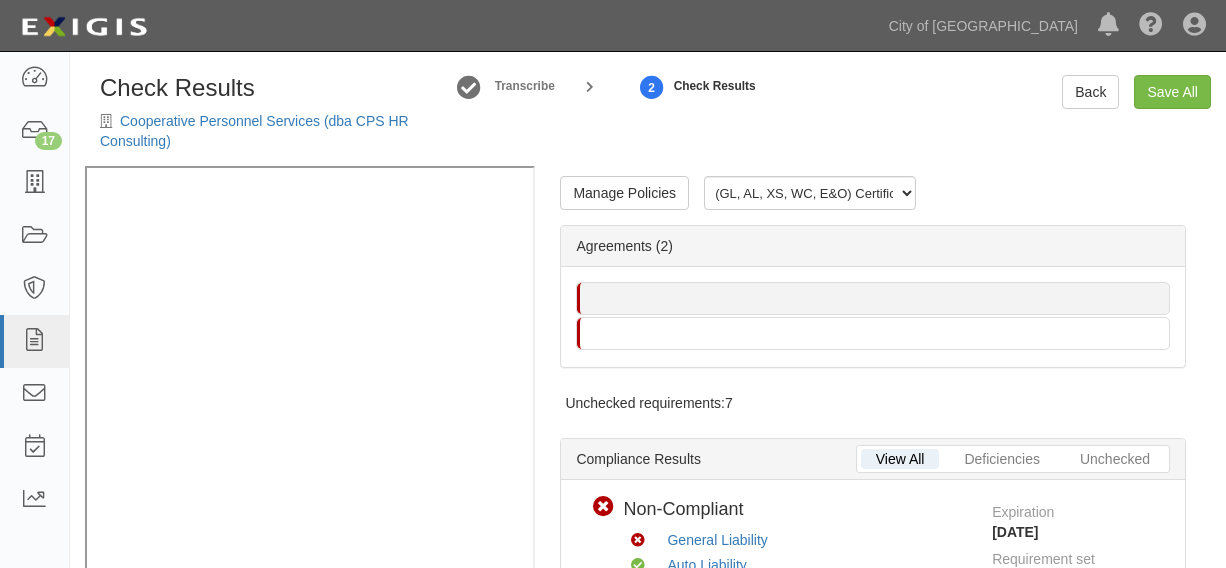 scroll, scrollTop: 0, scrollLeft: 0, axis: both 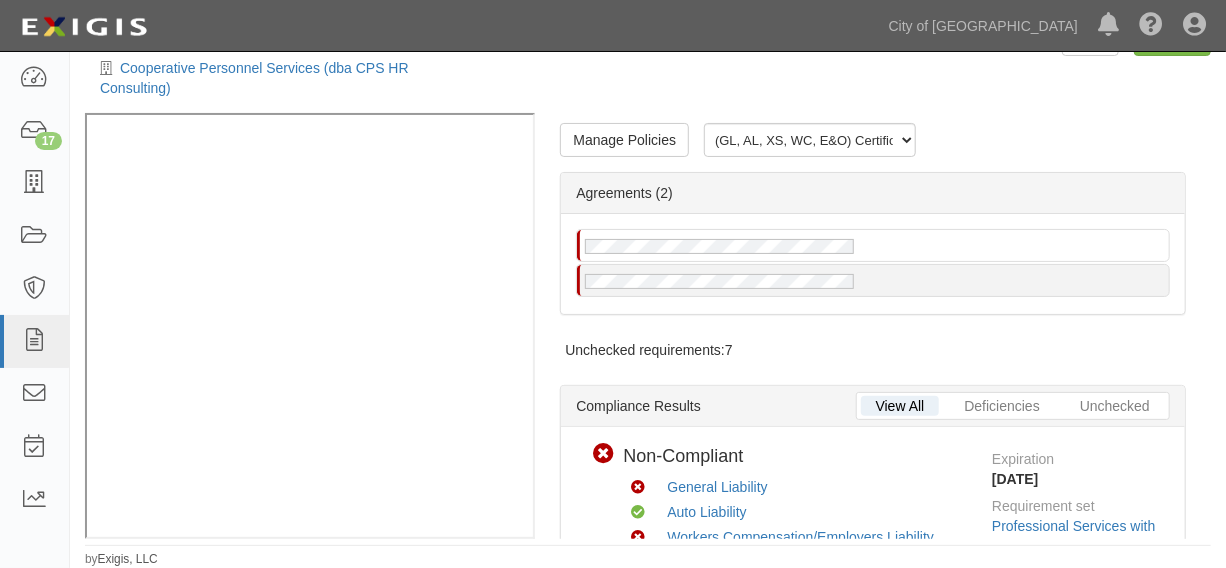 click on "Agreements (2)" at bounding box center (873, 193) 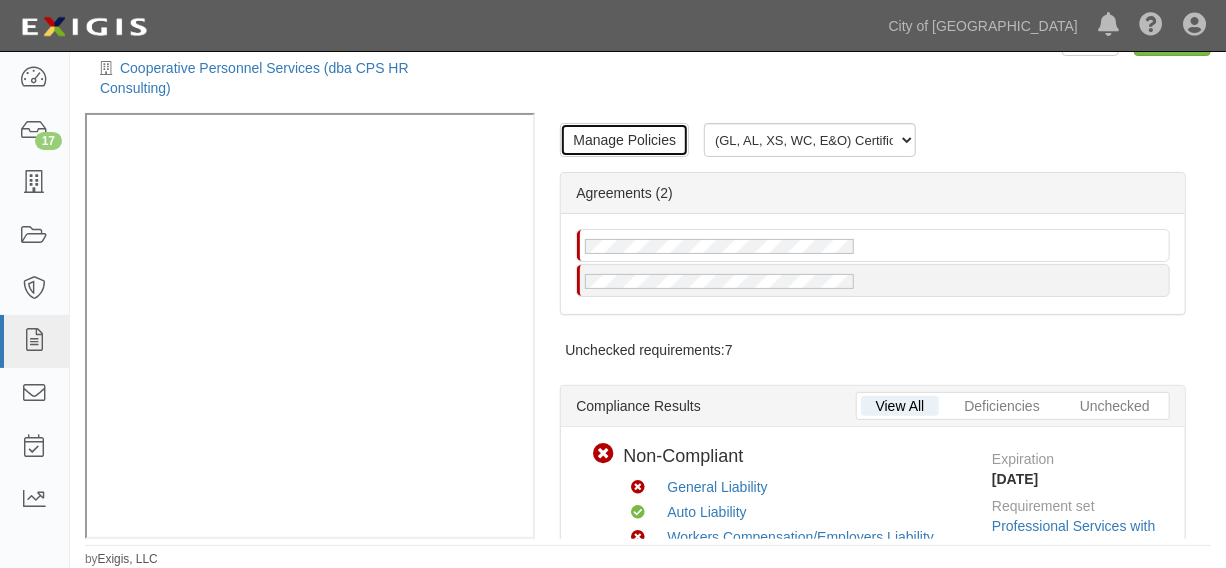 click on "Manage Policies" at bounding box center (624, 140) 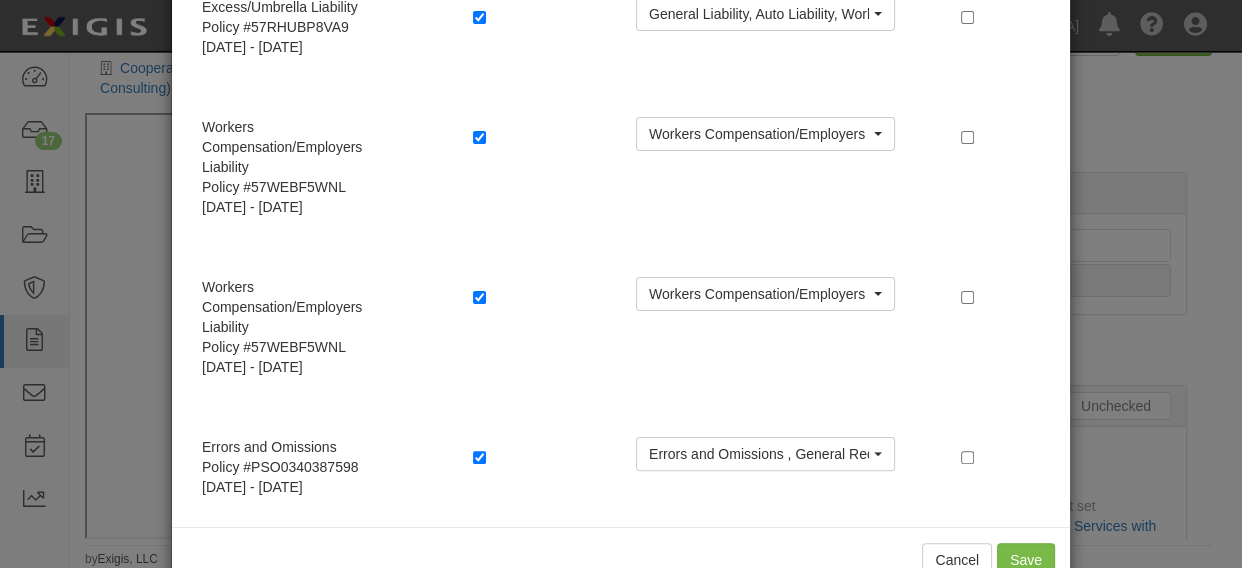 scroll, scrollTop: 454, scrollLeft: 0, axis: vertical 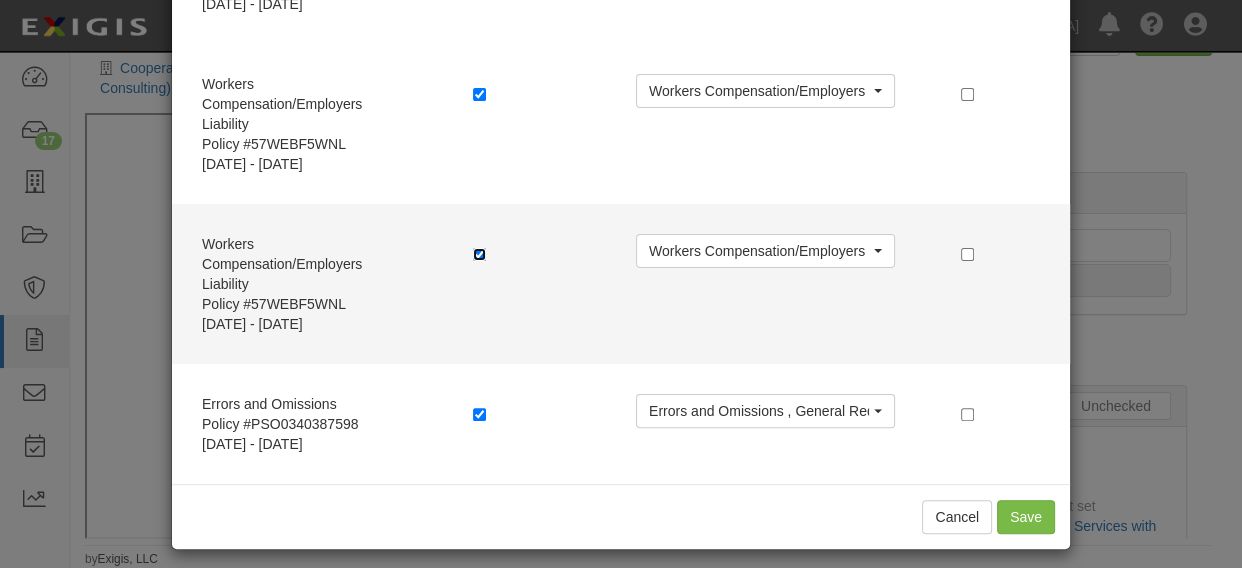 click at bounding box center [479, 254] 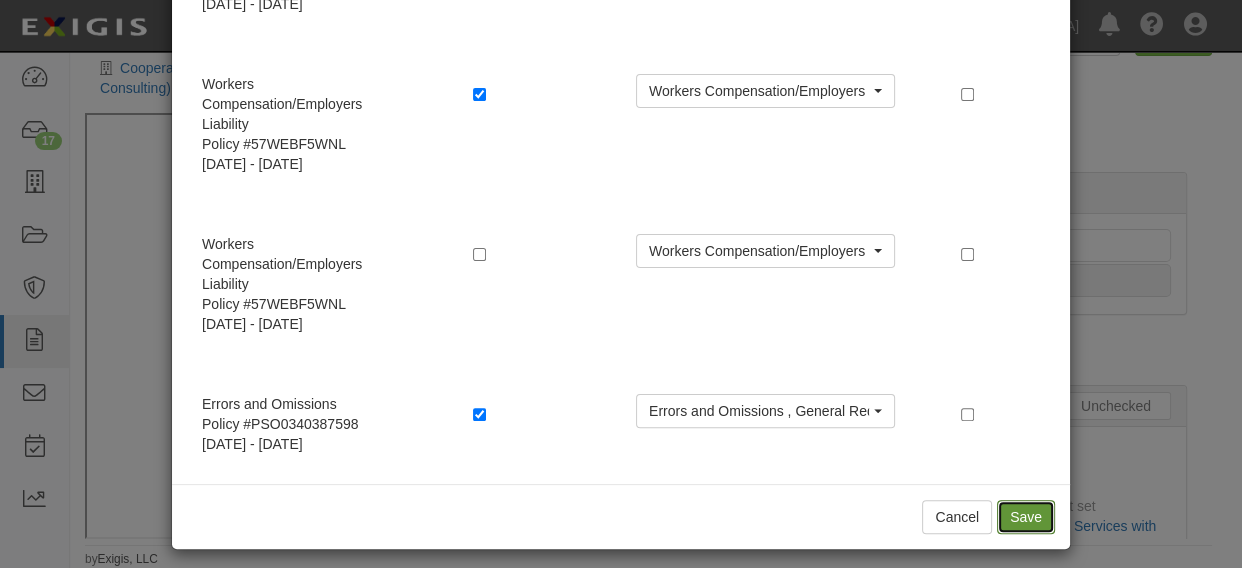 click on "Save" at bounding box center [1026, 517] 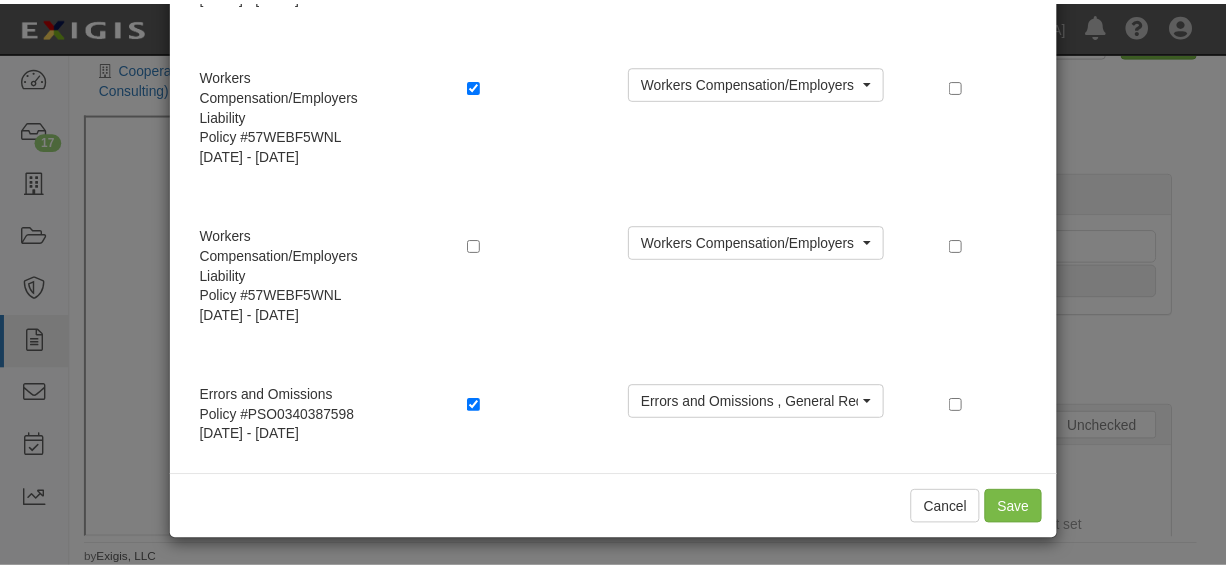 scroll, scrollTop: 464, scrollLeft: 0, axis: vertical 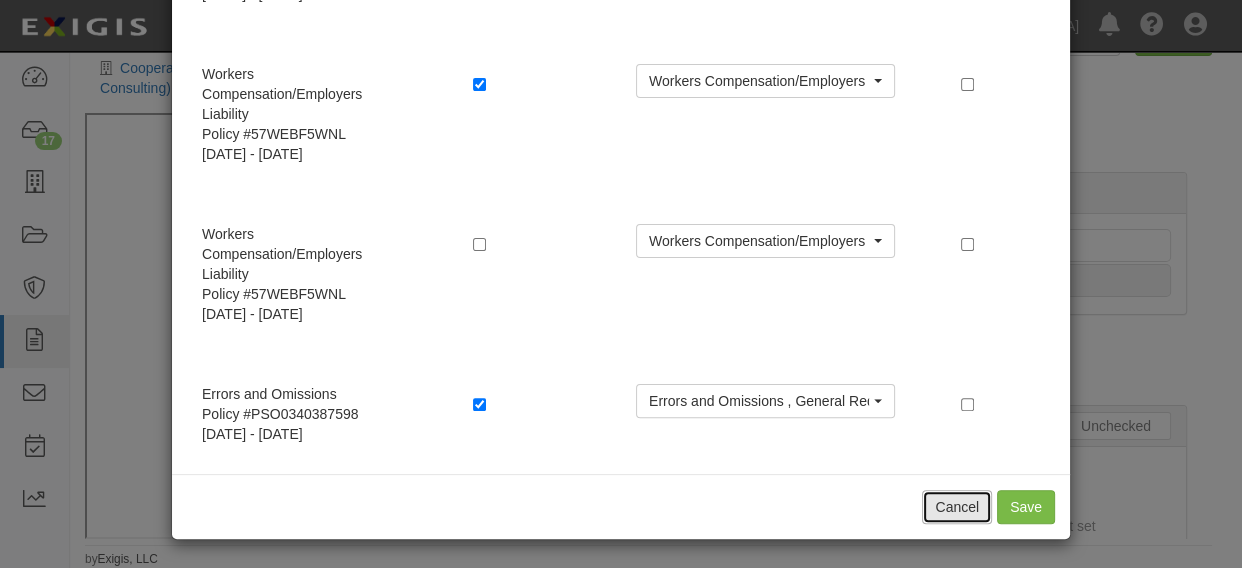 click on "Cancel" at bounding box center (957, 507) 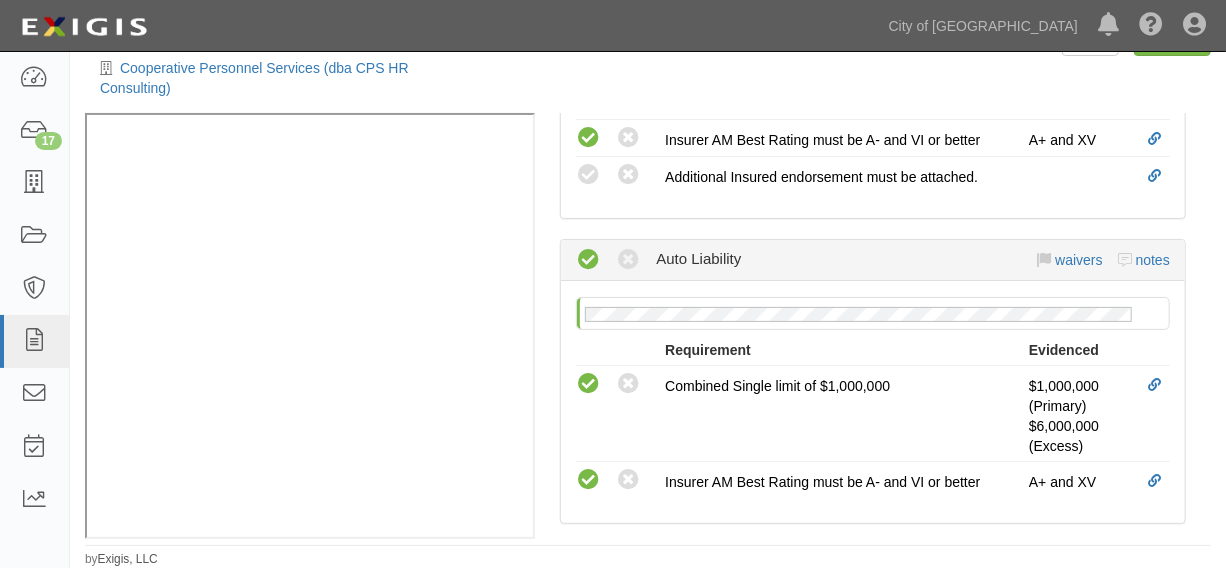 scroll, scrollTop: 909, scrollLeft: 0, axis: vertical 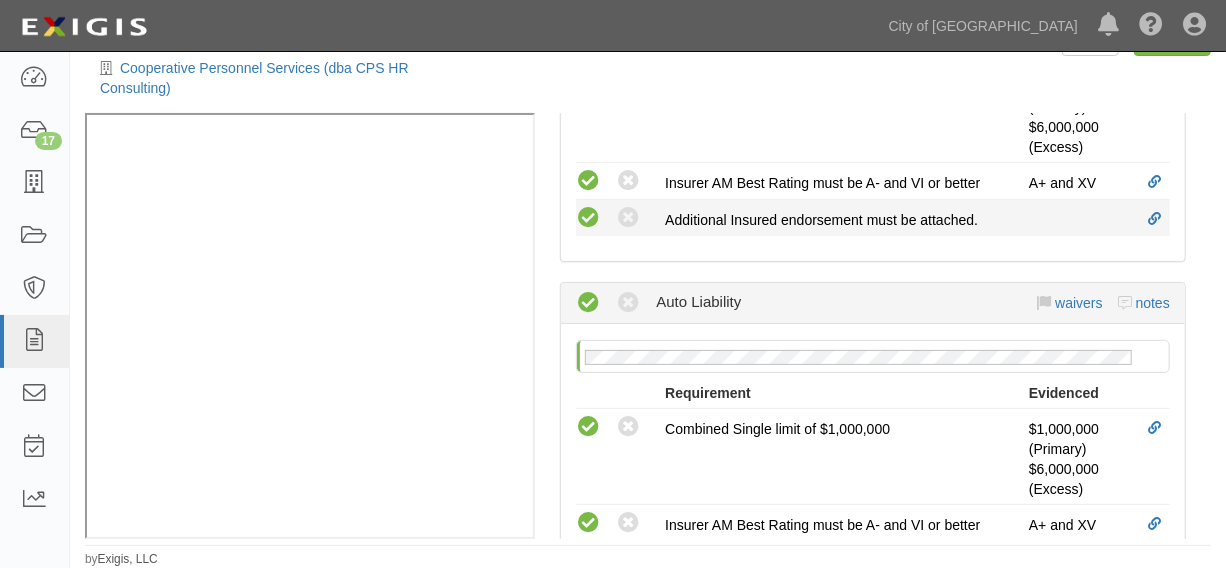 click at bounding box center [588, 218] 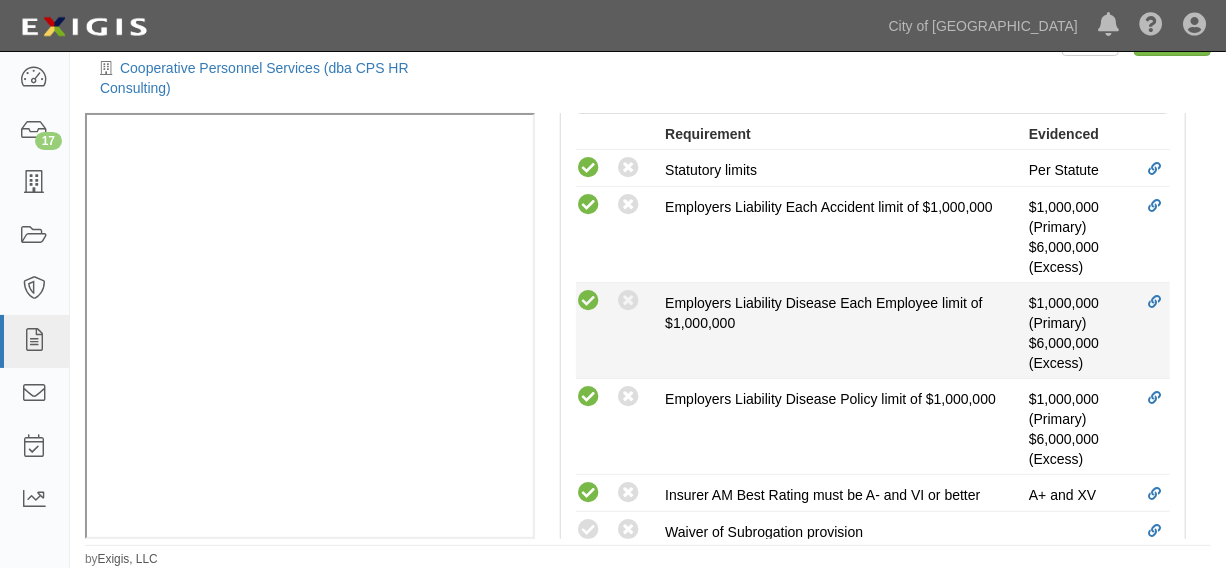 scroll, scrollTop: 1666, scrollLeft: 0, axis: vertical 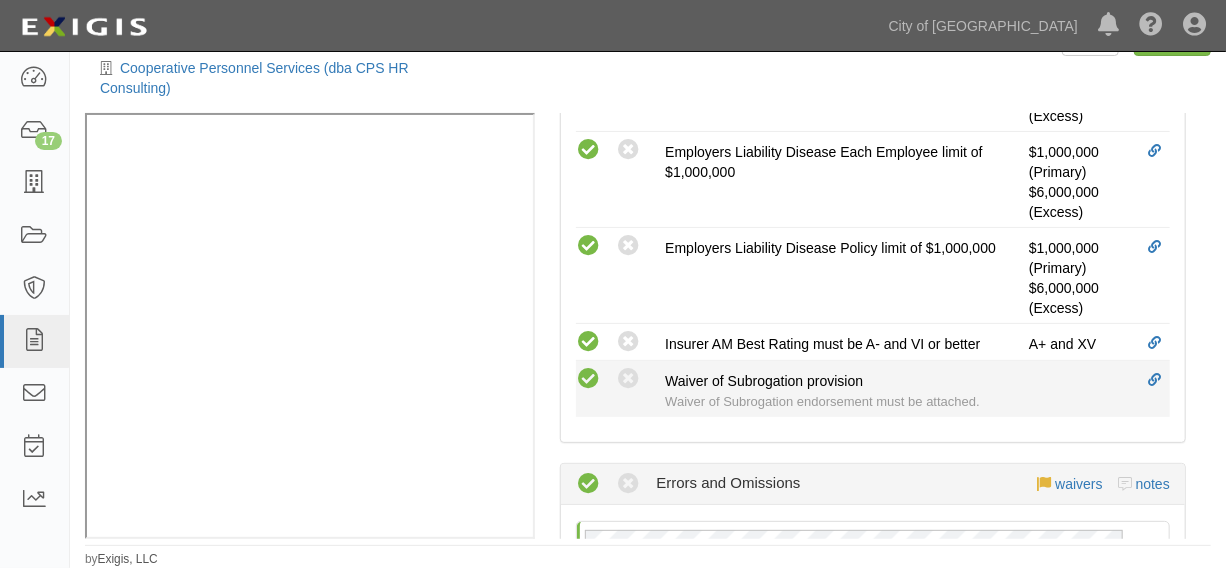 click at bounding box center [588, 379] 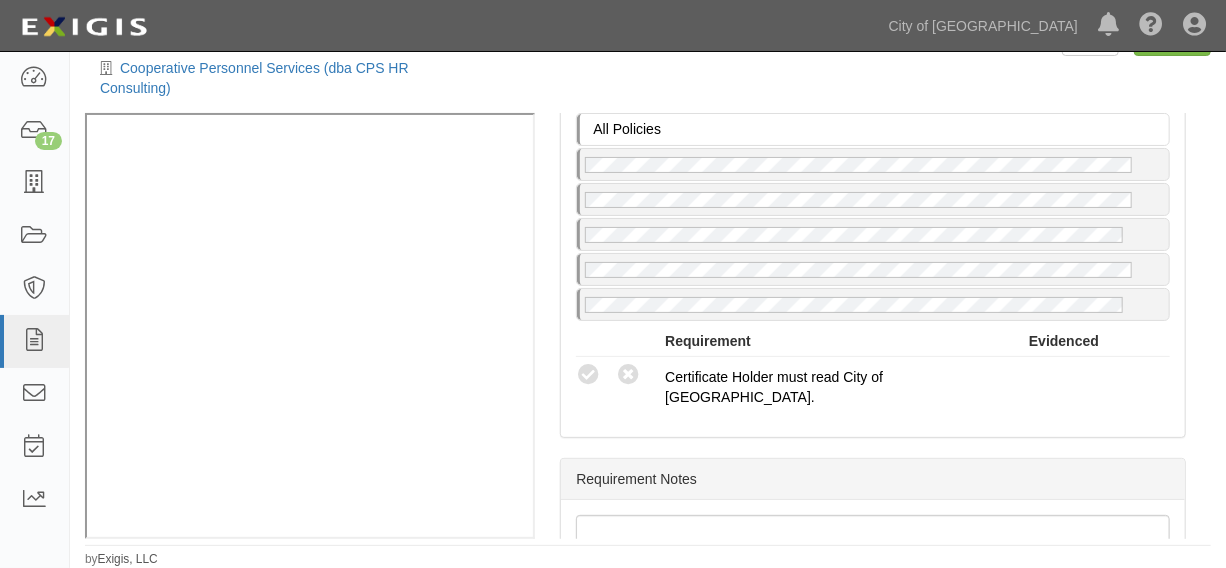 scroll, scrollTop: 2480, scrollLeft: 0, axis: vertical 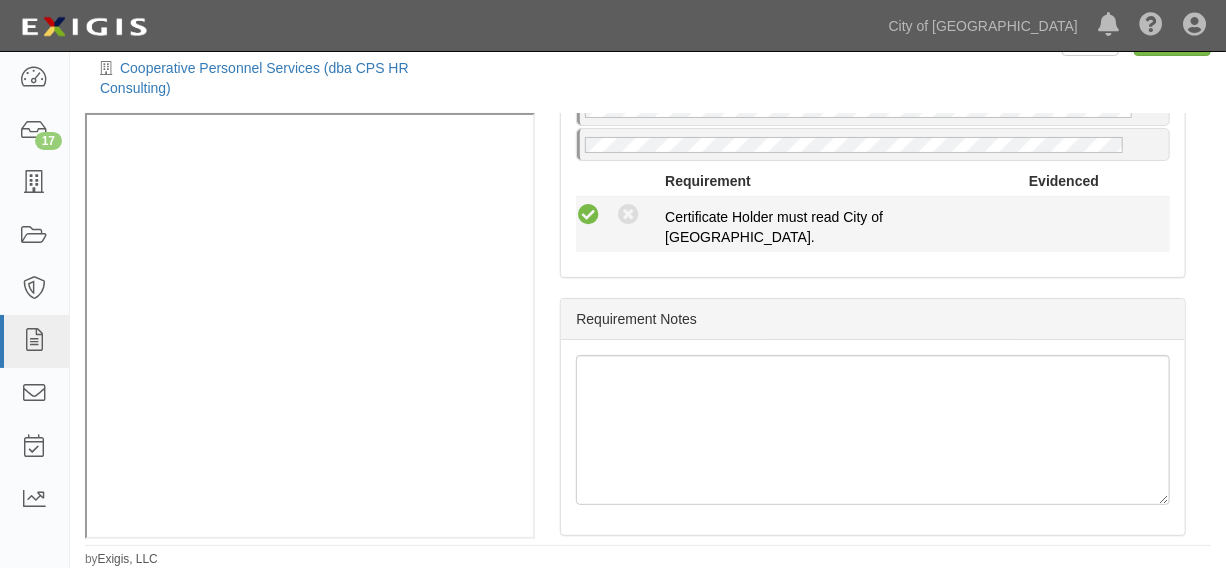 click at bounding box center (588, 215) 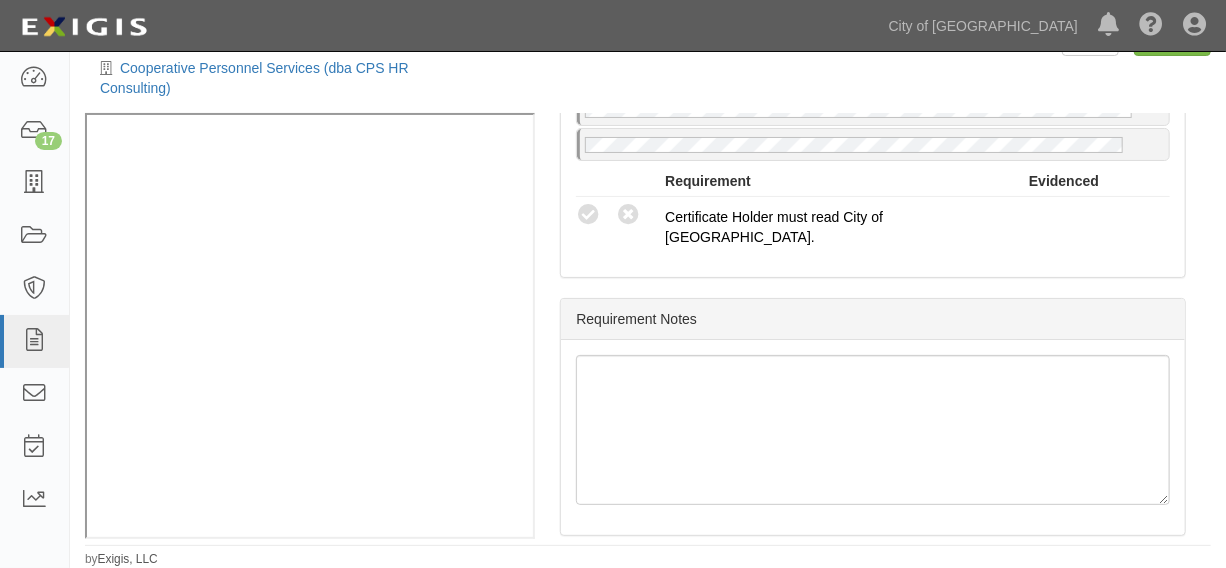 radio on "true" 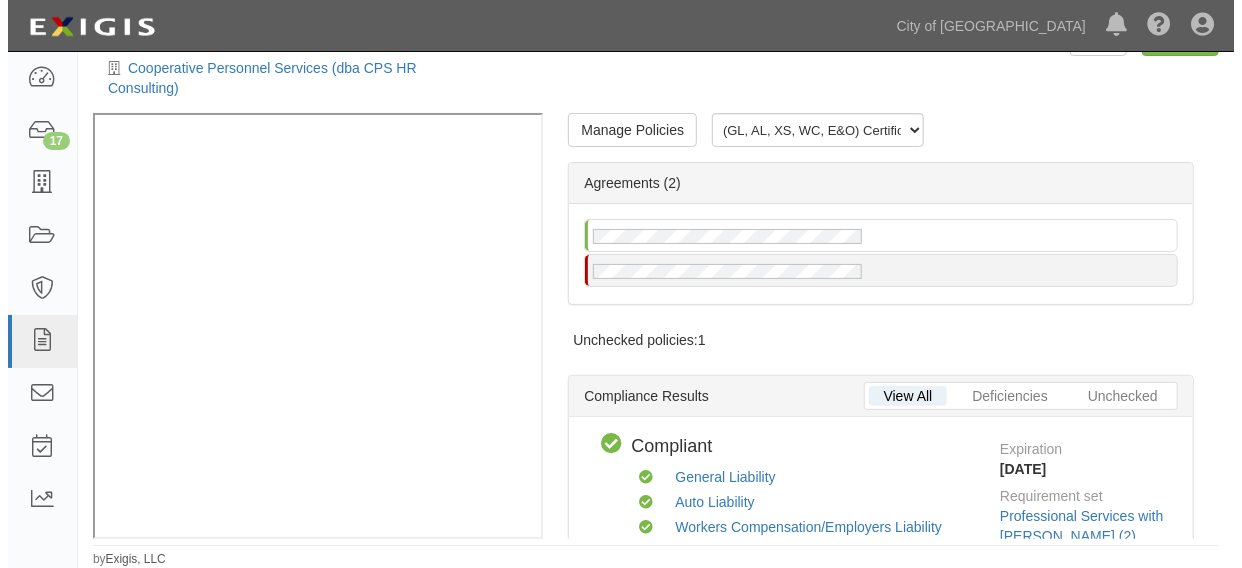 scroll, scrollTop: 0, scrollLeft: 0, axis: both 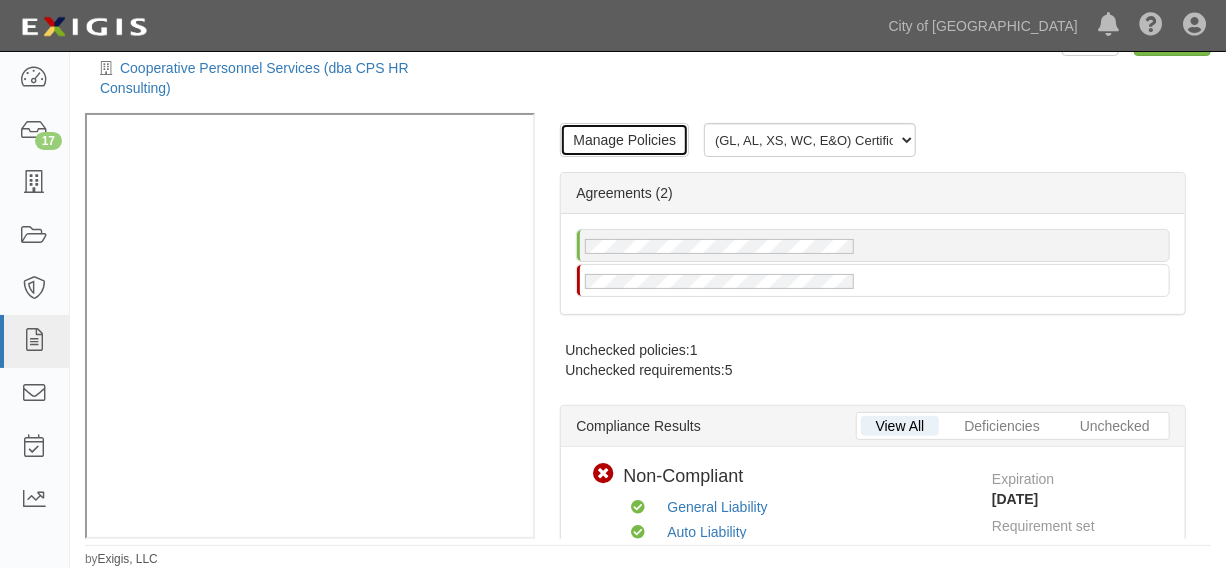 click on "Manage Policies" at bounding box center [624, 140] 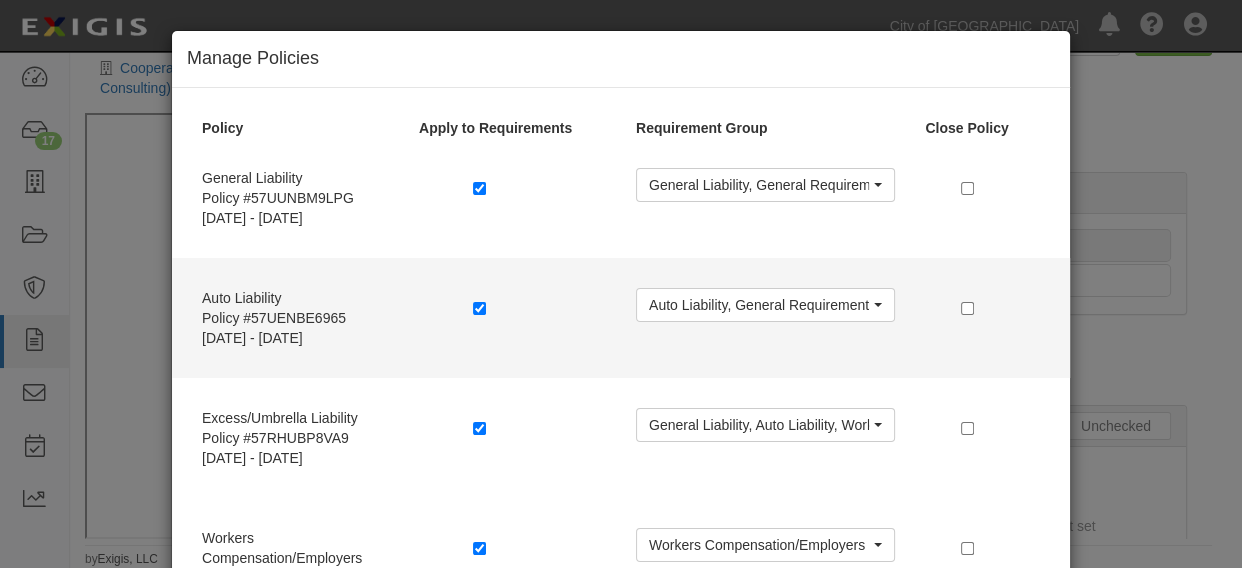 scroll, scrollTop: 454, scrollLeft: 0, axis: vertical 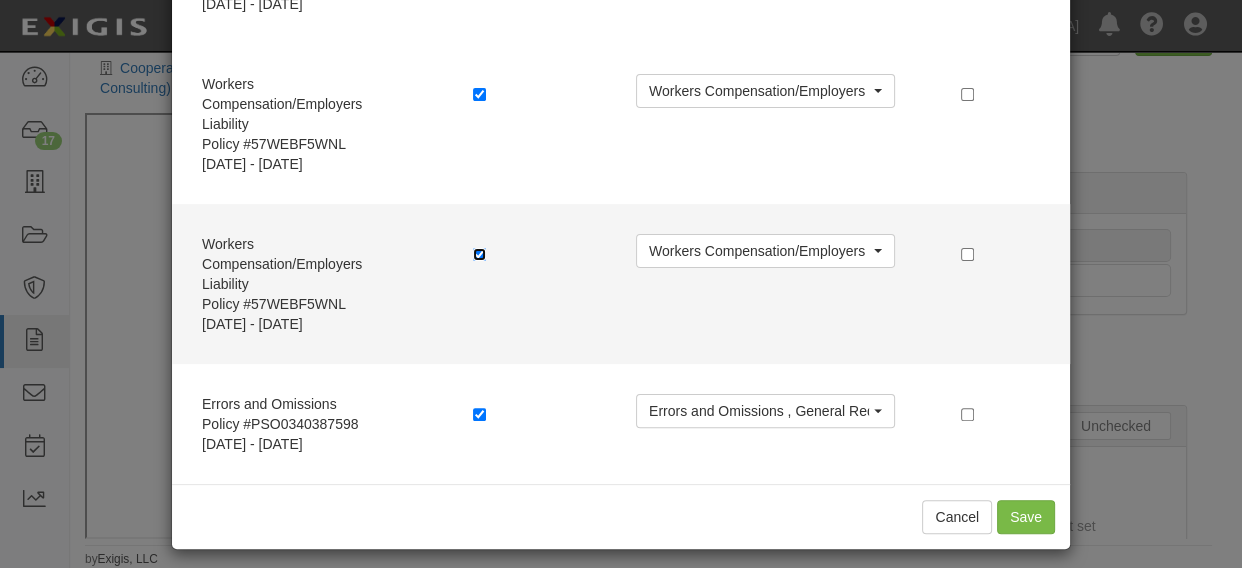 click at bounding box center (479, 254) 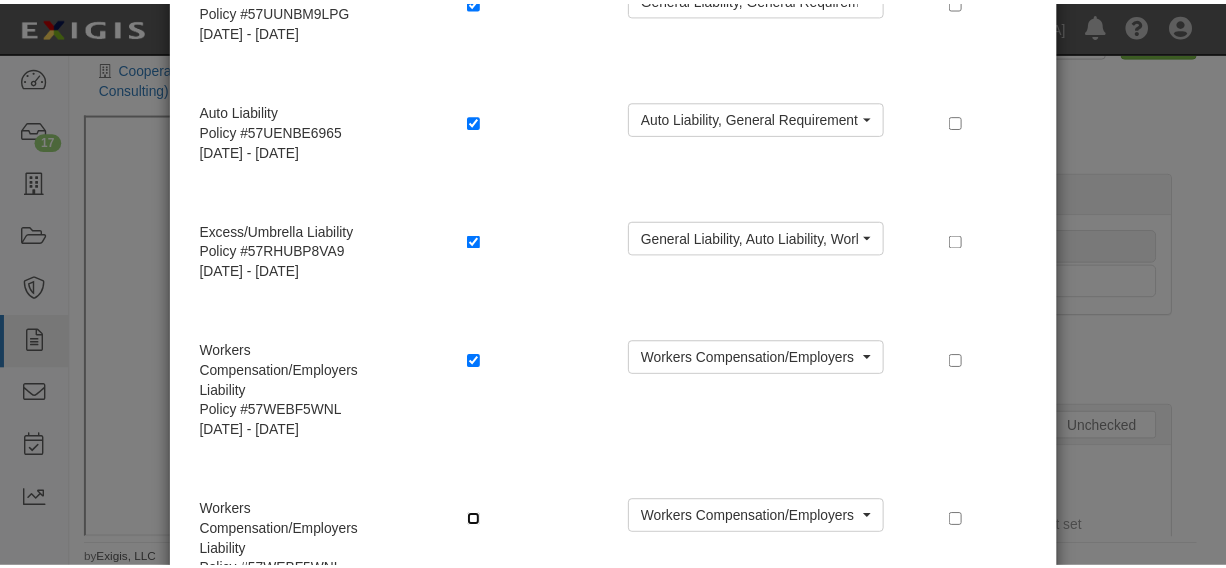 scroll, scrollTop: 454, scrollLeft: 0, axis: vertical 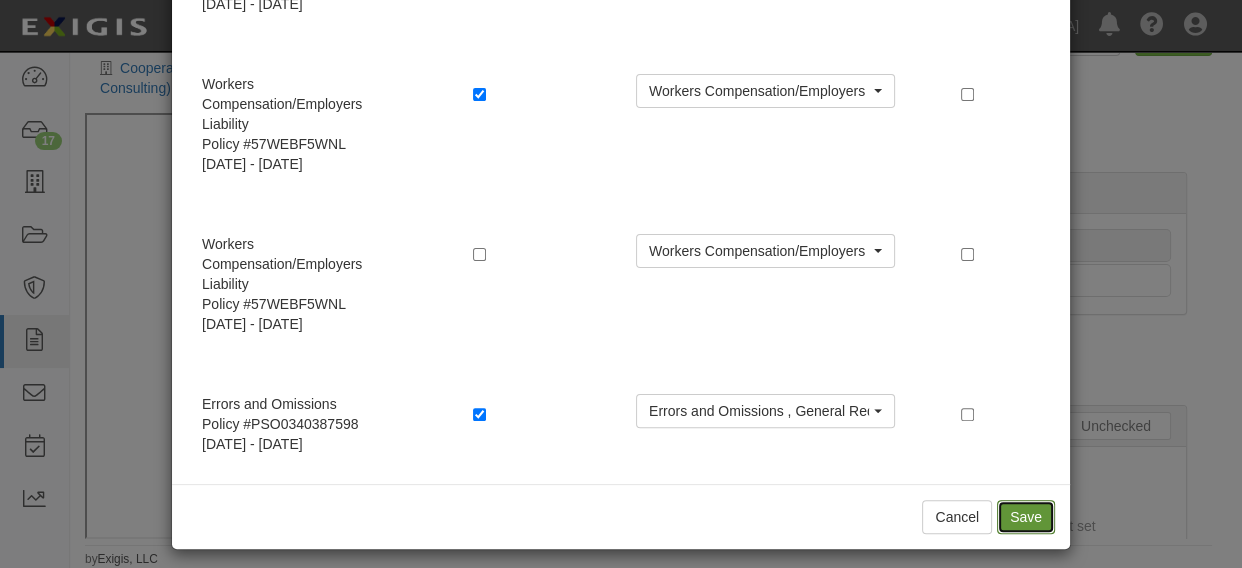 click on "Save" at bounding box center [1026, 517] 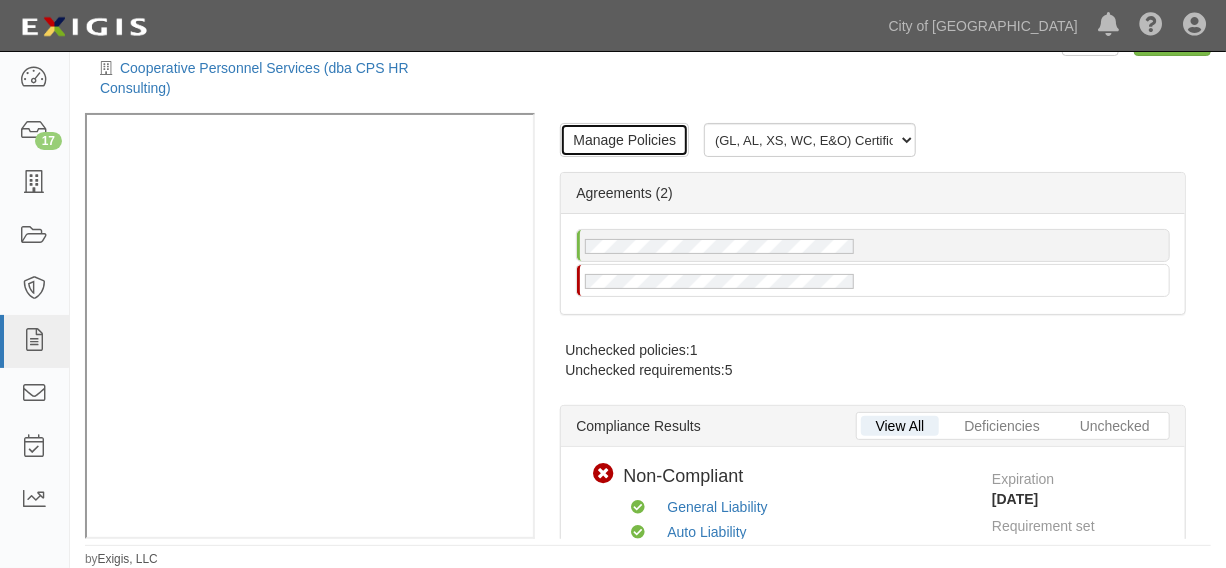 scroll, scrollTop: 0, scrollLeft: 0, axis: both 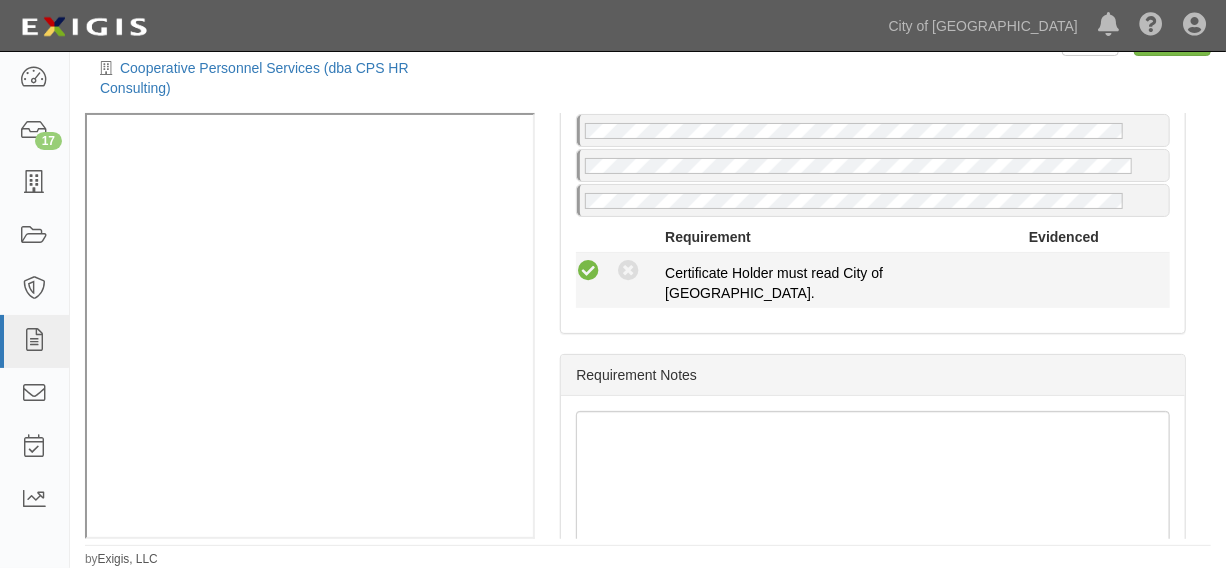 click at bounding box center [588, 271] 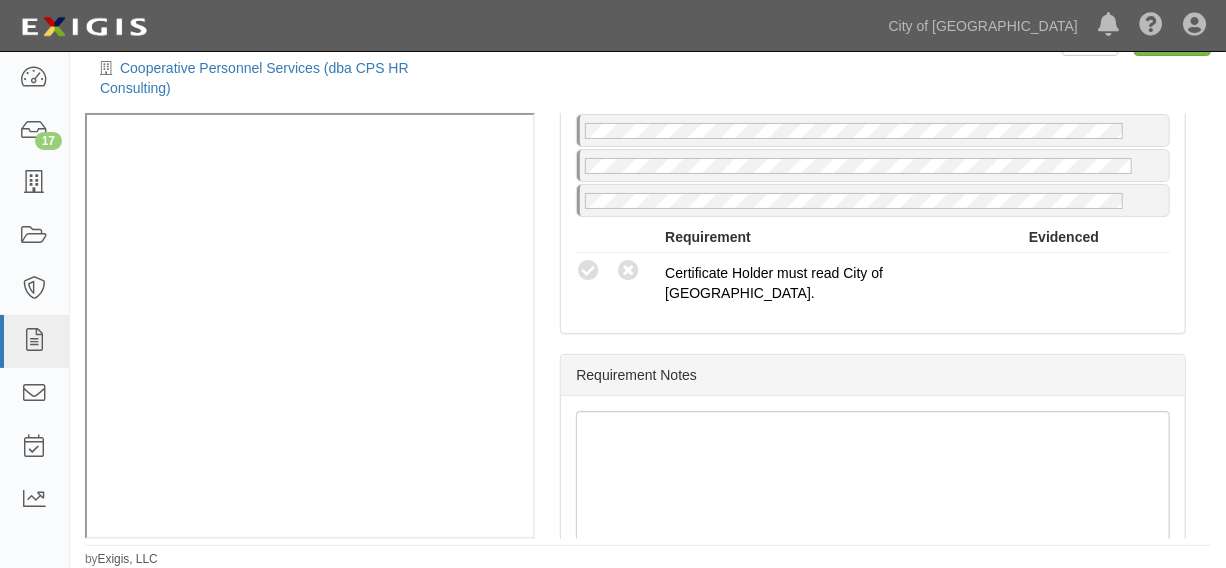 radio on "true" 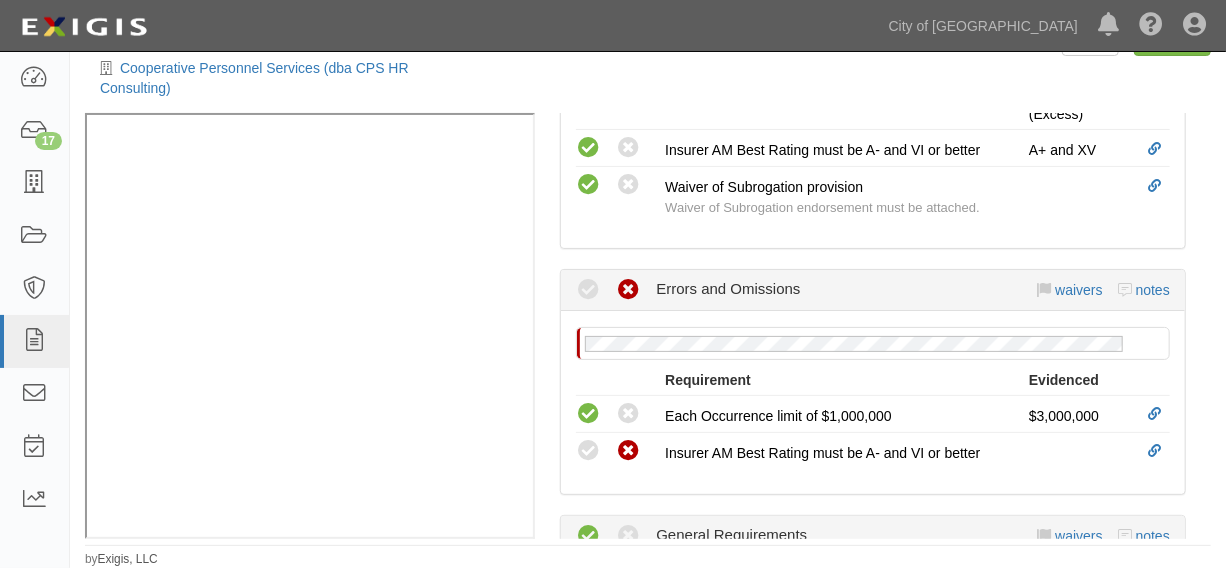 scroll, scrollTop: 1798, scrollLeft: 0, axis: vertical 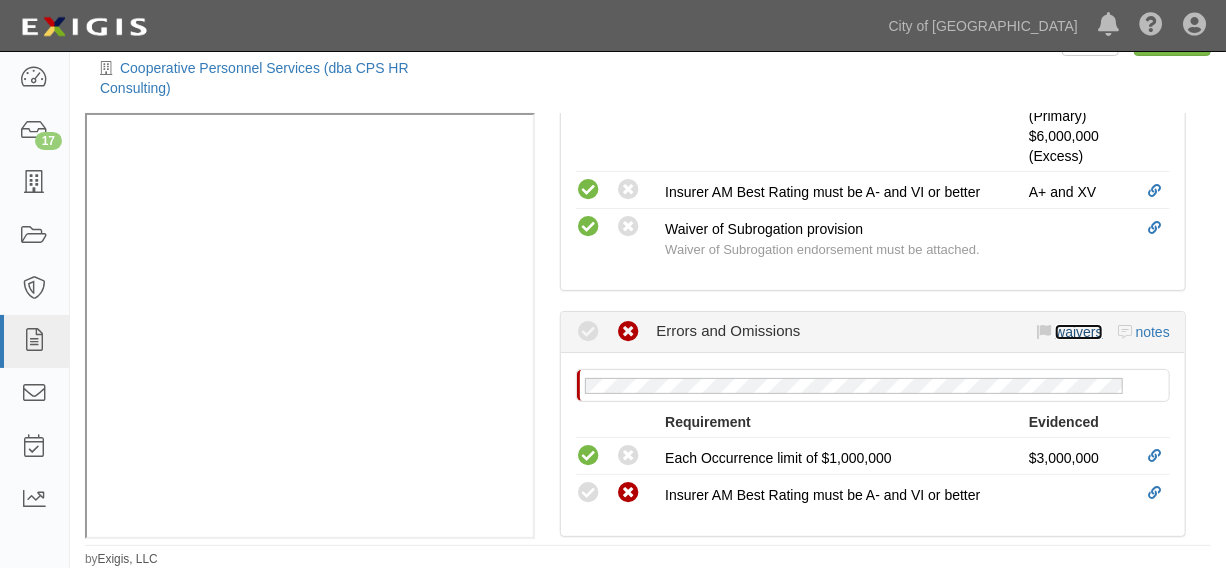click on "waivers" at bounding box center [1078, 332] 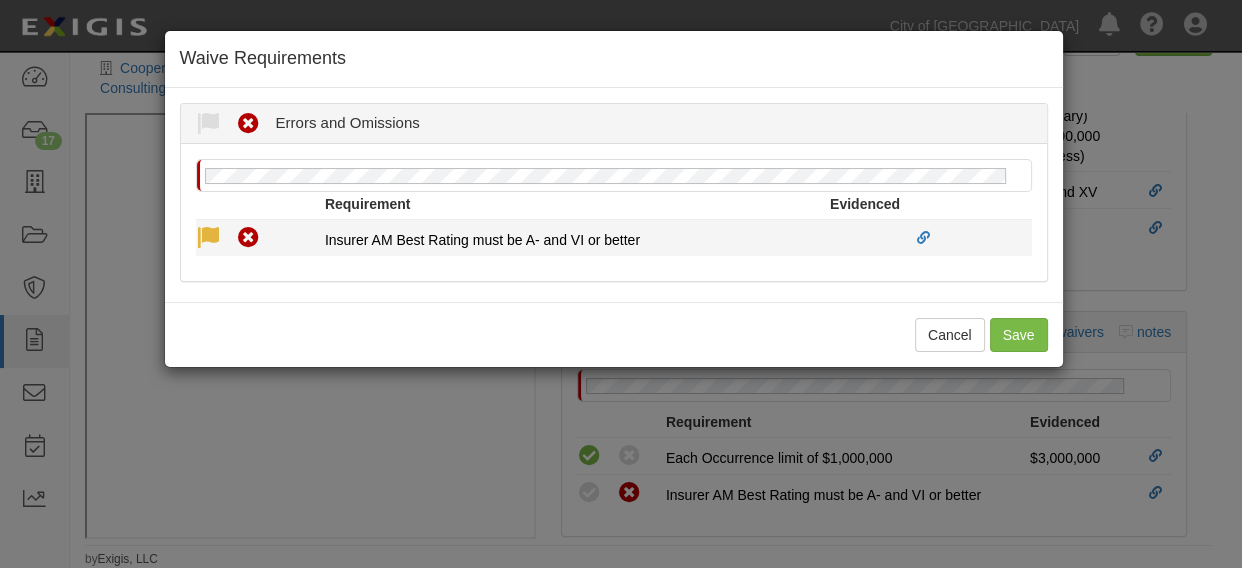 click at bounding box center (208, 238) 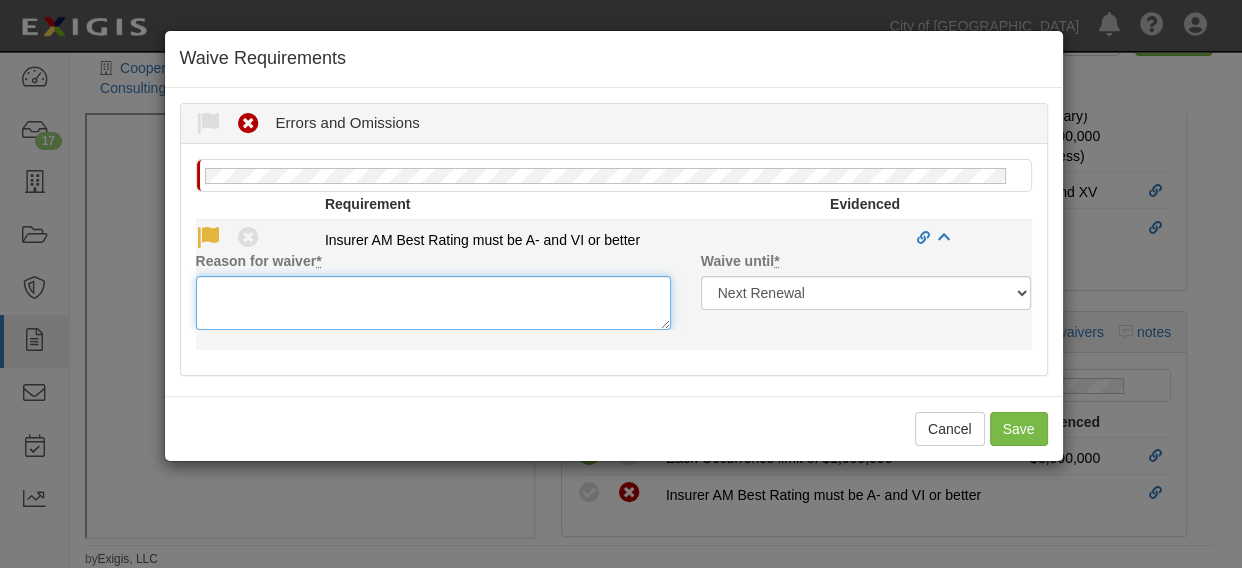 click on "Reason for waiver  *" at bounding box center (433, 303) 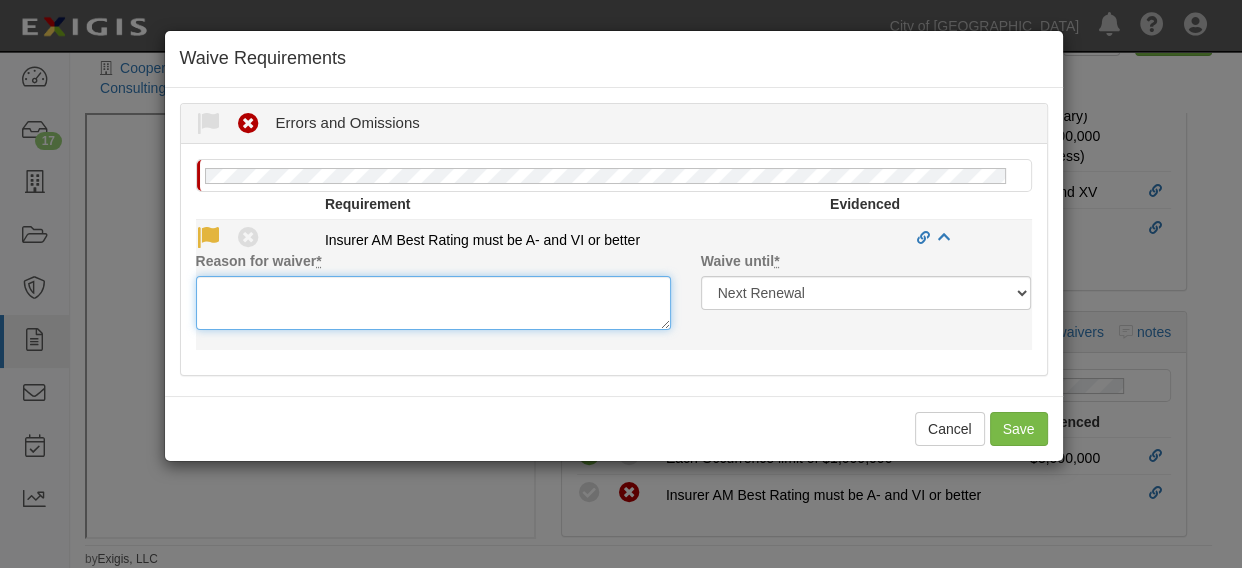 paste on "All Lloyd’s is acceptable" 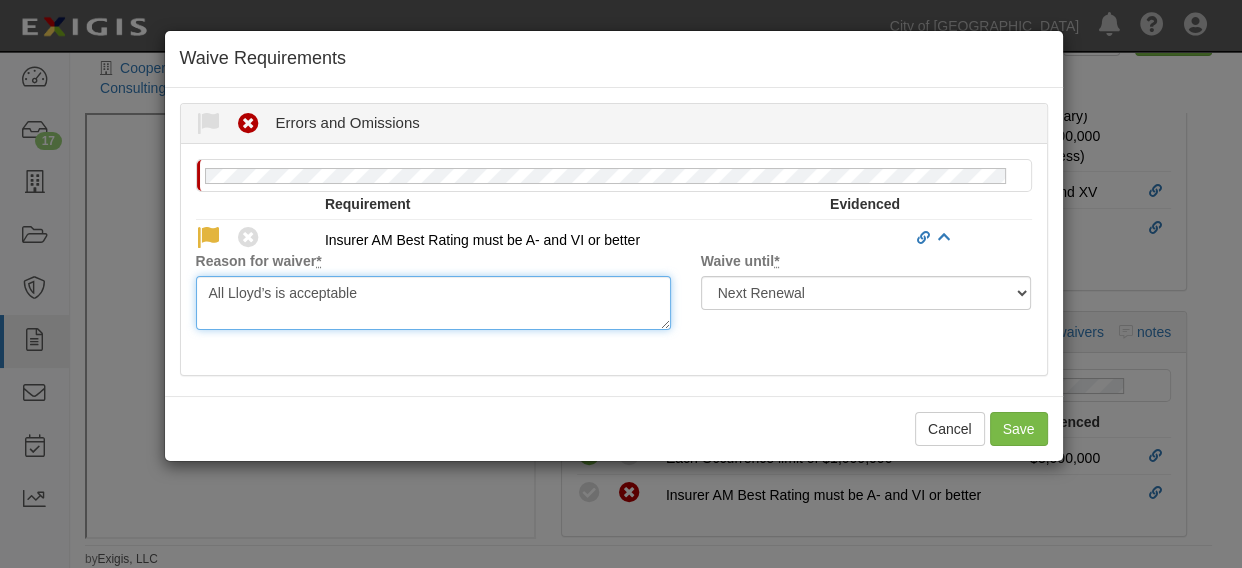 drag, startPoint x: 223, startPoint y: 290, endPoint x: 169, endPoint y: 286, distance: 54.147945 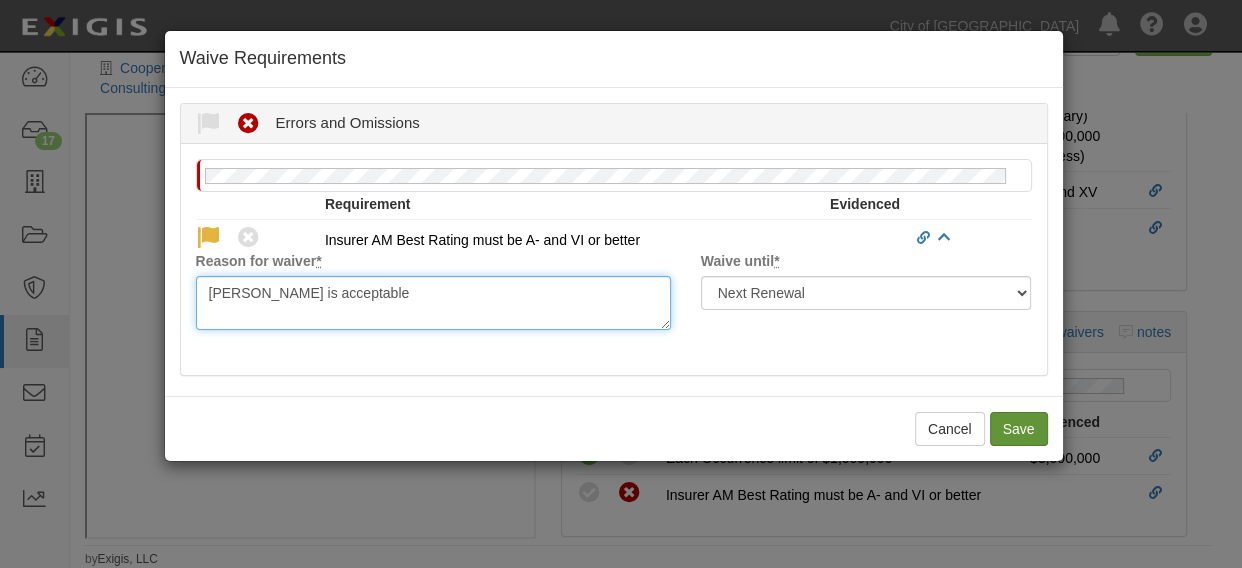 type on "Lloyd’s is acceptable" 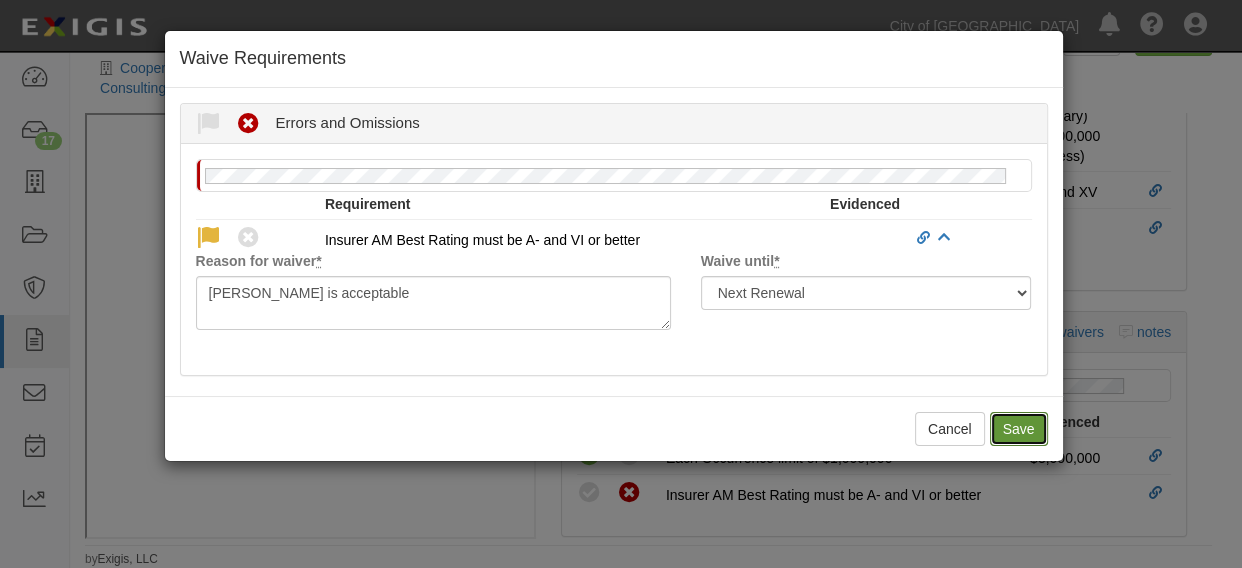 click on "Save" at bounding box center (1019, 429) 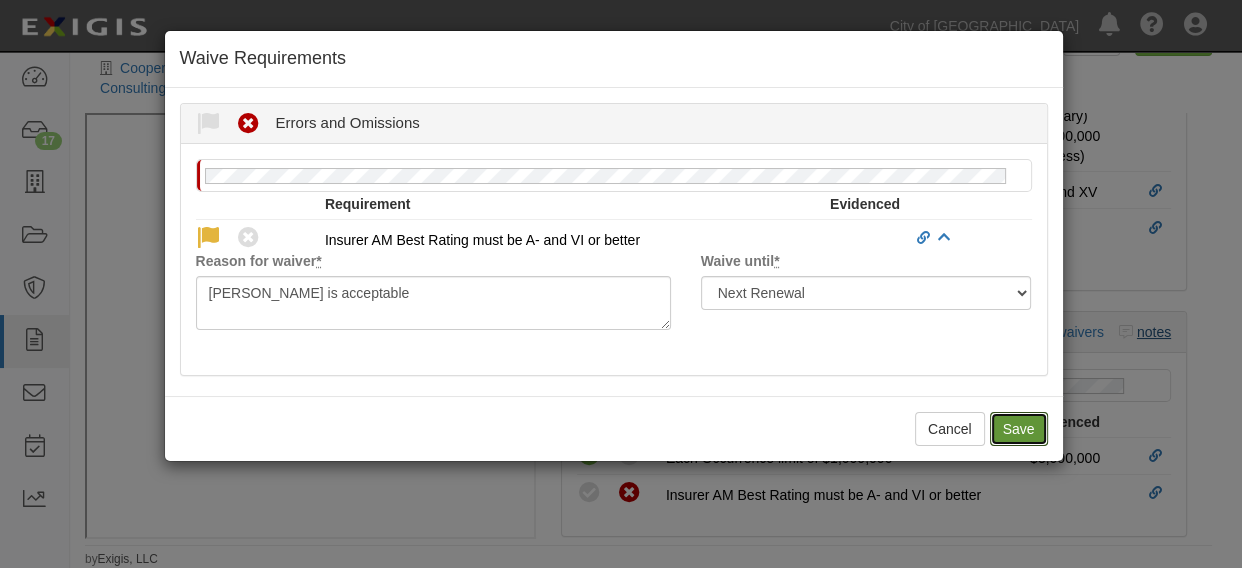 radio on "true" 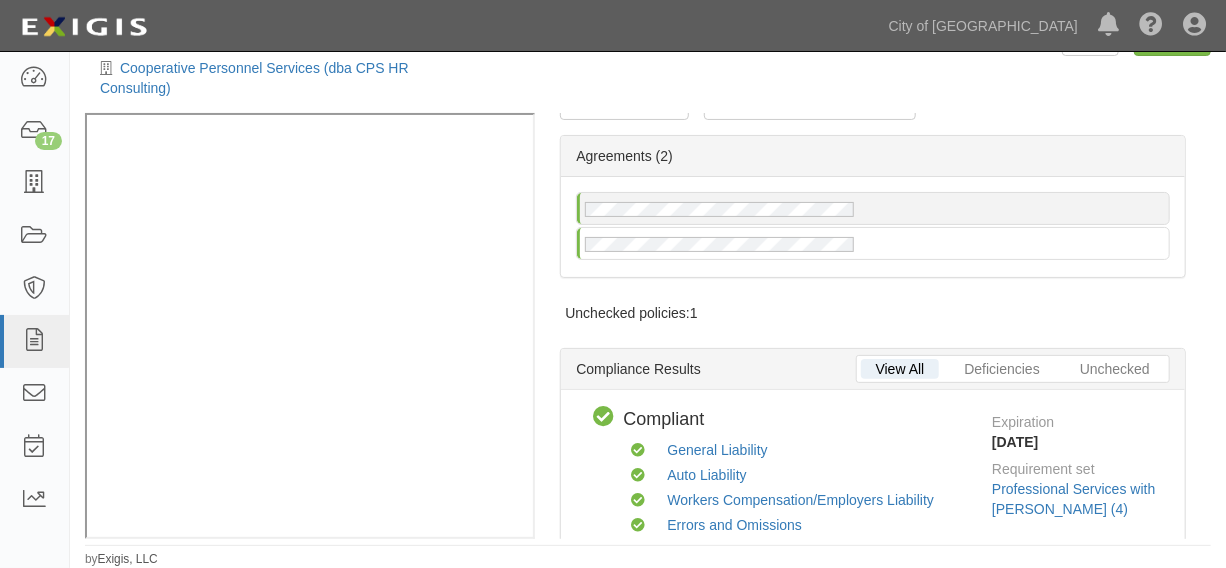 scroll, scrollTop: 0, scrollLeft: 0, axis: both 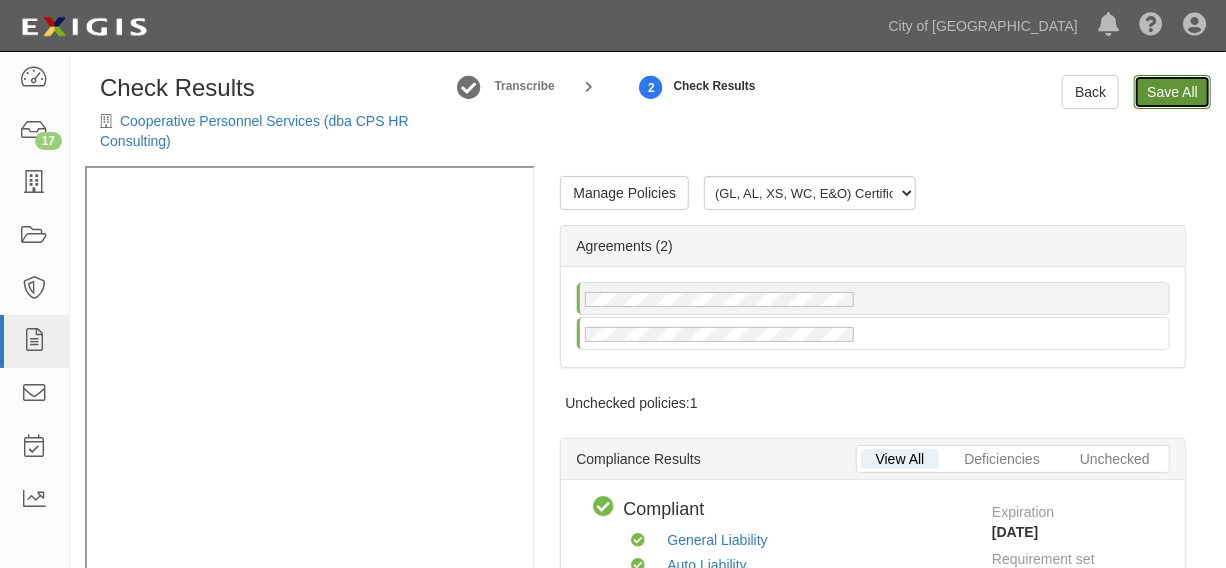 click on "Save All" at bounding box center [1172, 92] 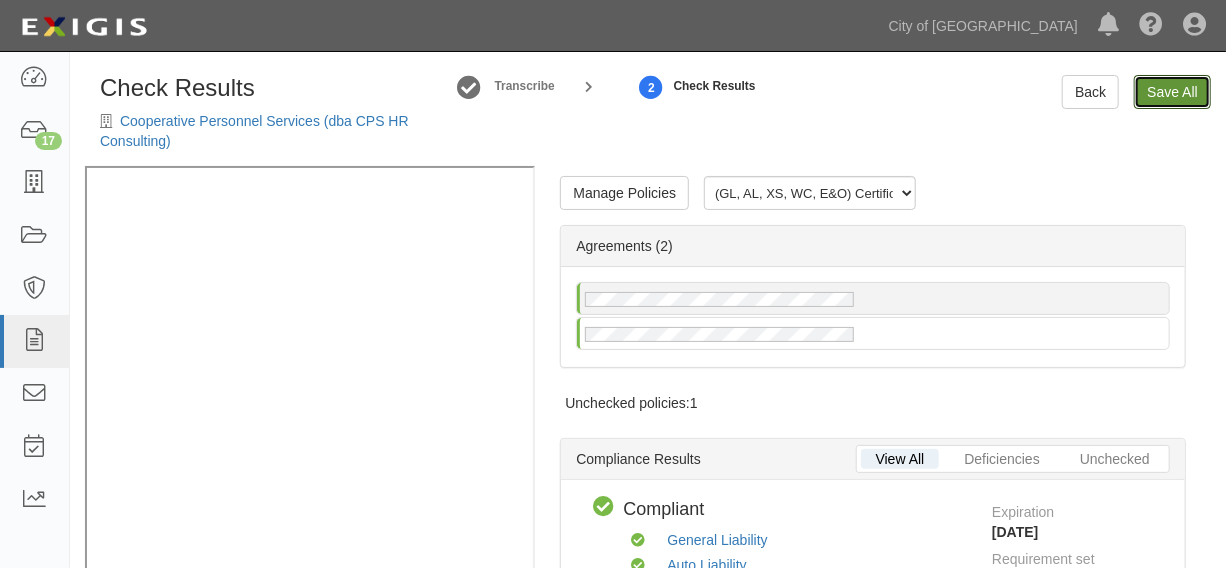 radio on "false" 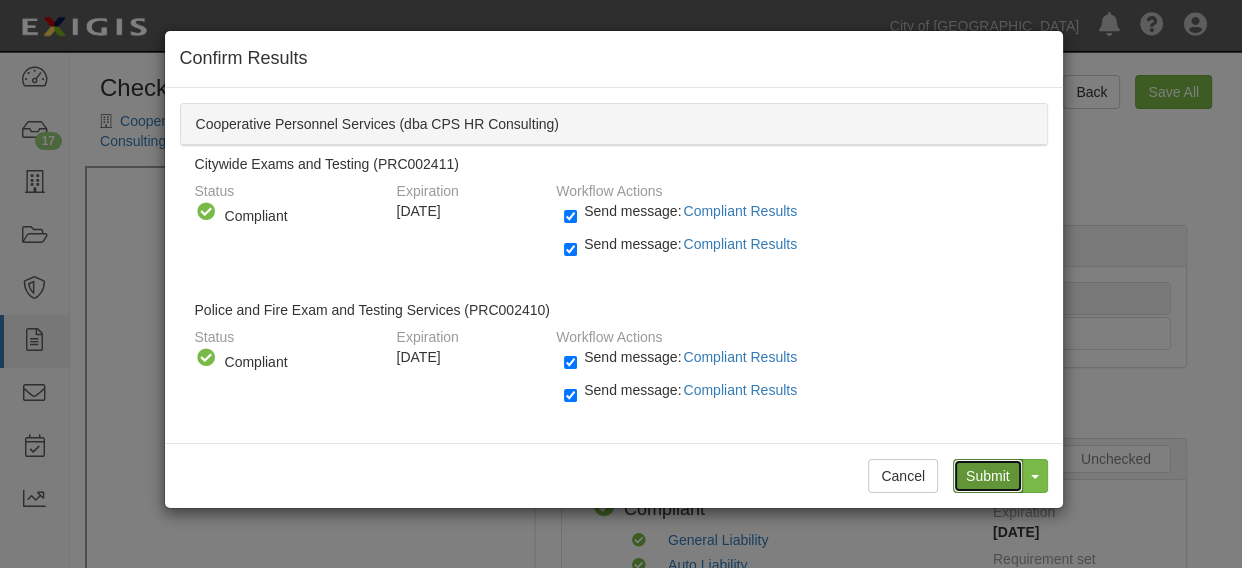 click on "Submit" at bounding box center [988, 476] 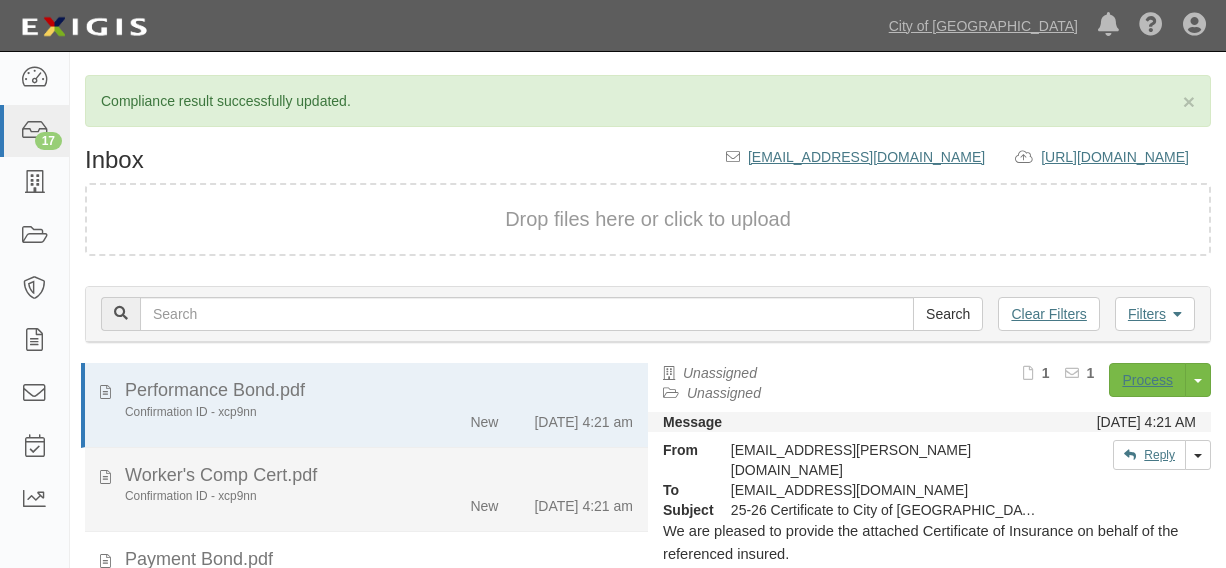 scroll, scrollTop: 156, scrollLeft: 0, axis: vertical 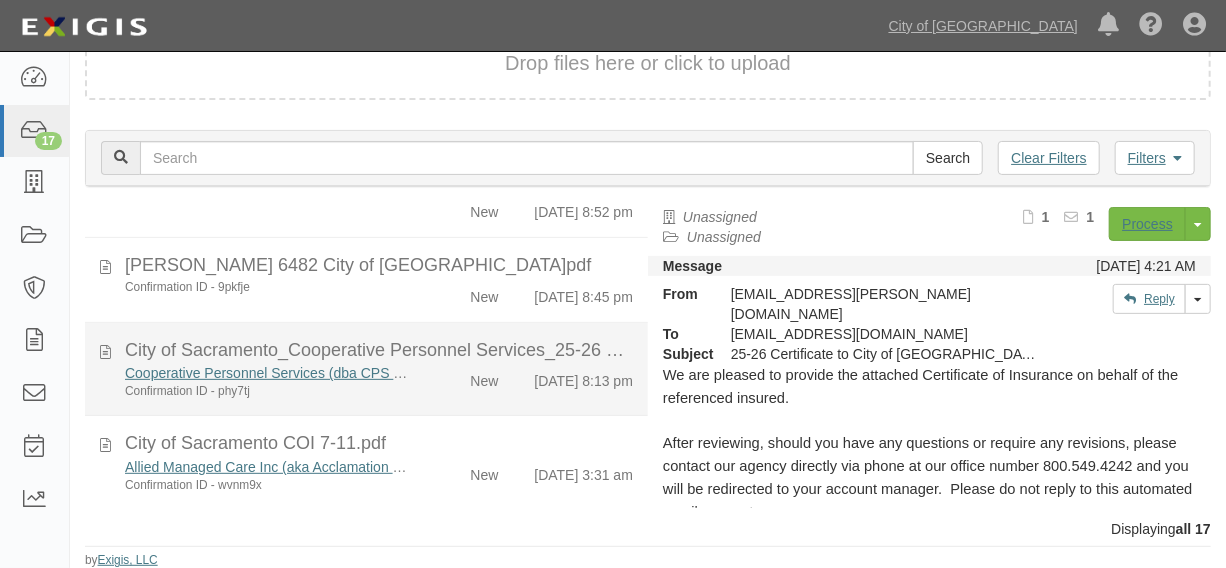 click on "New" 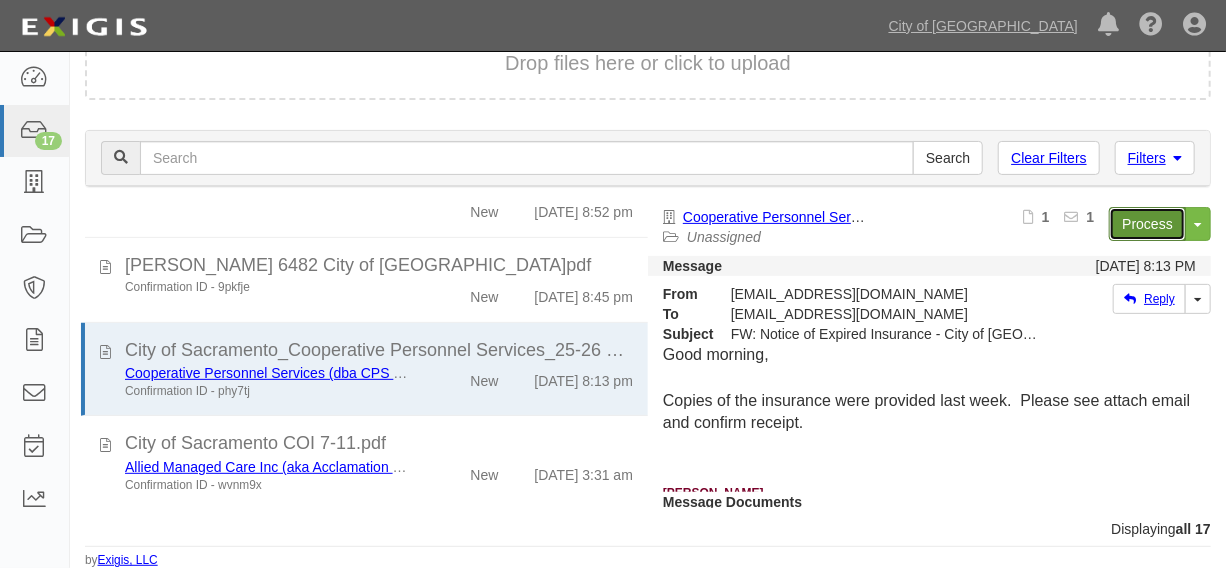 click on "Process" at bounding box center [1147, 224] 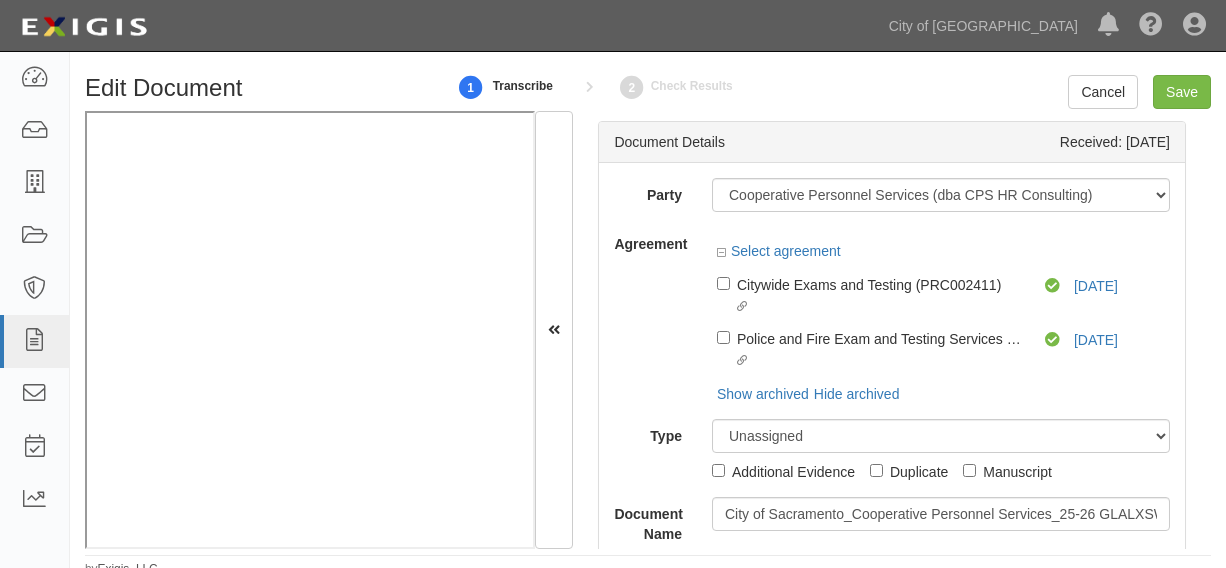 scroll, scrollTop: 0, scrollLeft: 0, axis: both 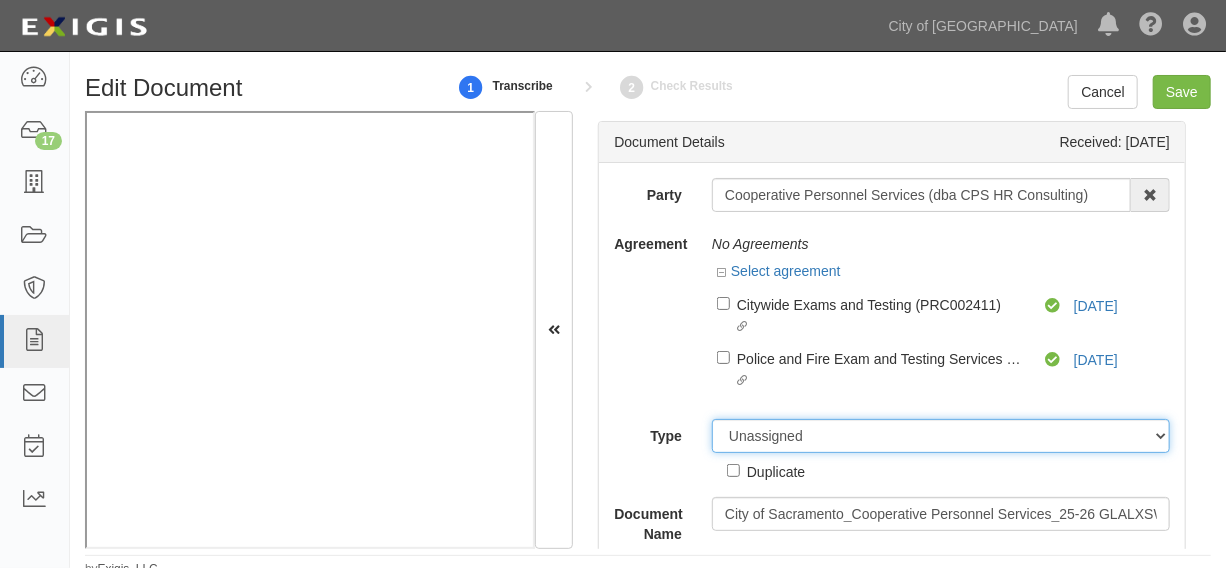 click on "Unassigned
Binder
Cancellation Notice
Certificate
Contract
Endorsement
Insurance Policy
Junk
Other Document
Policy Declarations
Reinstatement Notice
Requirements
Waiver Request" at bounding box center [941, 436] 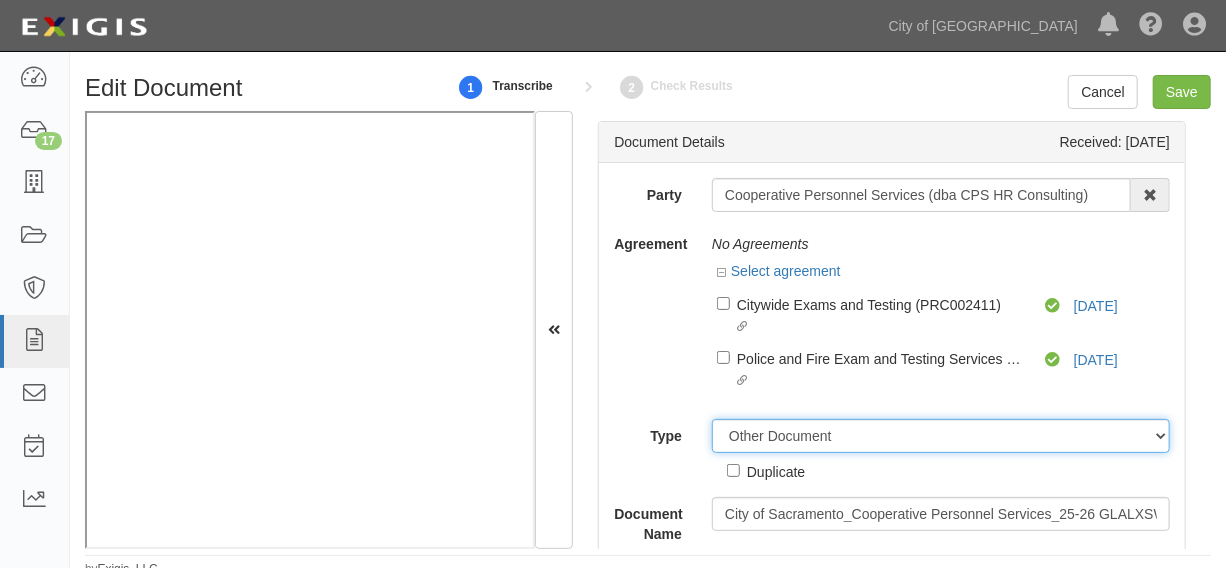 click on "Unassigned
Binder
Cancellation Notice
Certificate
Contract
Endorsement
Insurance Policy
Junk
Other Document
Policy Declarations
Reinstatement Notice
Requirements
Waiver Request" at bounding box center (941, 436) 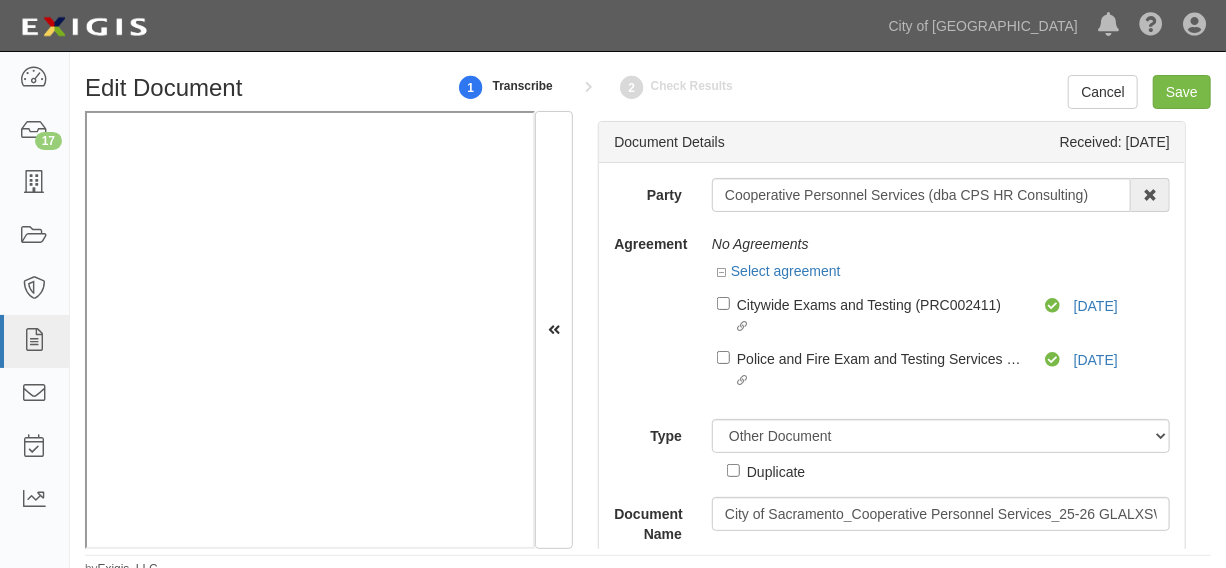 click on "Duplicate" at bounding box center (776, 471) 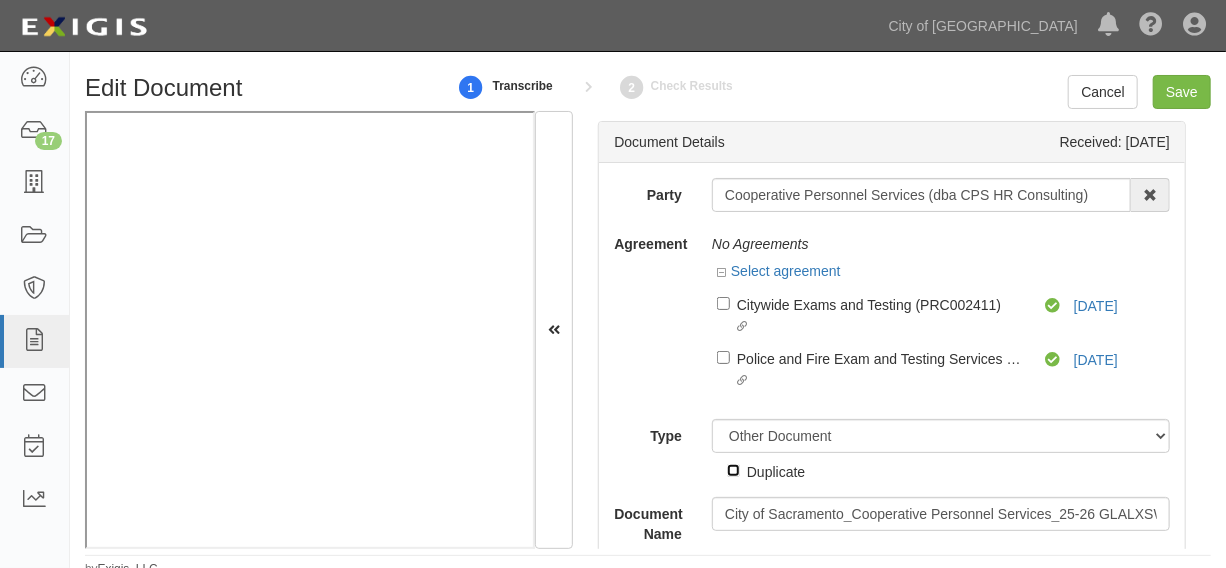 click on "Duplicate" at bounding box center [733, 470] 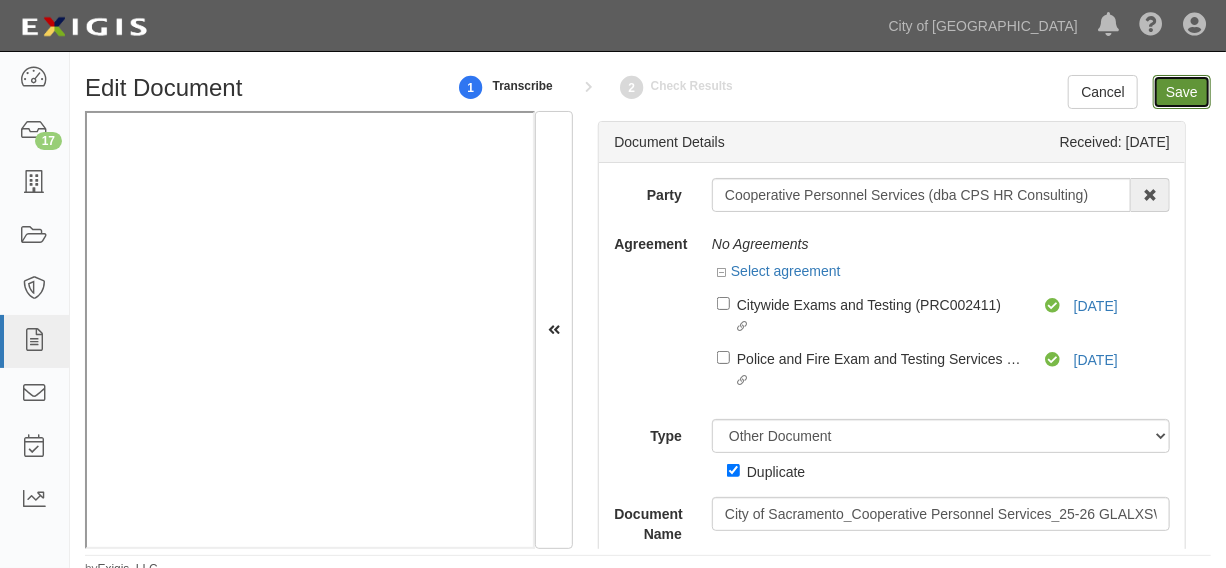 click on "Save" at bounding box center (1182, 92) 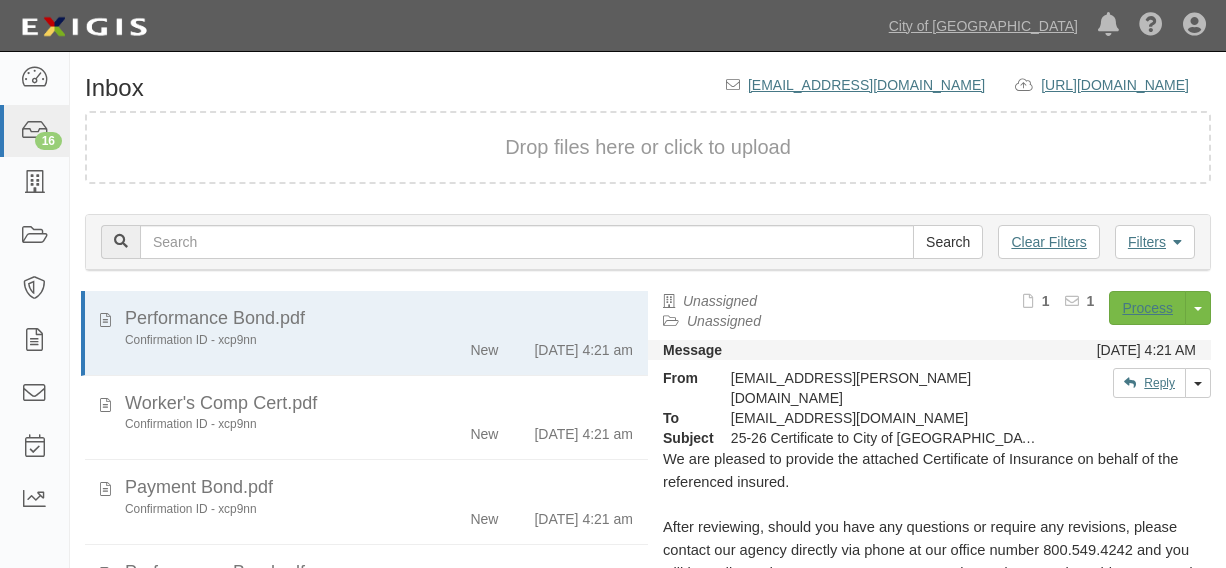 scroll, scrollTop: 0, scrollLeft: 0, axis: both 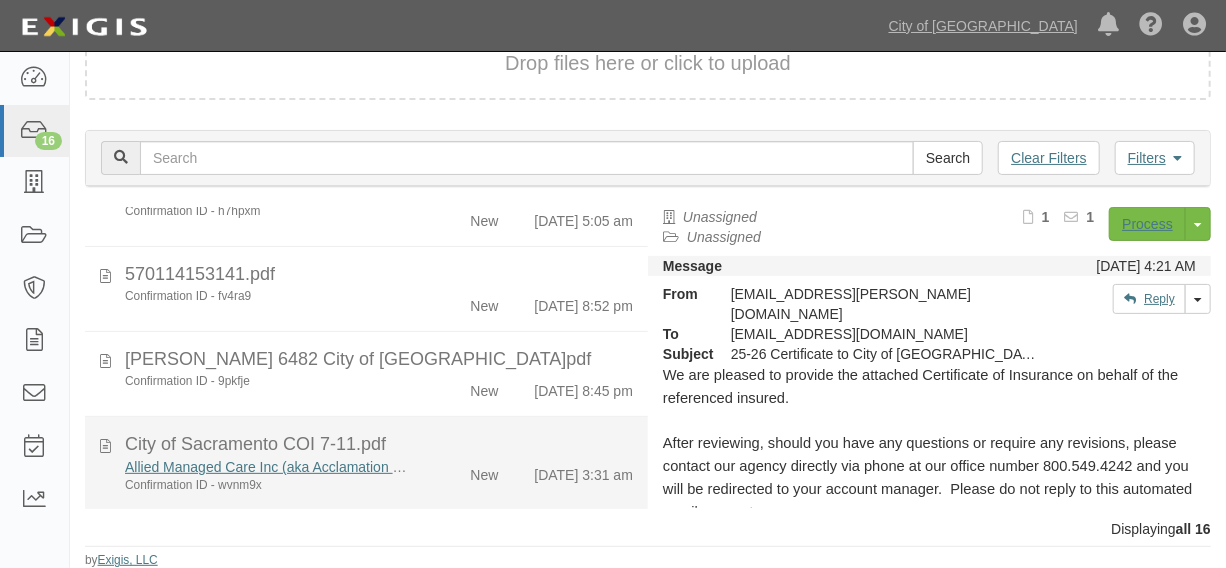 click on "City of Sacramento COI 7-11.pdf" 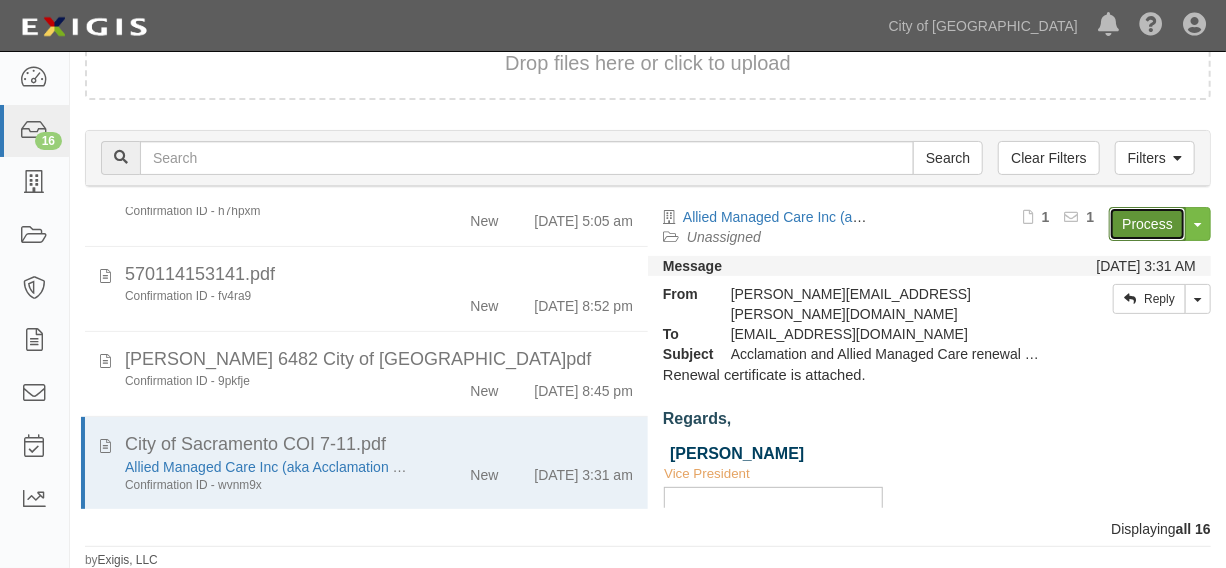 click on "Process" at bounding box center (1147, 224) 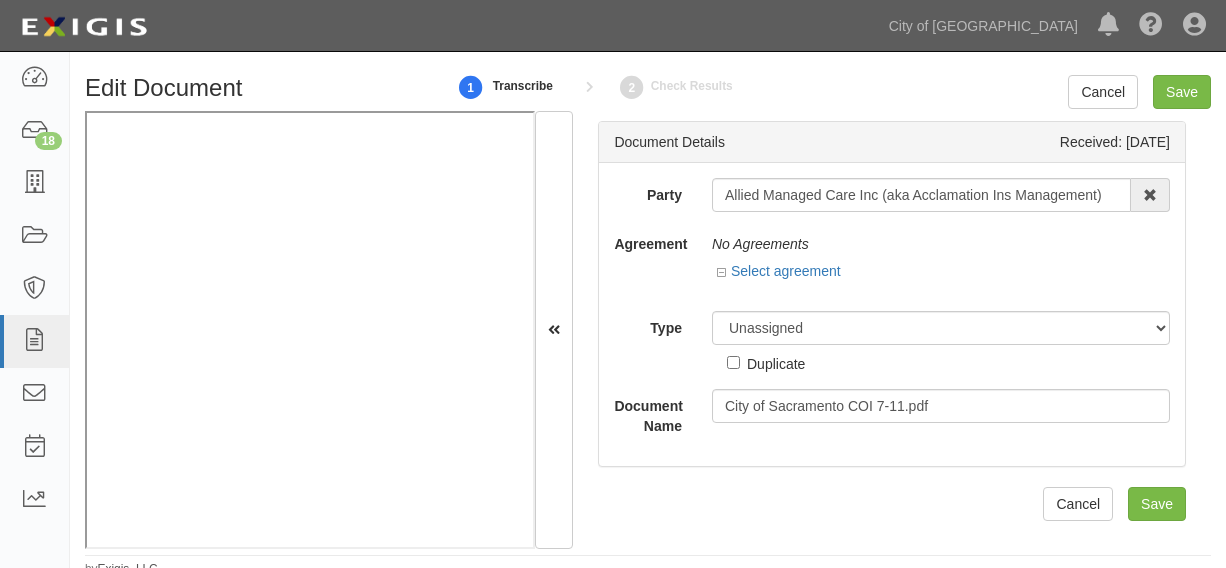scroll, scrollTop: 0, scrollLeft: 0, axis: both 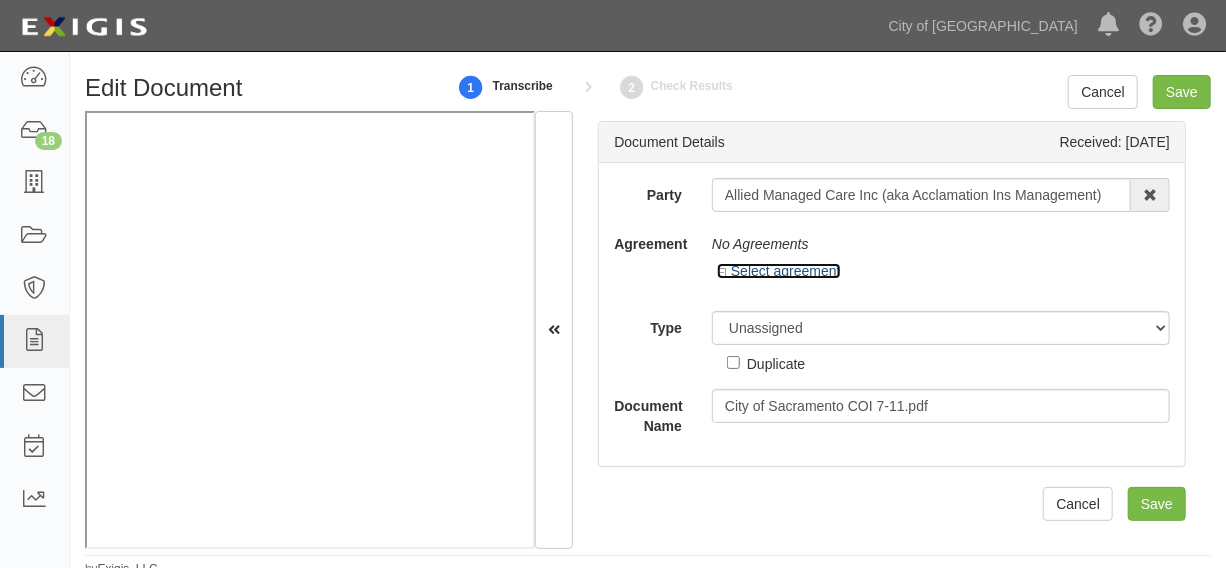 click on "Select agreement" at bounding box center [779, 271] 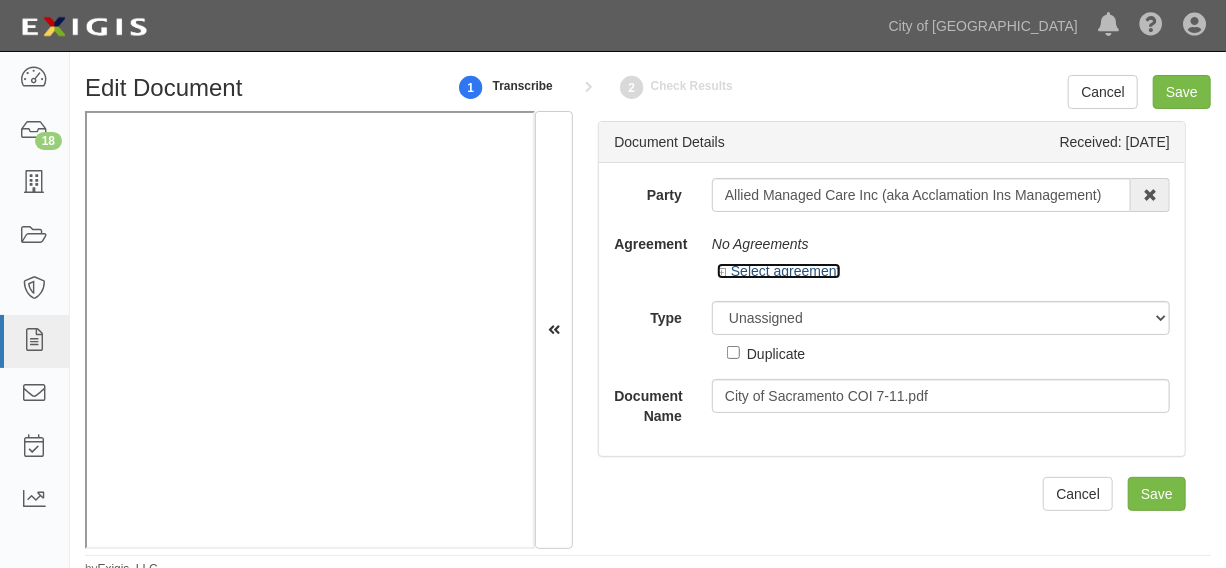 click on "Select agreement" at bounding box center (779, 271) 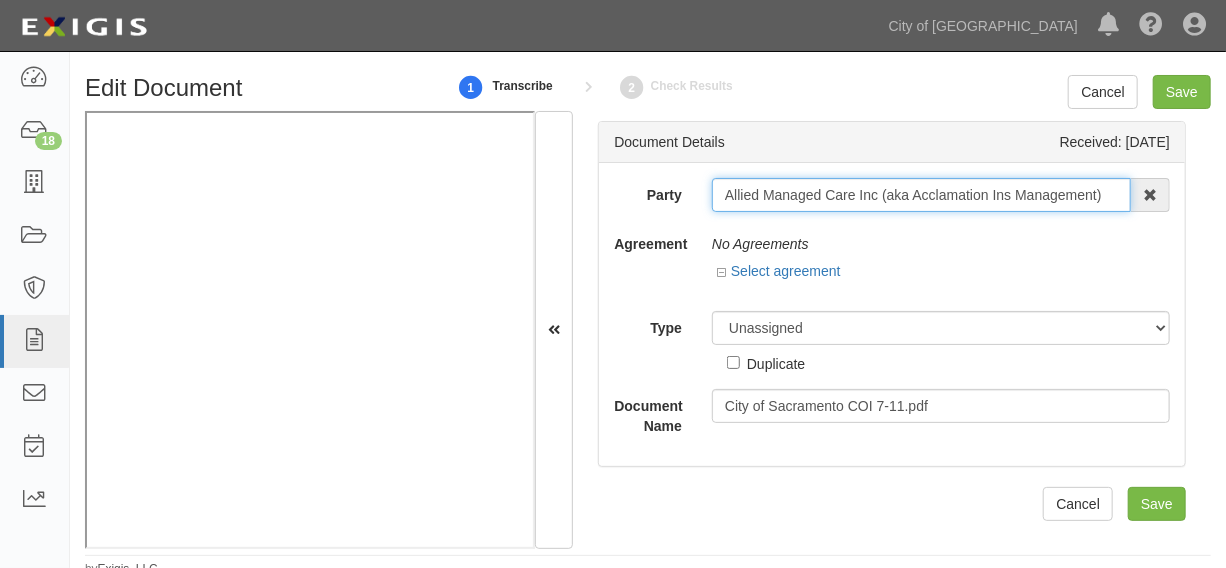 drag, startPoint x: 715, startPoint y: 191, endPoint x: 1160, endPoint y: 188, distance: 445.0101 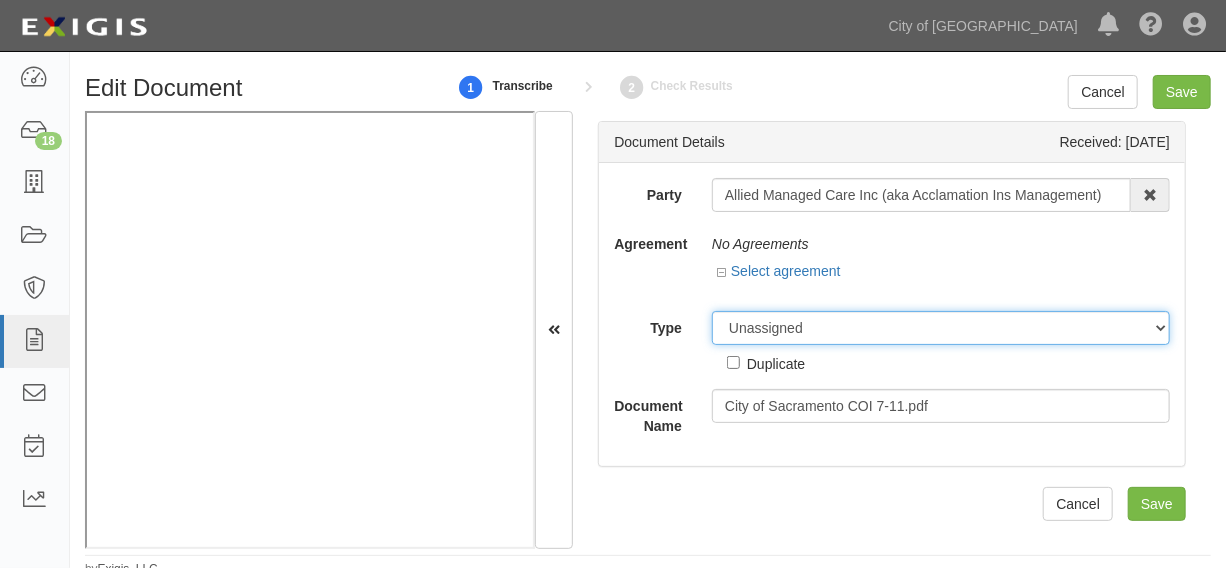 click on "Unassigned
Binder
Cancellation Notice
Certificate
Contract
Endorsement
Insurance Policy
Junk
Other Document
Policy Declarations
Reinstatement Notice
Requirements
Waiver Request" at bounding box center [941, 328] 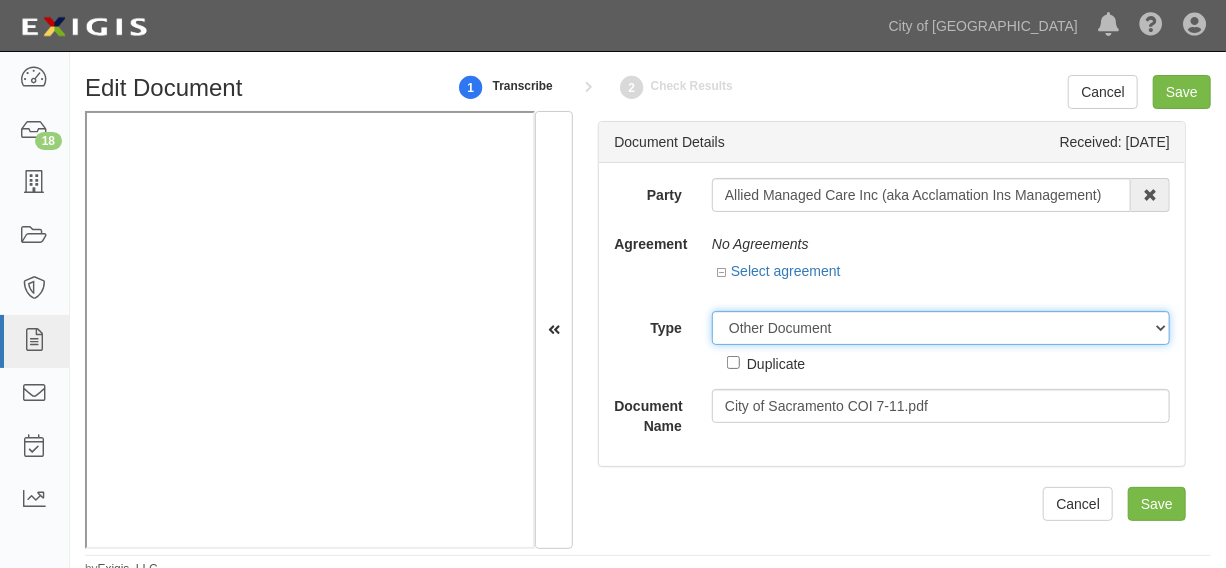 click on "Unassigned
Binder
Cancellation Notice
Certificate
Contract
Endorsement
Insurance Policy
Junk
Other Document
Policy Declarations
Reinstatement Notice
Requirements
Waiver Request" at bounding box center [941, 328] 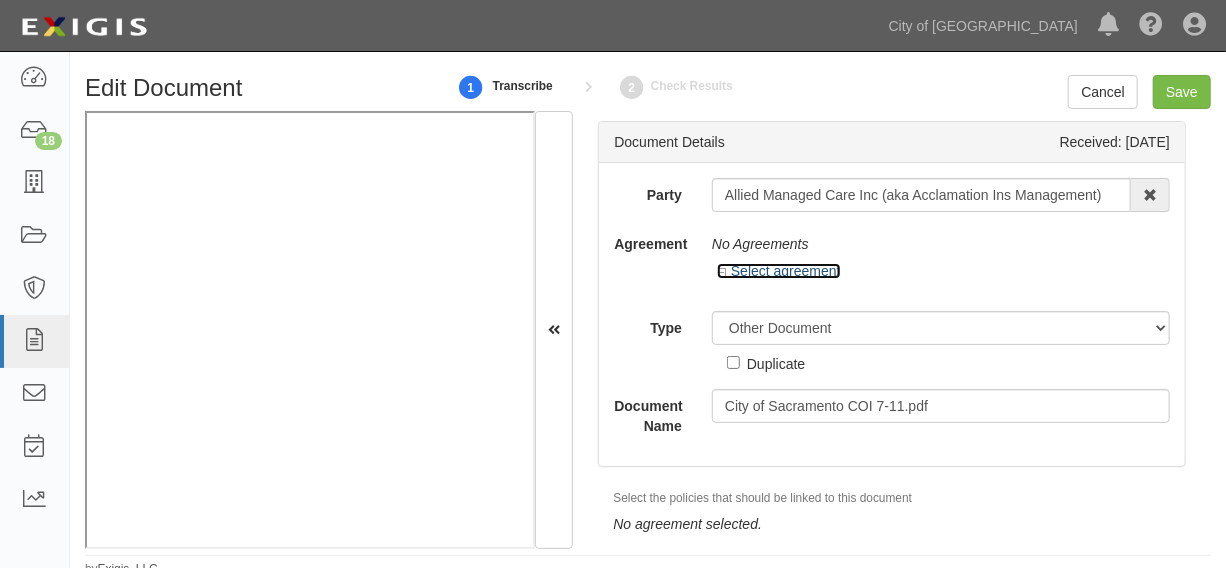 click on "Select agreement" at bounding box center (779, 271) 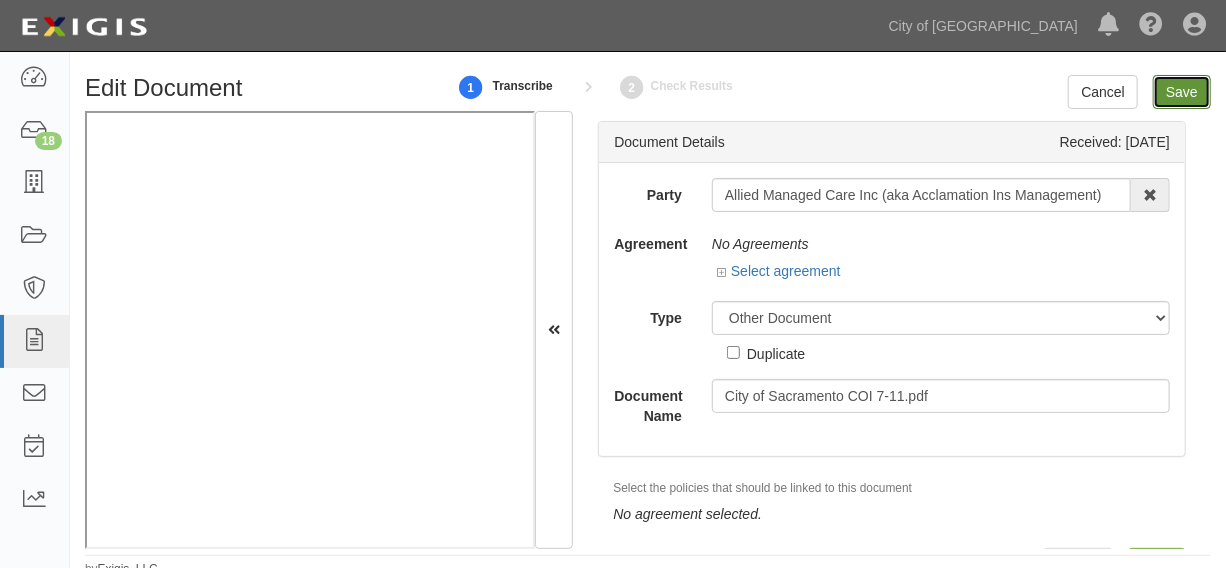 click on "Save" at bounding box center [1182, 92] 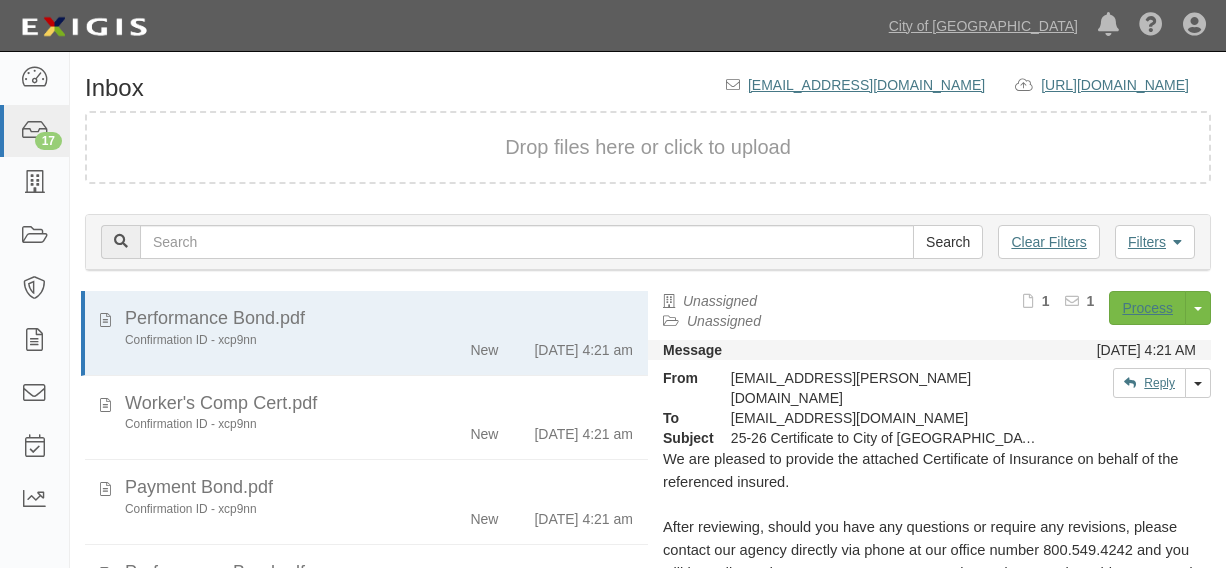 scroll, scrollTop: 12, scrollLeft: 0, axis: vertical 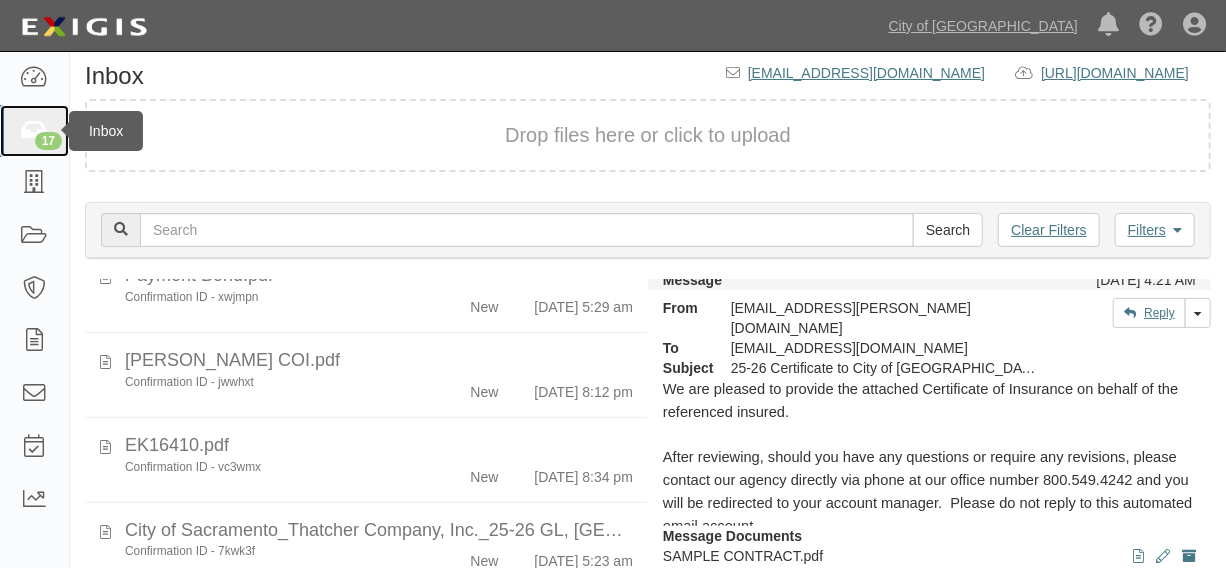 click on "17" at bounding box center (48, 141) 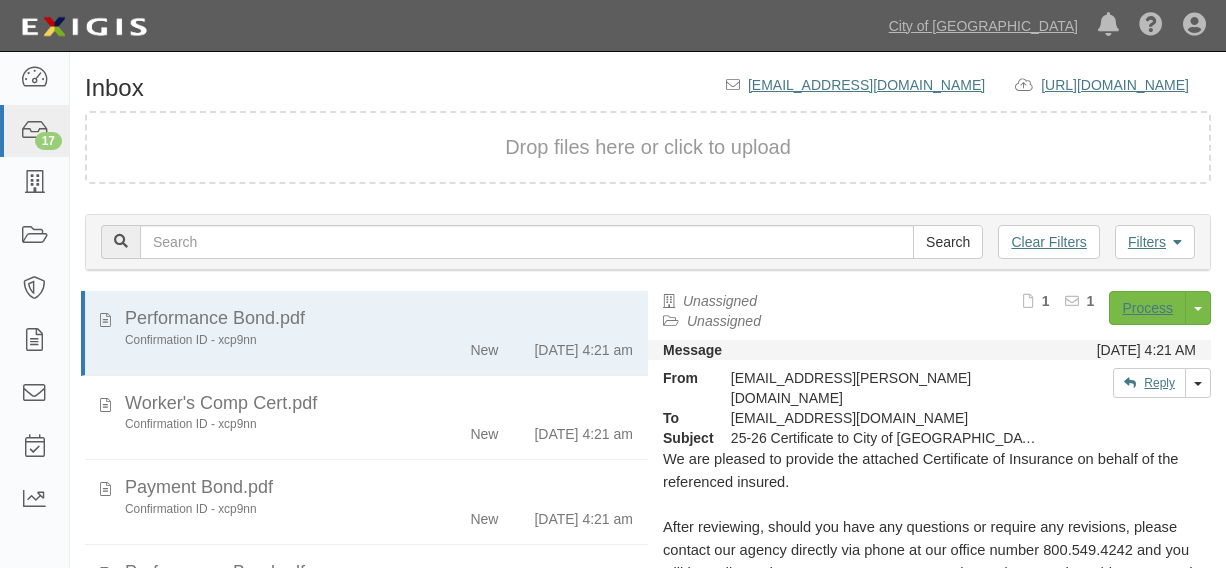 scroll, scrollTop: 0, scrollLeft: 0, axis: both 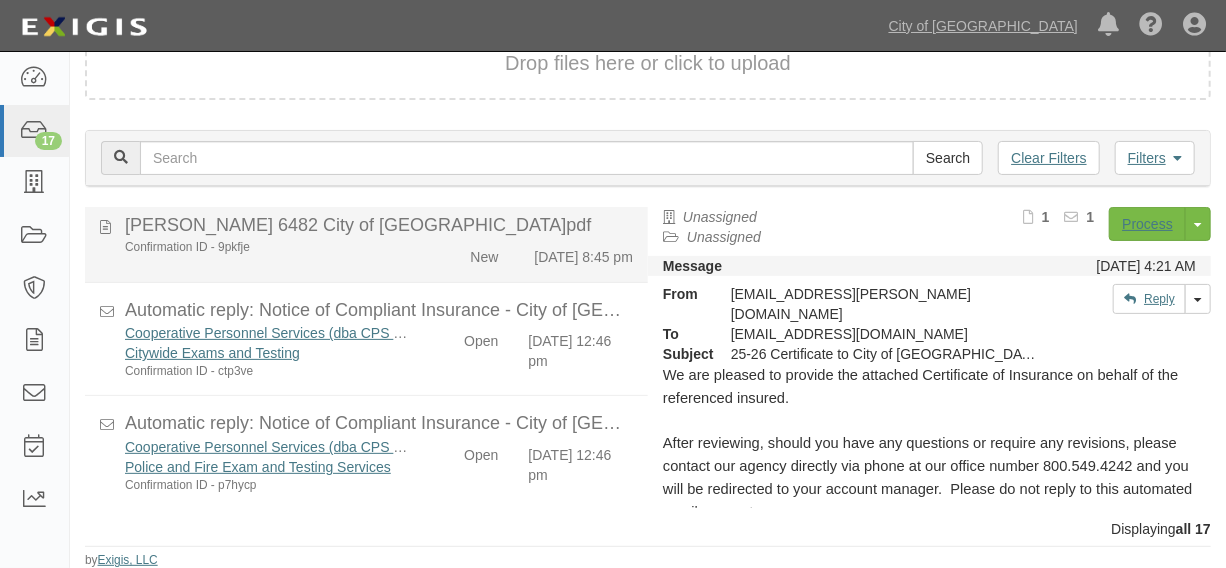 click on "Confirmation ID - 9pkfje
New
7/7/25 8:45 pm" 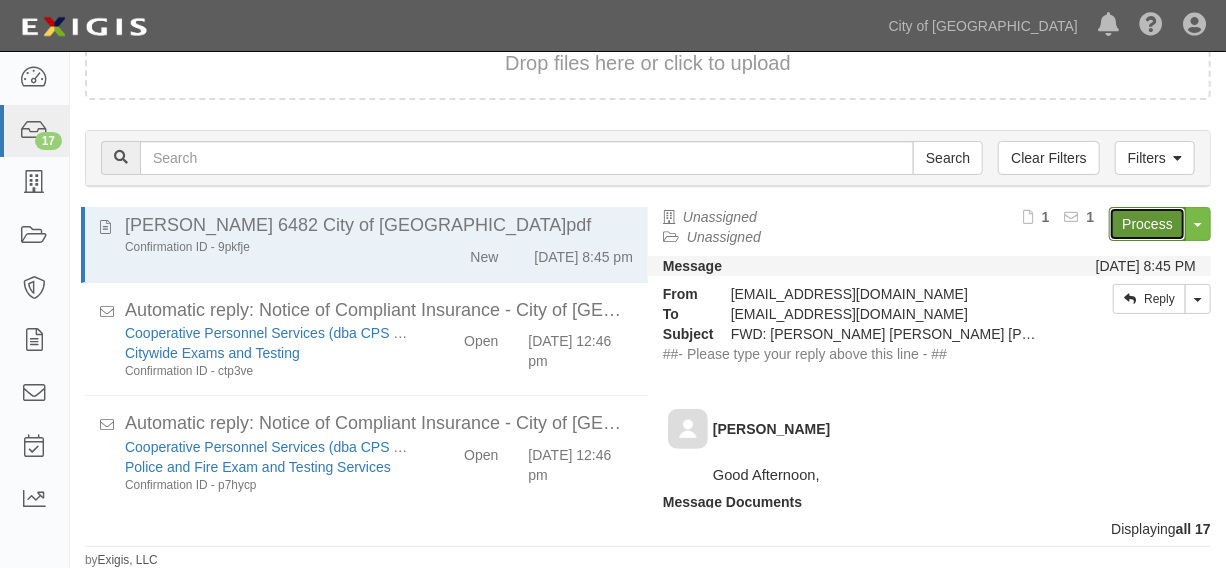click on "Process" at bounding box center (1147, 224) 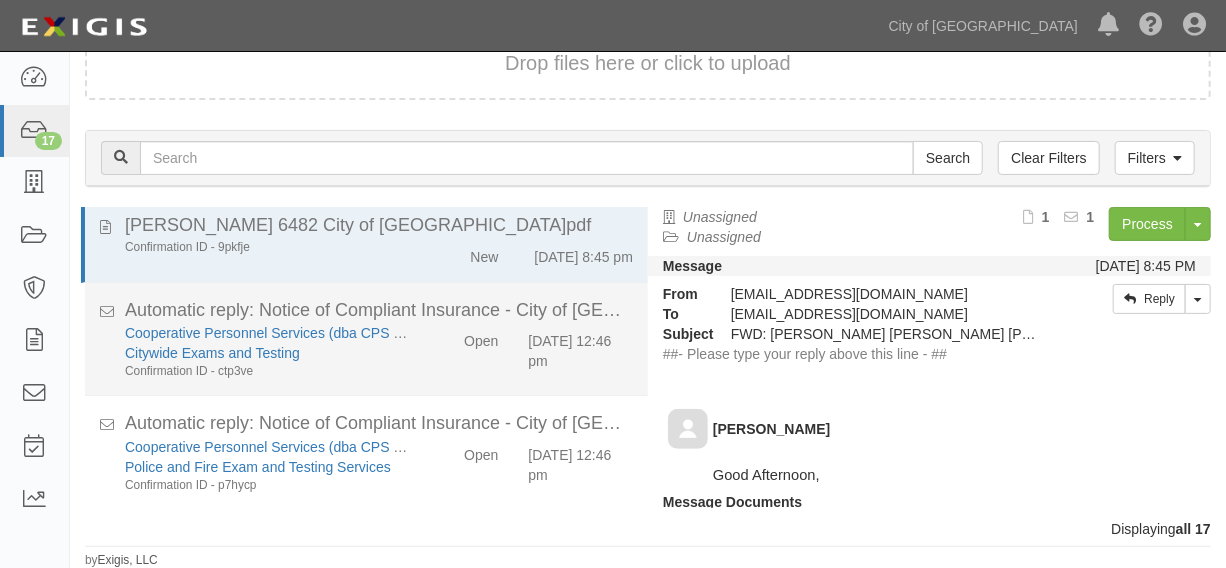 scroll, scrollTop: 1260, scrollLeft: 0, axis: vertical 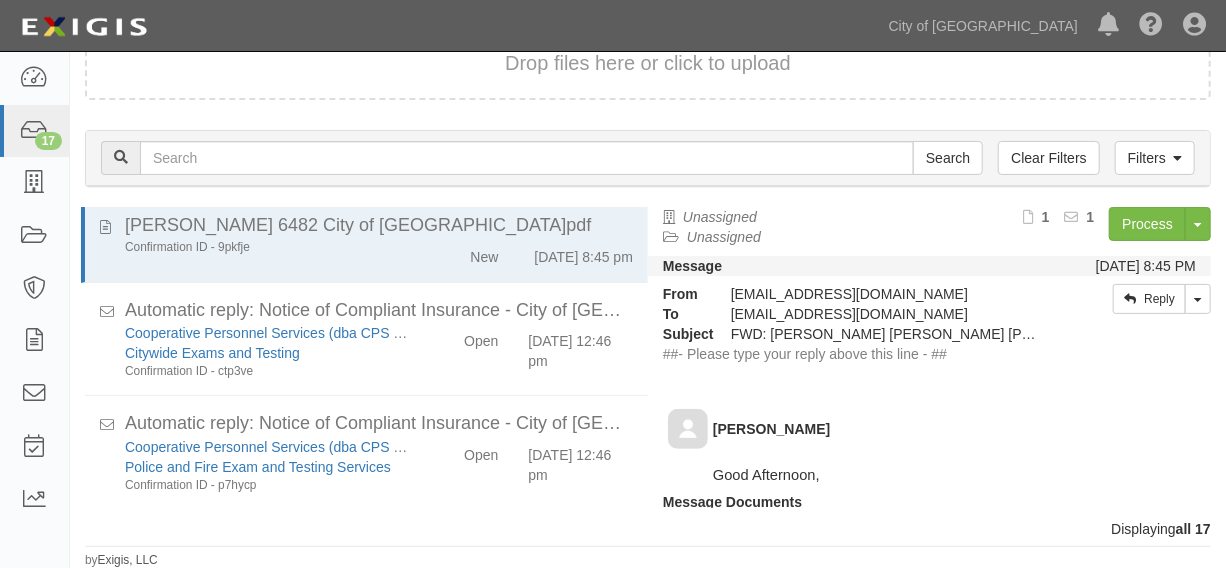 click on "570114153141.pdf
Confirmation ID - fv4ra9
New
7/3/25 8:52 pm" 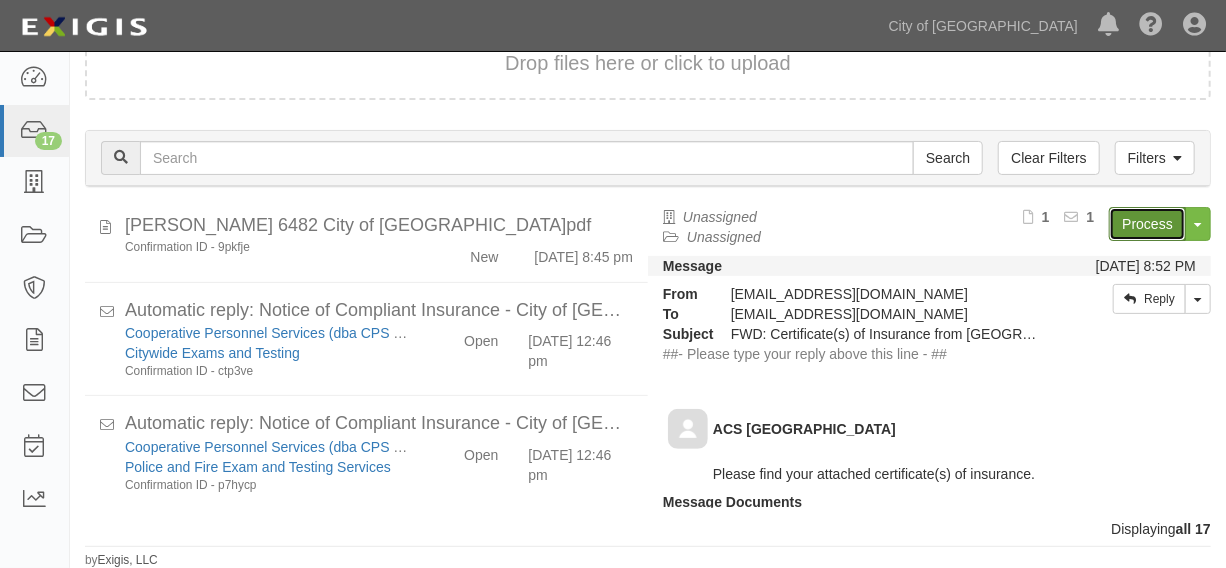 click on "Process" at bounding box center (1147, 224) 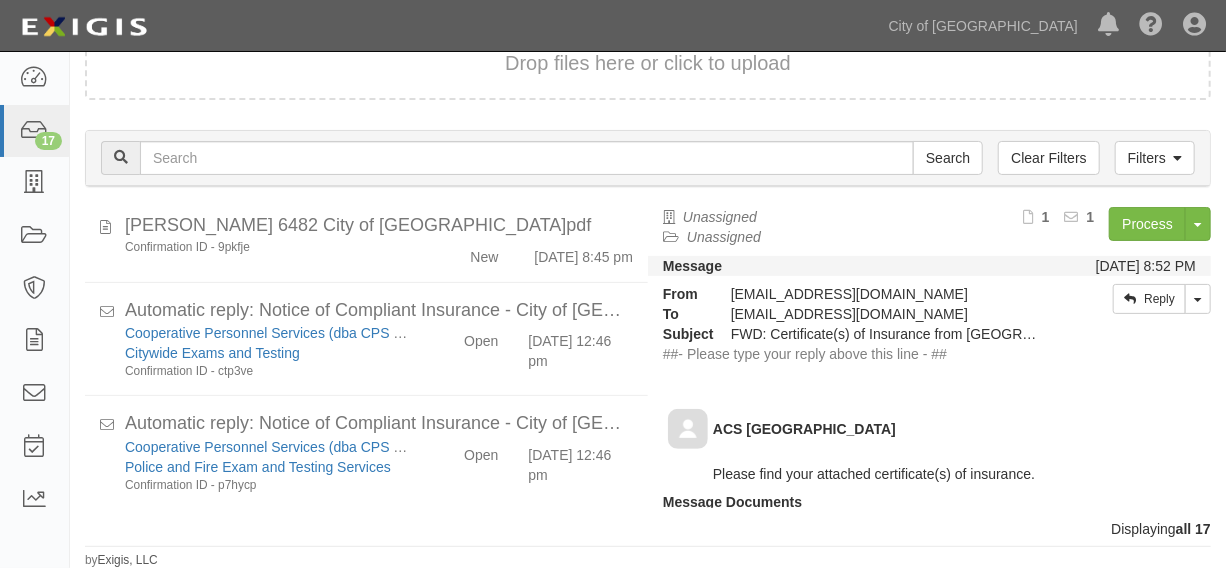 click on "New" 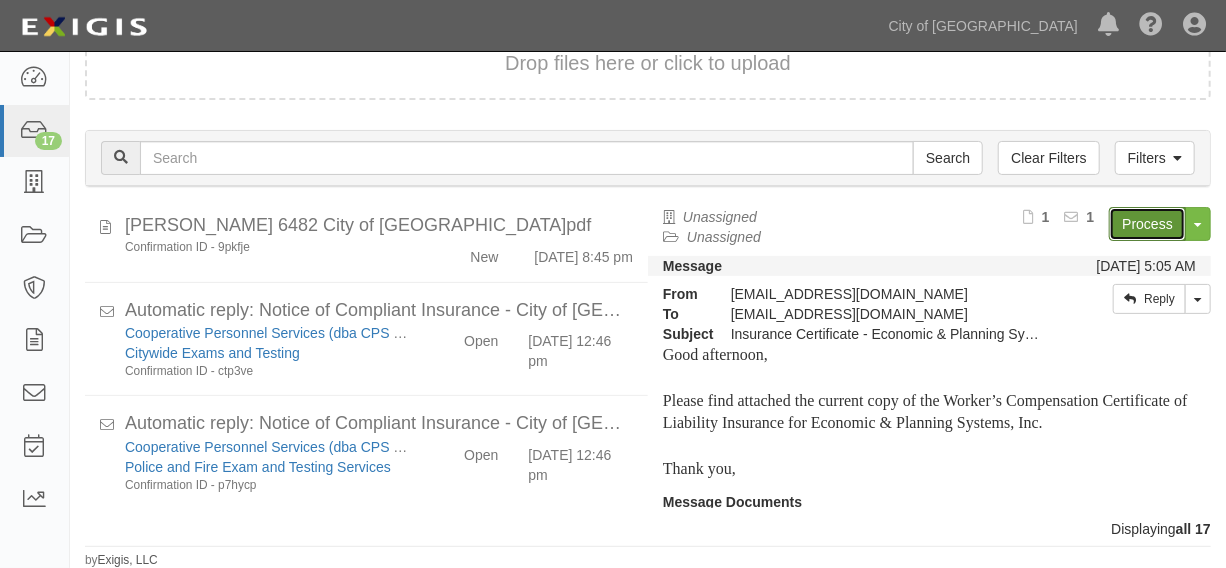 click on "Process" at bounding box center (1147, 224) 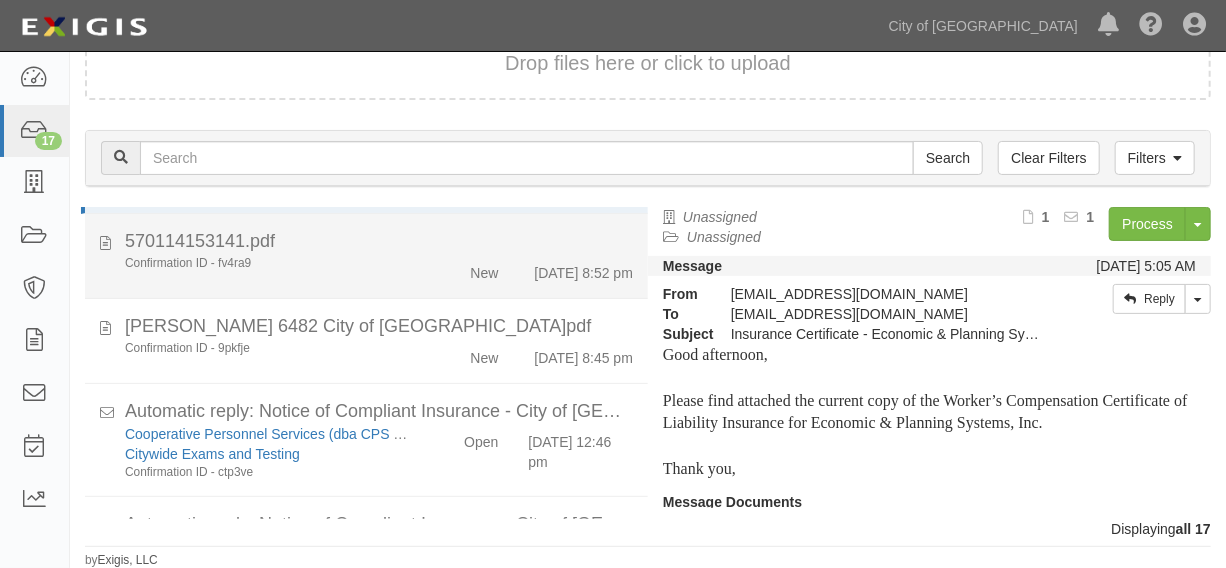 scroll, scrollTop: 1110, scrollLeft: 0, axis: vertical 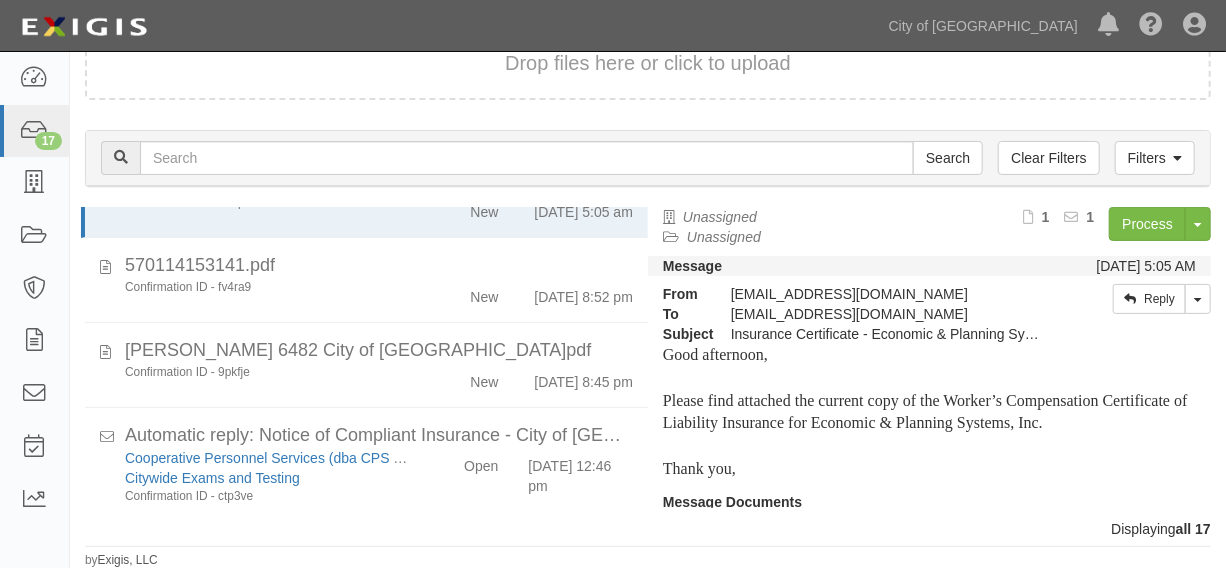 click on "Confirmation ID - tnprmh" 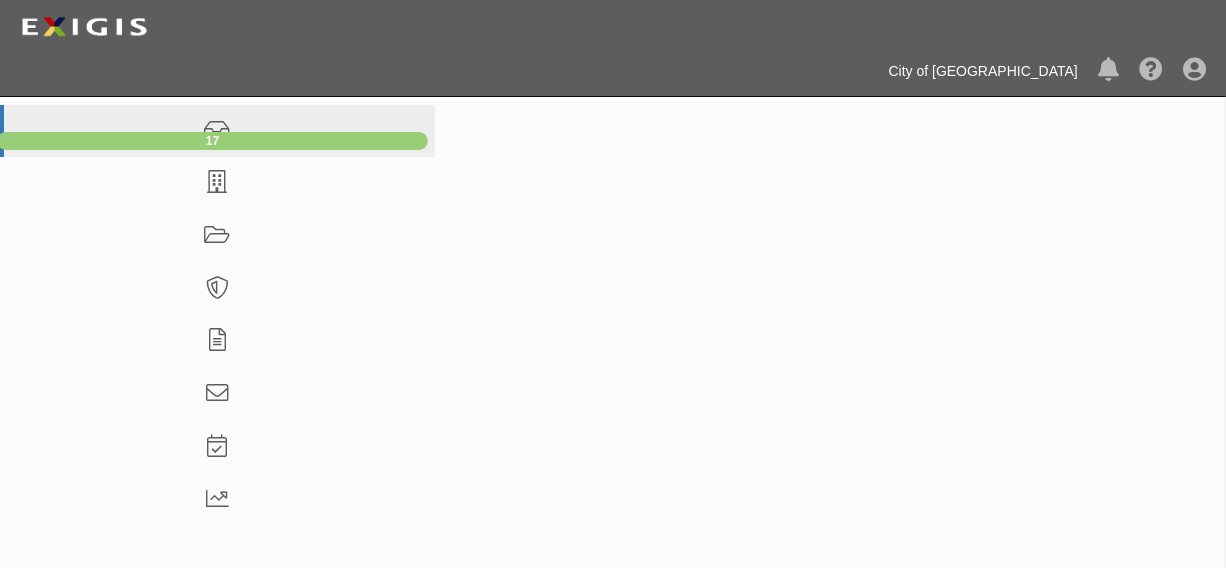 click on "City of [GEOGRAPHIC_DATA]" at bounding box center [983, 71] 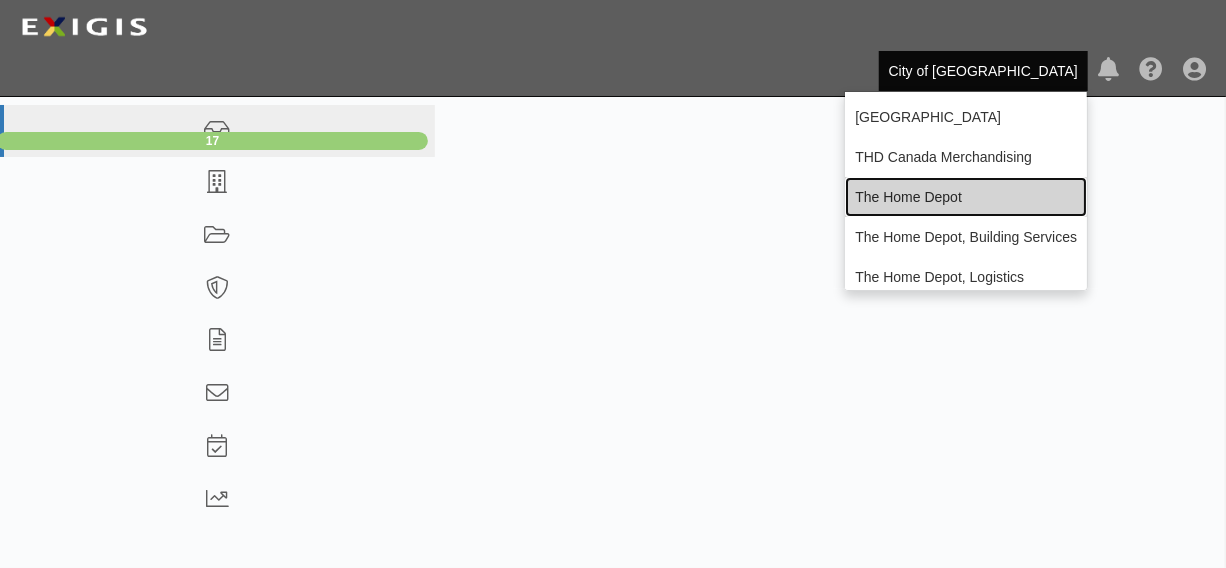 click on "The Home Depot" at bounding box center [966, 197] 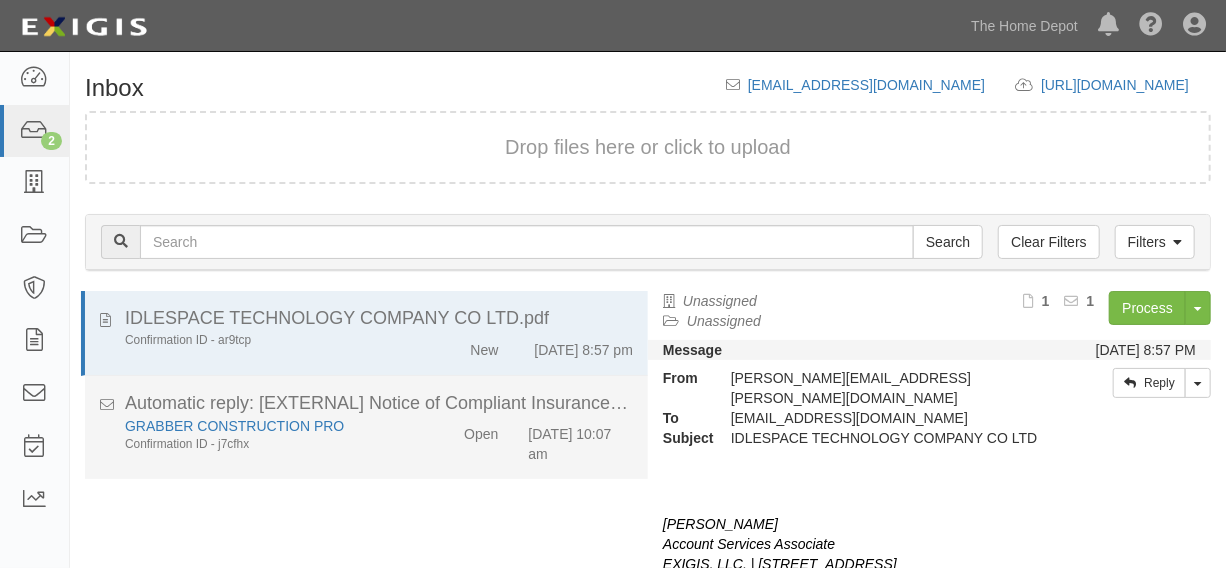 scroll, scrollTop: 84, scrollLeft: 0, axis: vertical 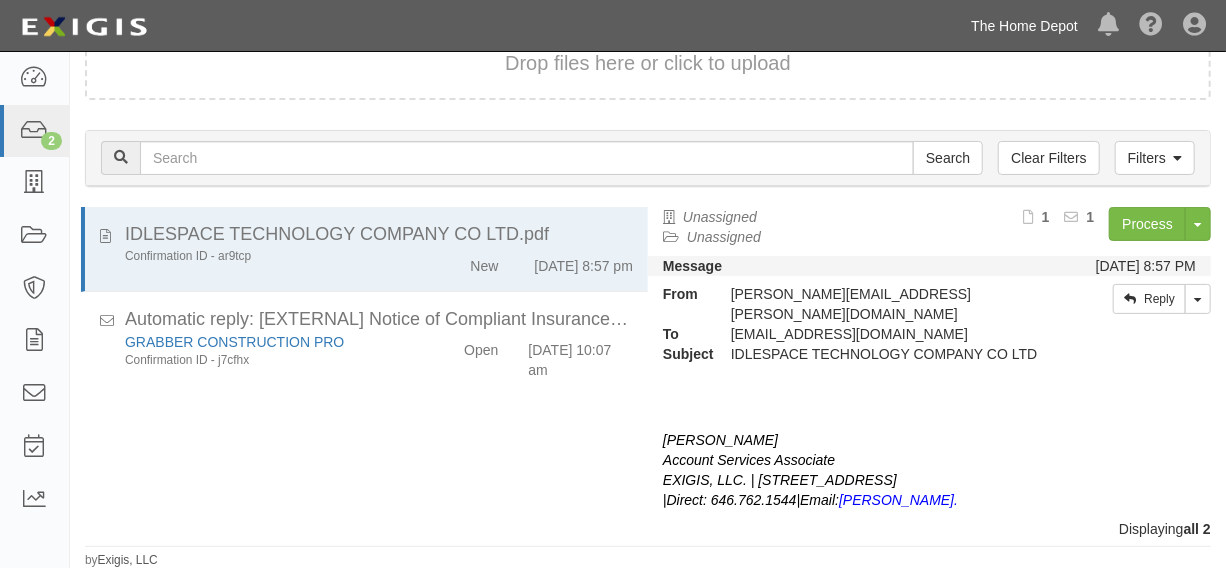 click on "The Home Depot" at bounding box center (1024, 26) 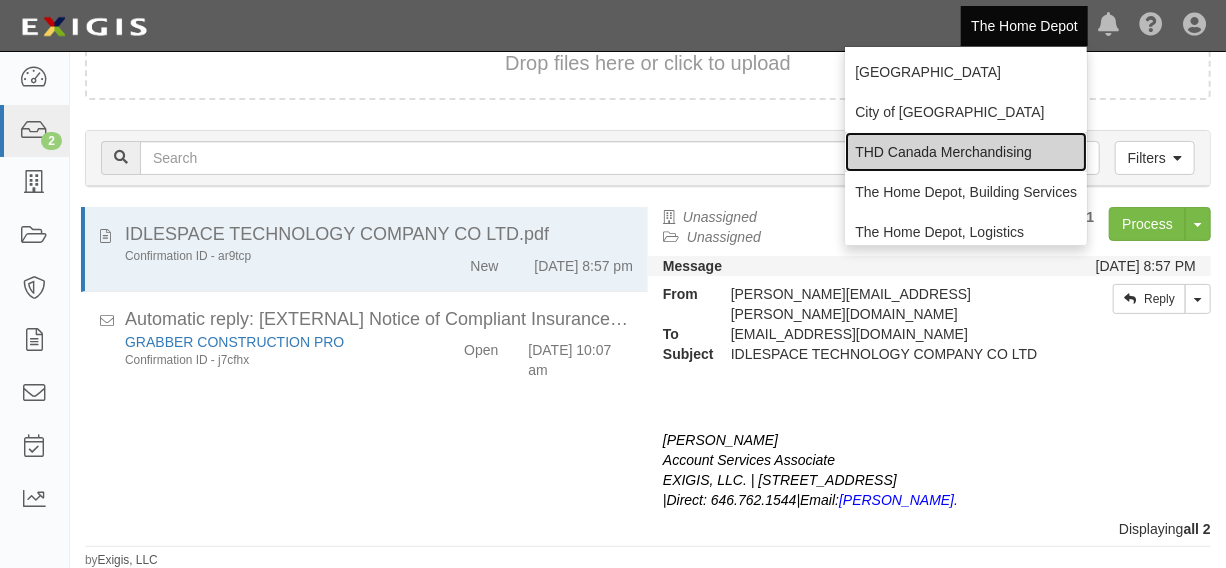 click on "THD Canada Merchandising" at bounding box center (966, 152) 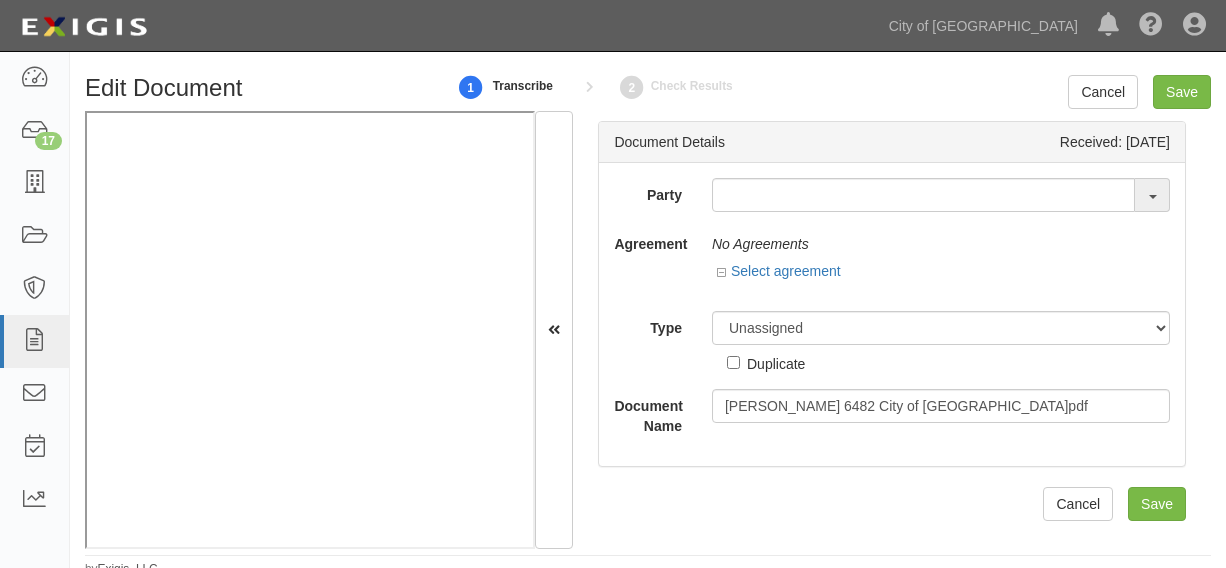 scroll, scrollTop: 0, scrollLeft: 0, axis: both 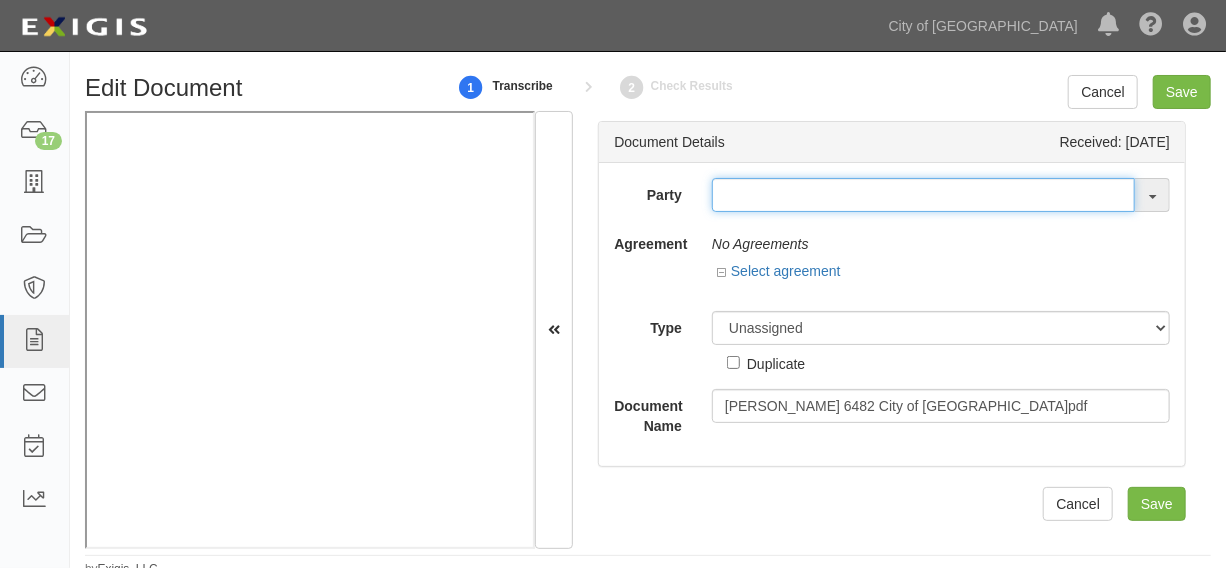 click at bounding box center (923, 195) 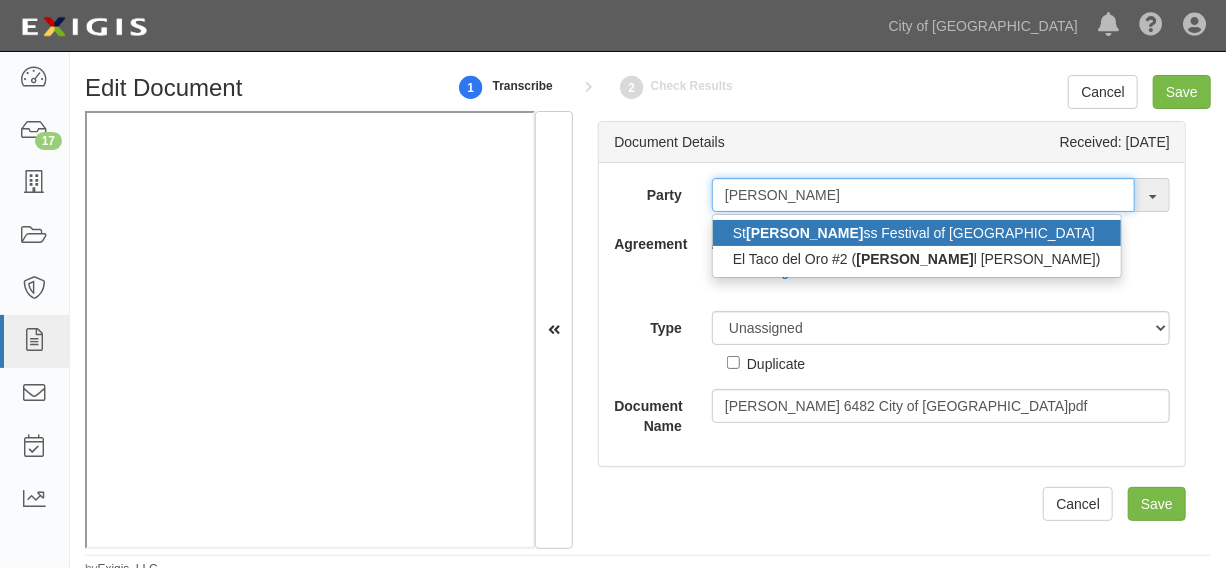 type on "raut" 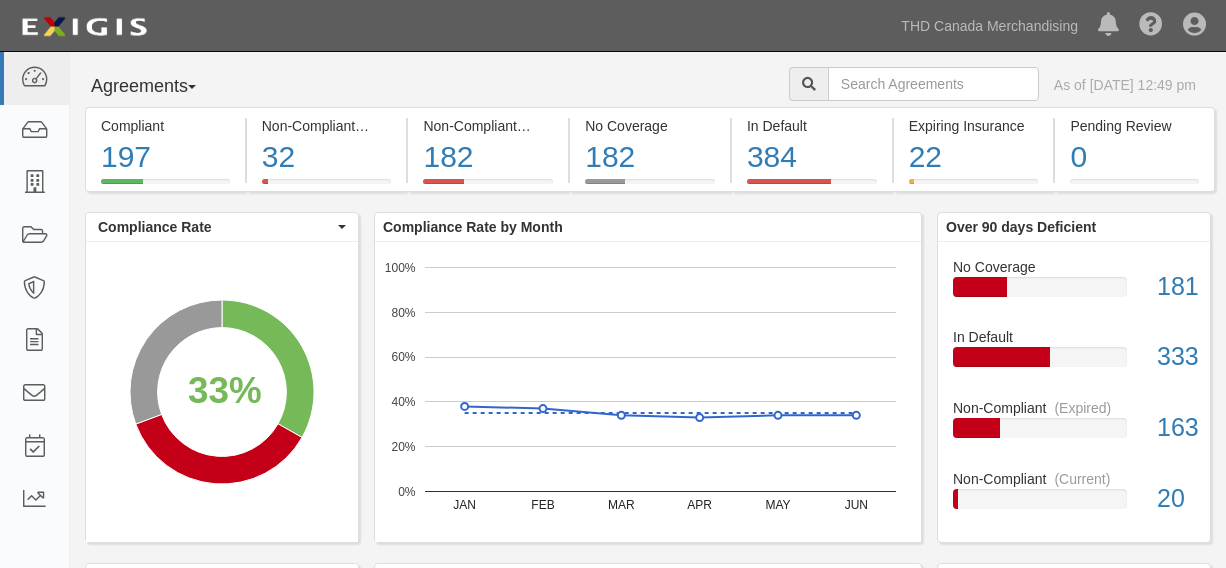 scroll, scrollTop: 0, scrollLeft: 0, axis: both 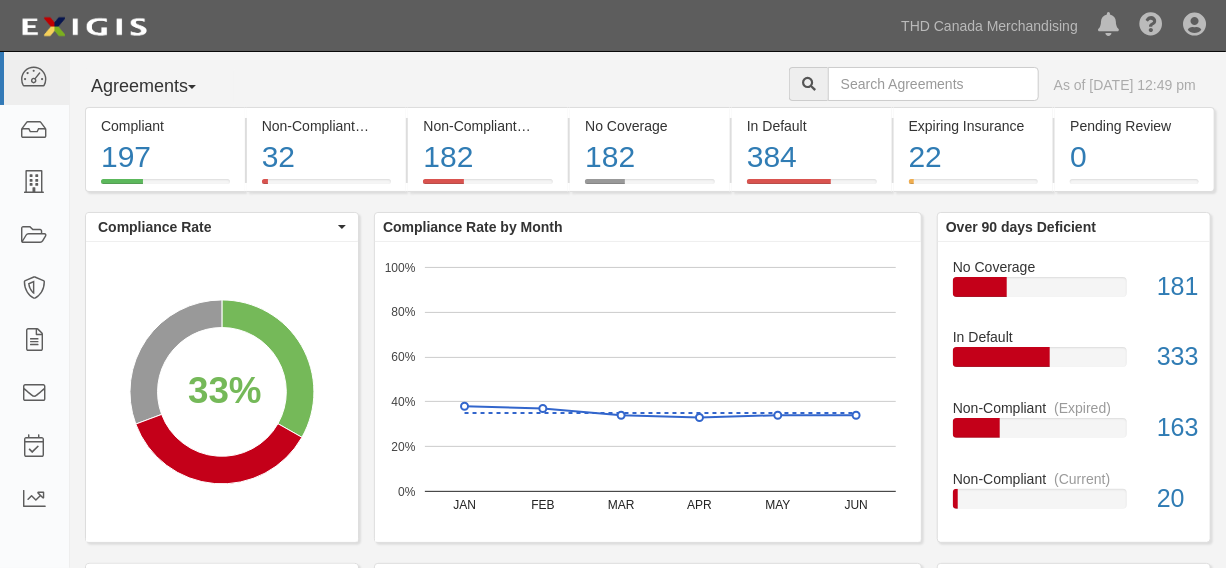 click on "THD Canada Merchandising  [GEOGRAPHIC_DATA] of [GEOGRAPHIC_DATA] The Home Depot The Home Depot, Building Services The Home Depot, Logistics Trane Technologies View all Notifications There are no notifications Help Center - Complianz Account Sign Out" at bounding box center [1058, 25] 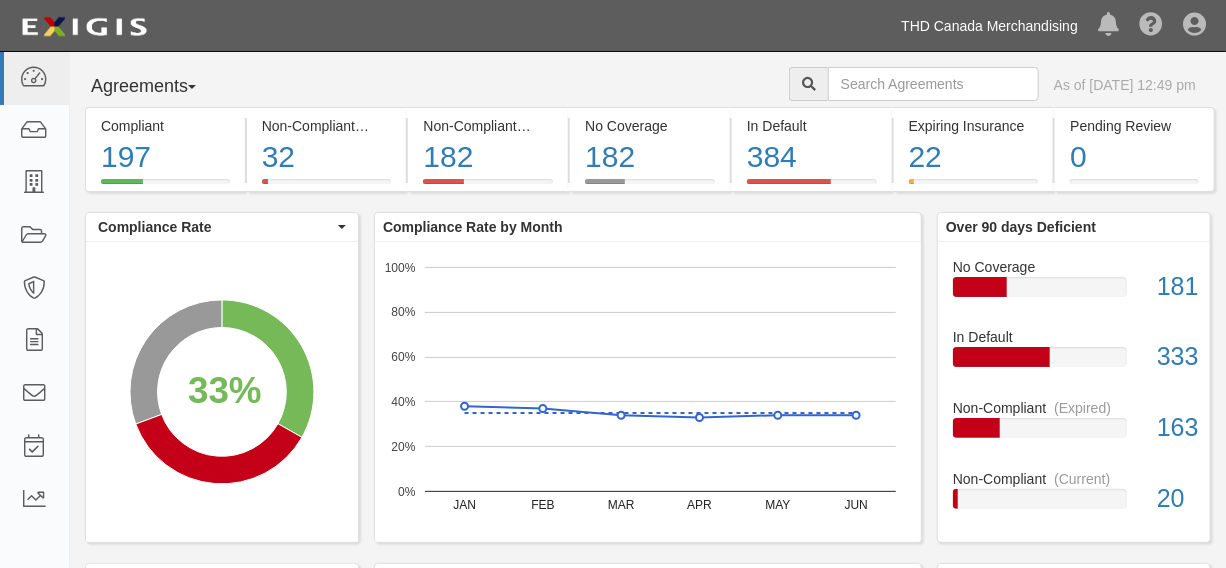 click on "THD Canada Merchandising" at bounding box center (989, 26) 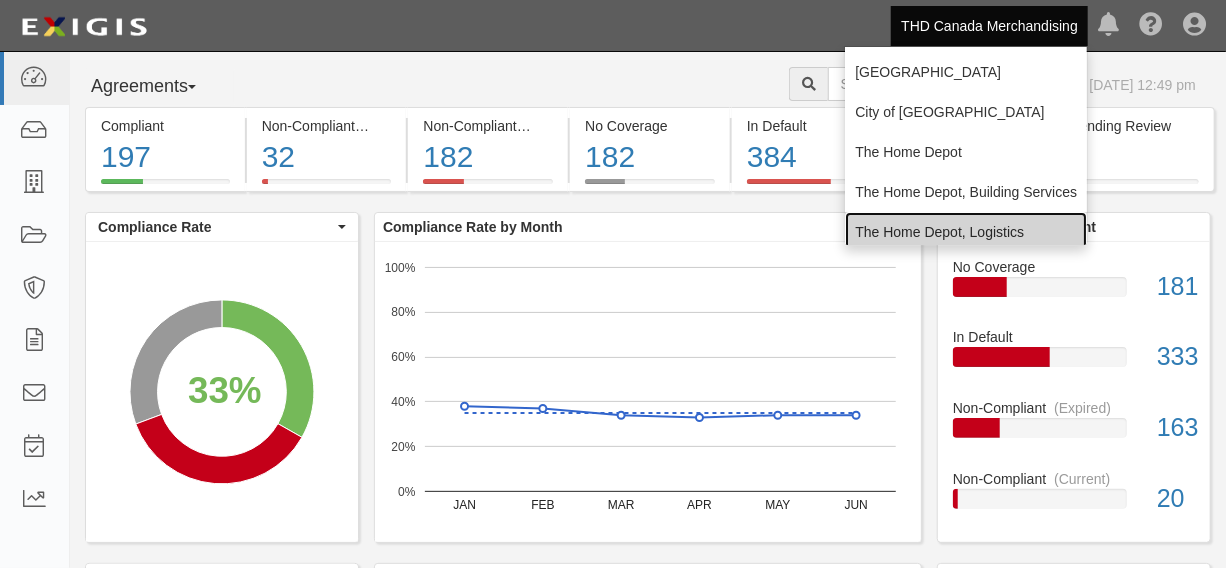 click on "The Home Depot, Logistics" at bounding box center (966, 232) 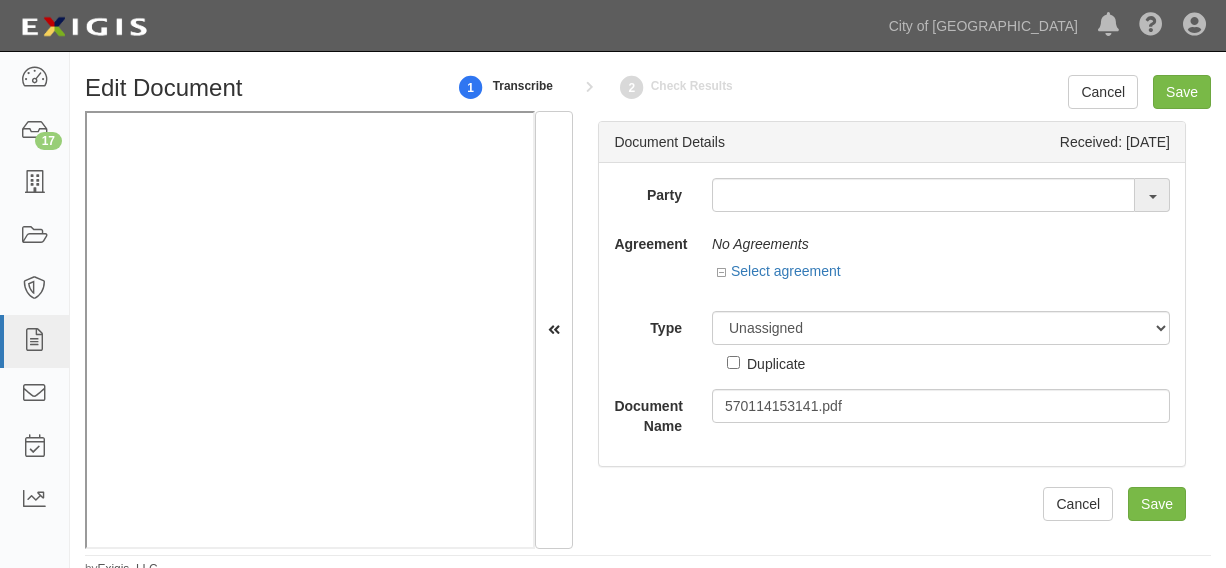 scroll, scrollTop: 0, scrollLeft: 0, axis: both 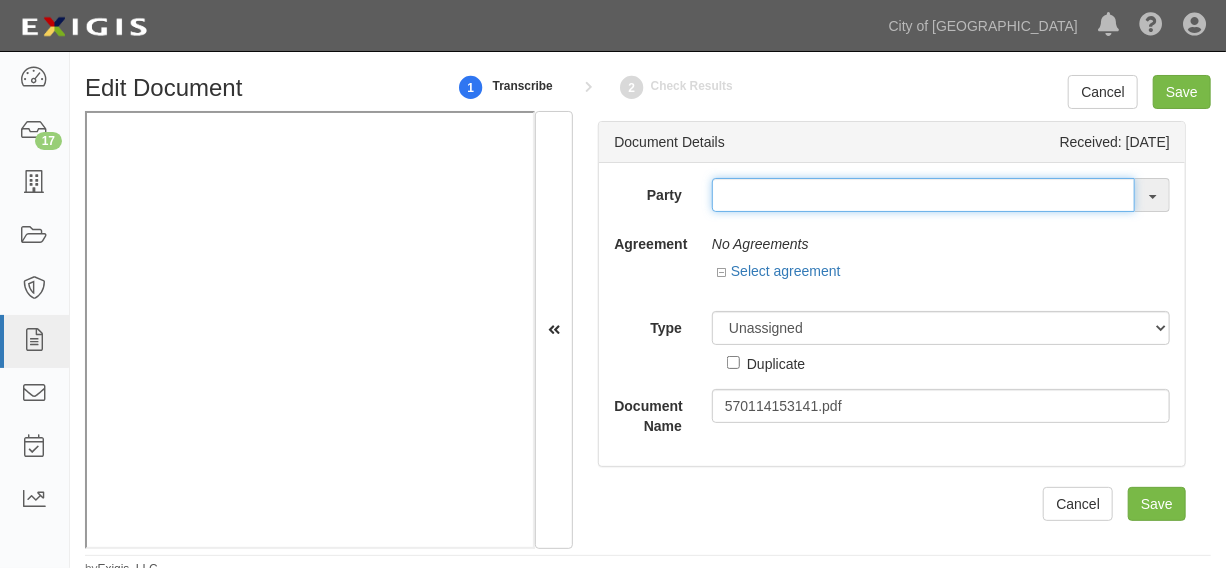 click at bounding box center (923, 195) 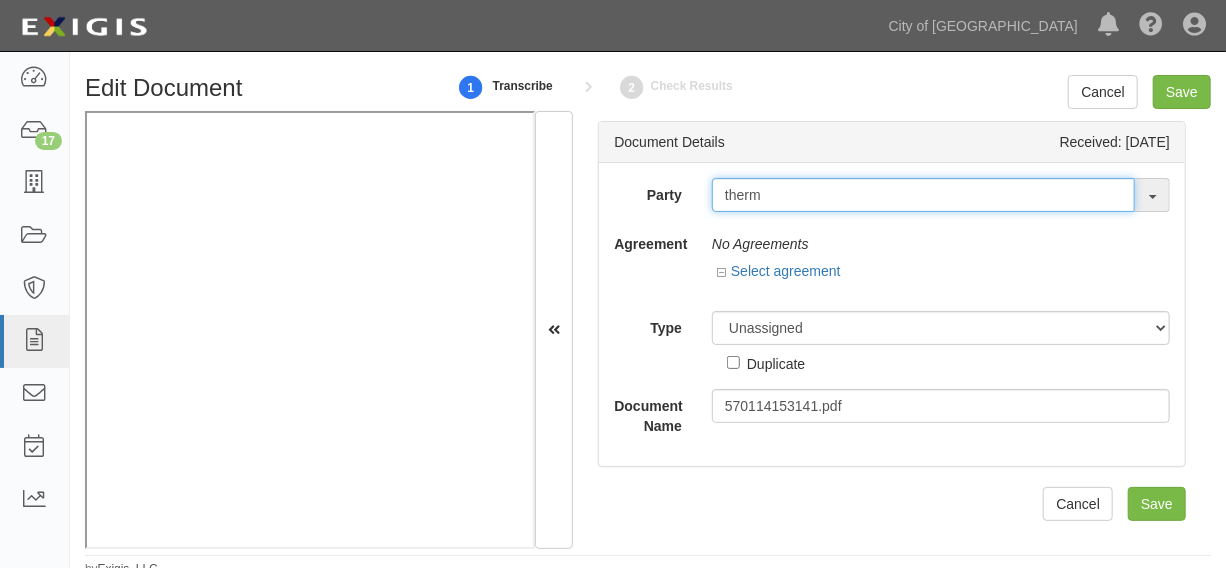 type on "thermo" 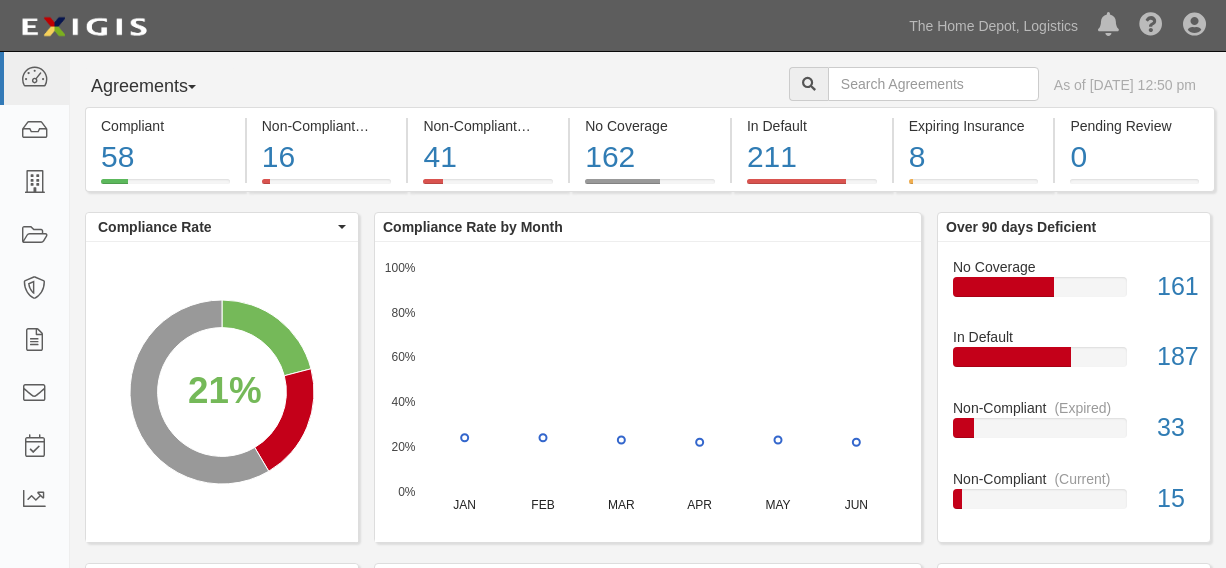 scroll, scrollTop: 0, scrollLeft: 0, axis: both 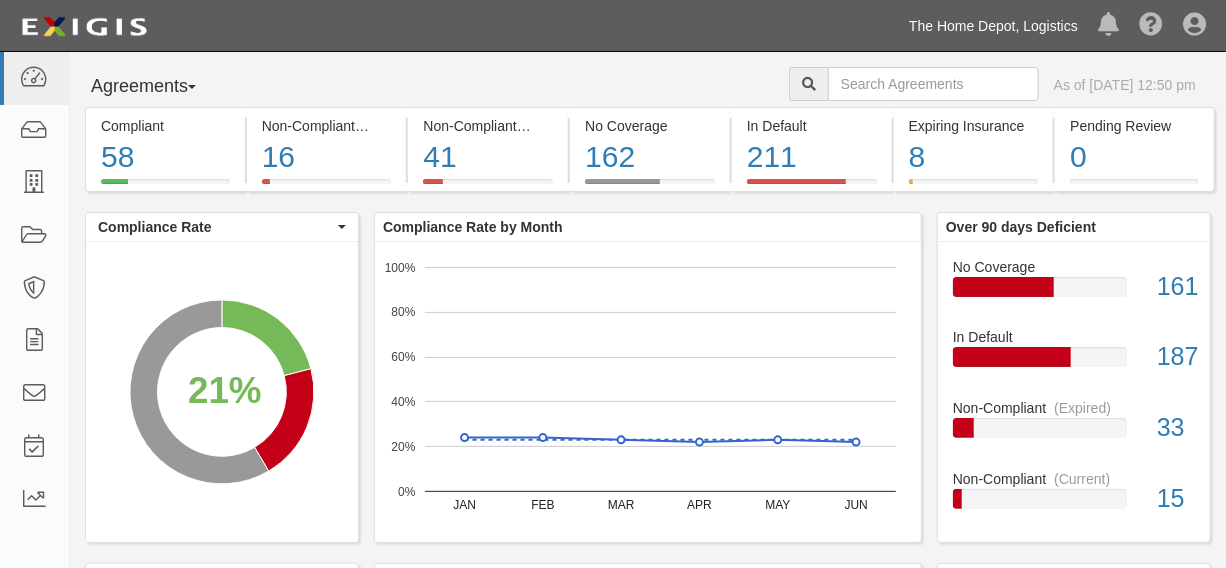 click on "The Home Depot, Logistics" at bounding box center (993, 26) 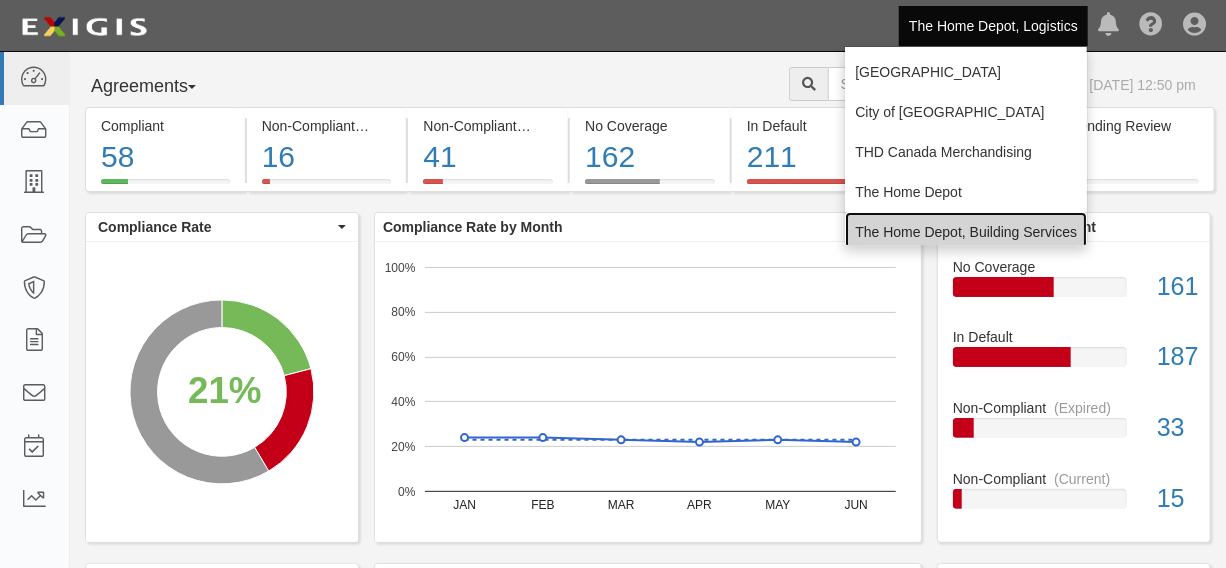 click on "The Home Depot, Building Services" at bounding box center (966, 232) 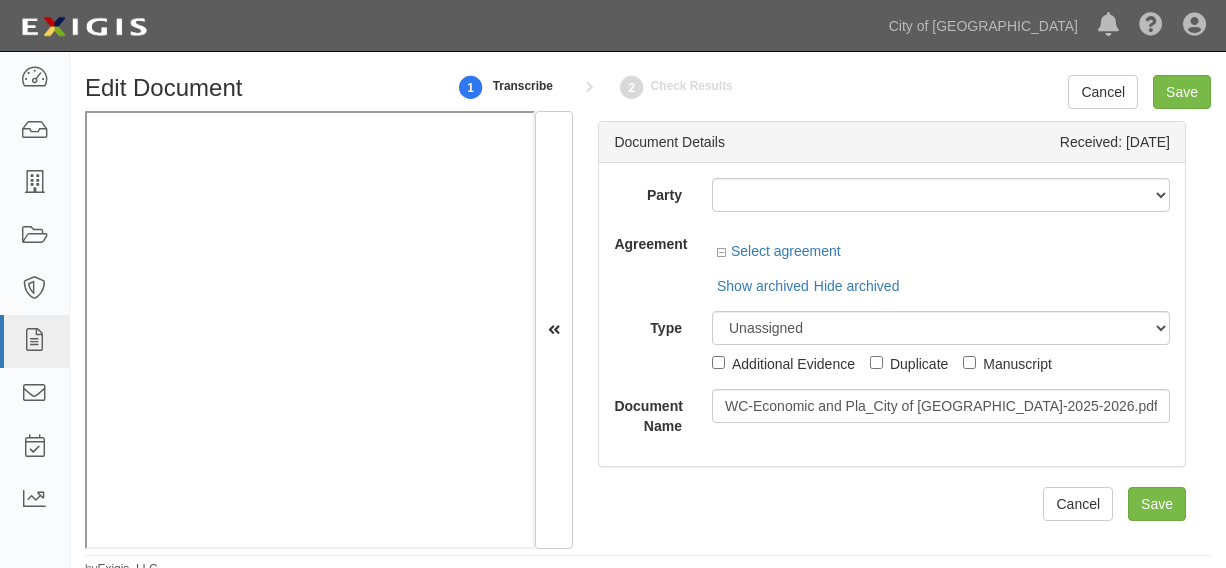scroll, scrollTop: 0, scrollLeft: 0, axis: both 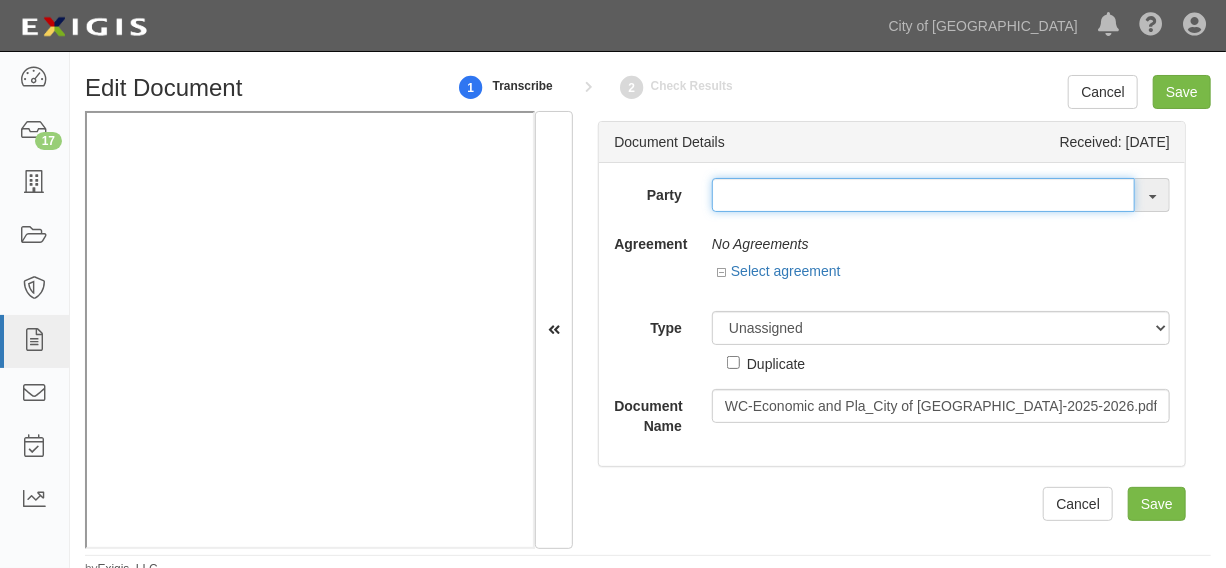 click at bounding box center (923, 195) 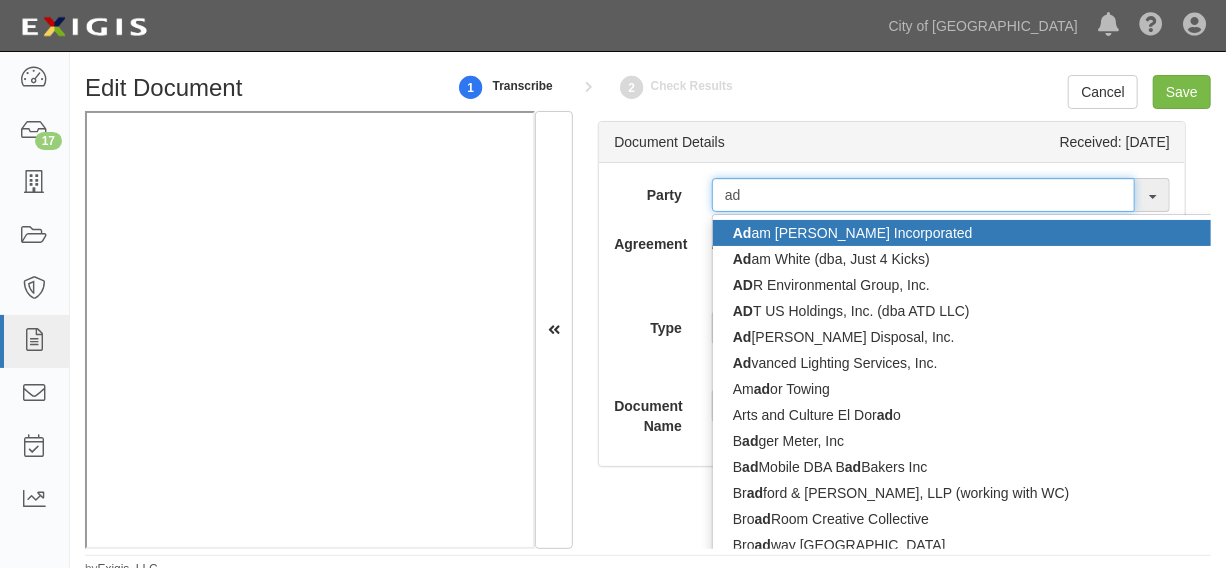 type on "adp" 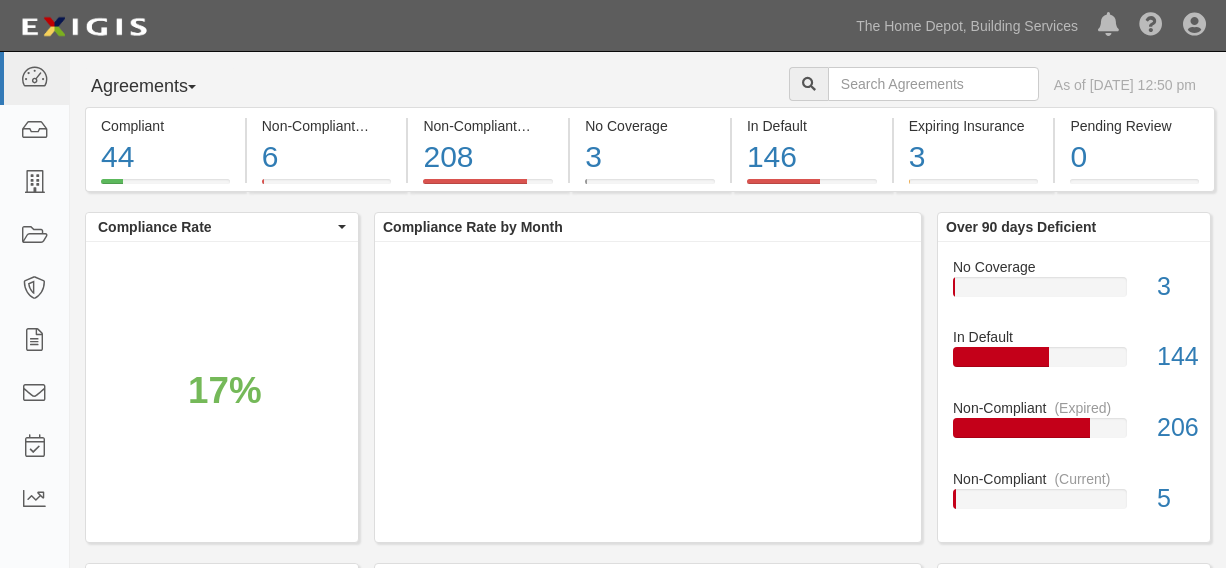 scroll, scrollTop: 0, scrollLeft: 0, axis: both 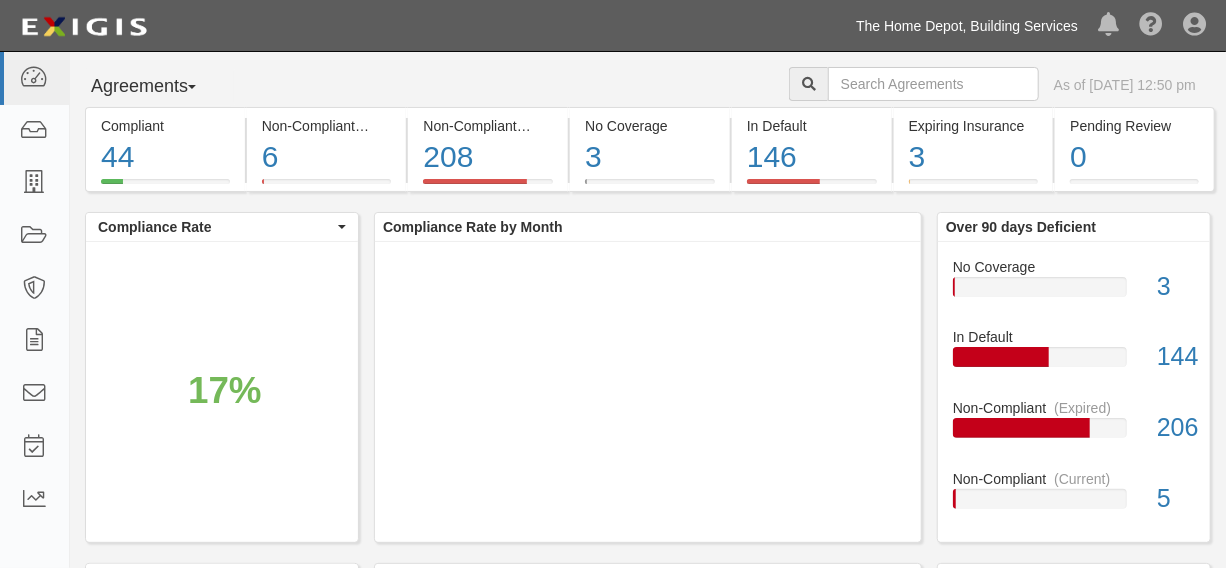 click on "The Home Depot, Building Services" at bounding box center [967, 26] 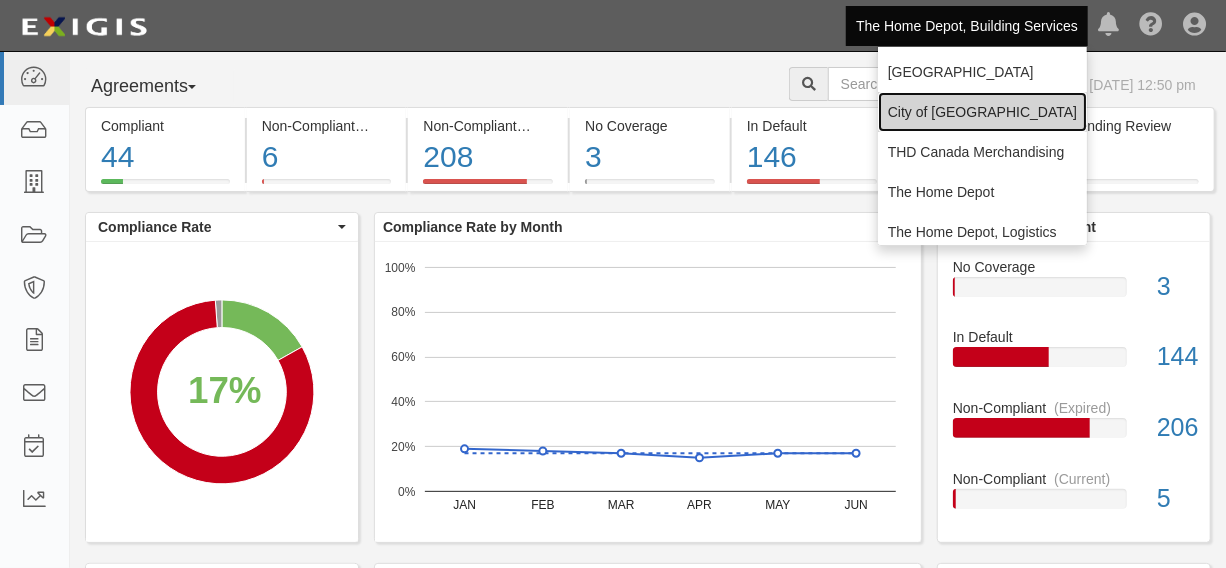 click on "City of [GEOGRAPHIC_DATA]" at bounding box center (982, 112) 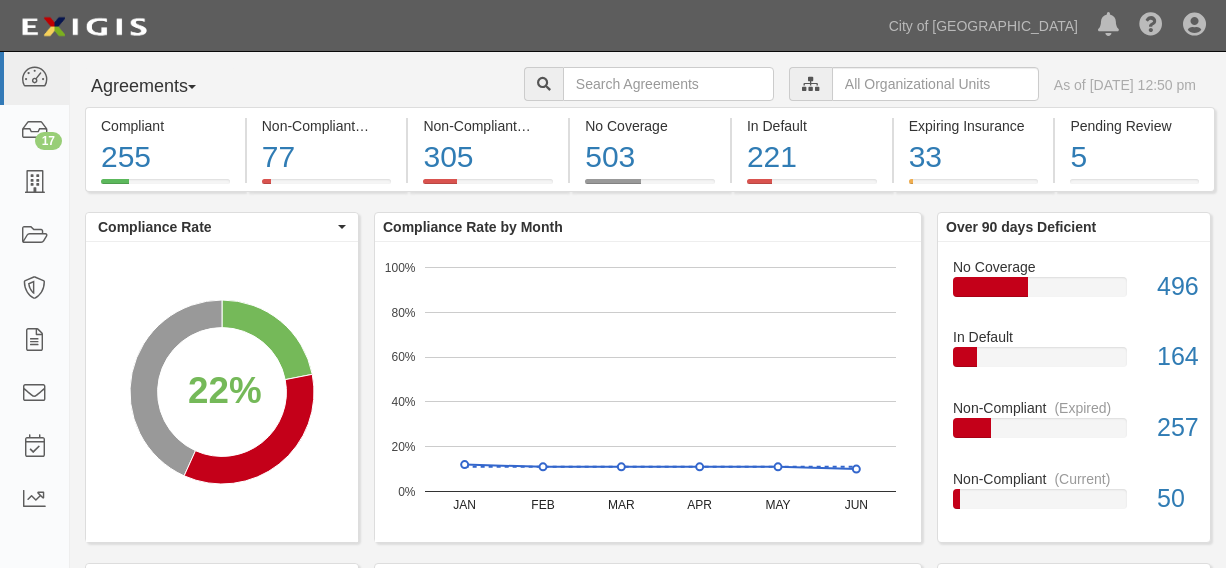 scroll, scrollTop: 0, scrollLeft: 0, axis: both 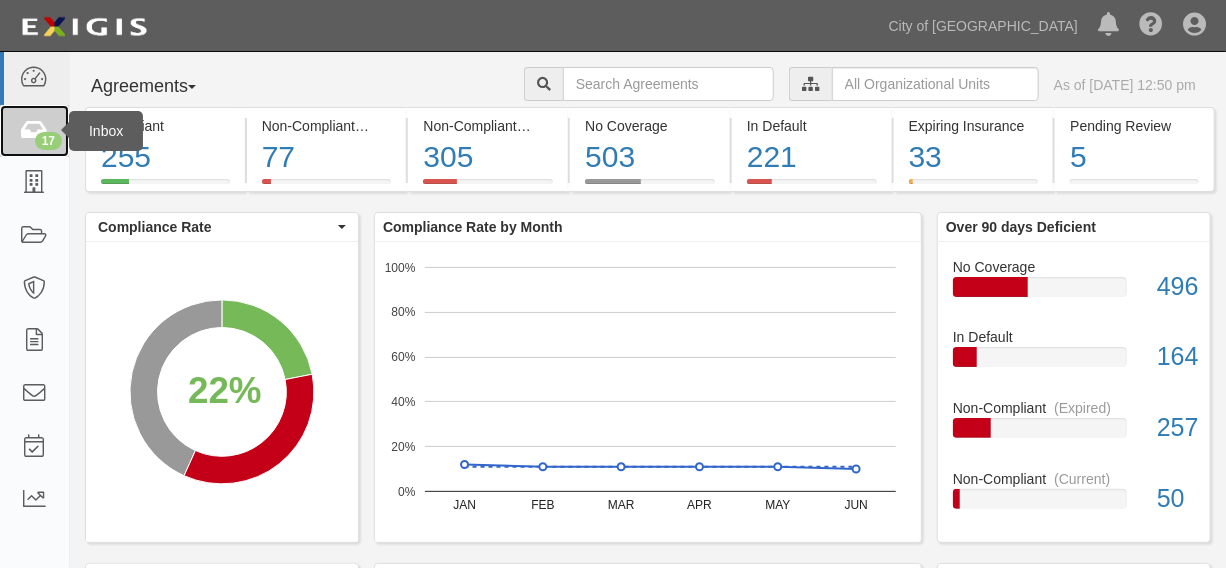 drag, startPoint x: 40, startPoint y: 128, endPoint x: 59, endPoint y: 112, distance: 24.839485 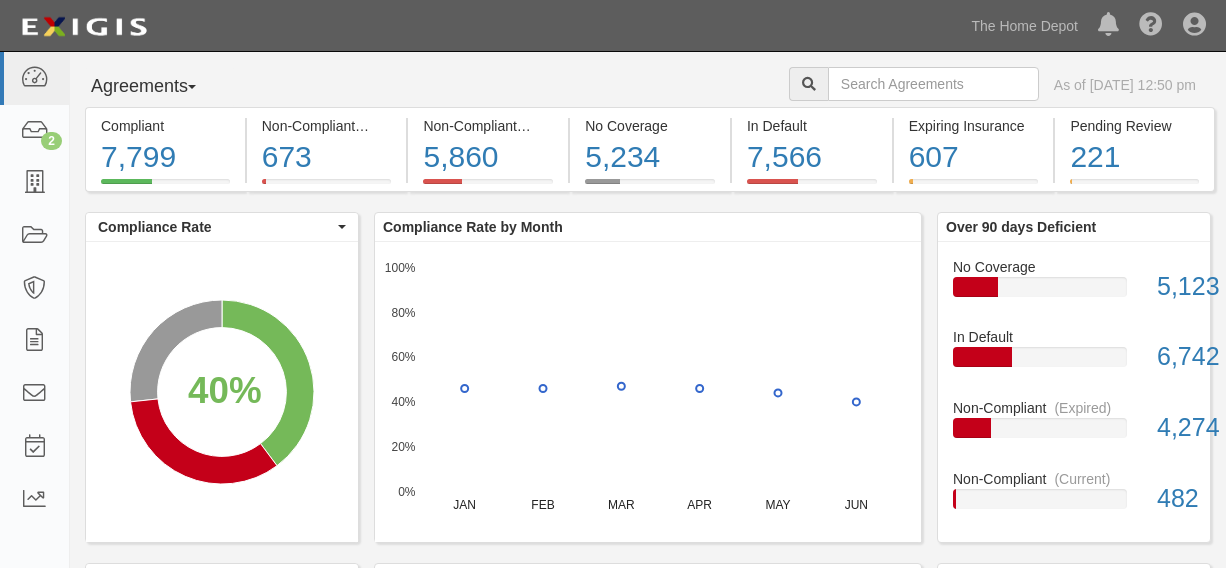 scroll, scrollTop: 0, scrollLeft: 0, axis: both 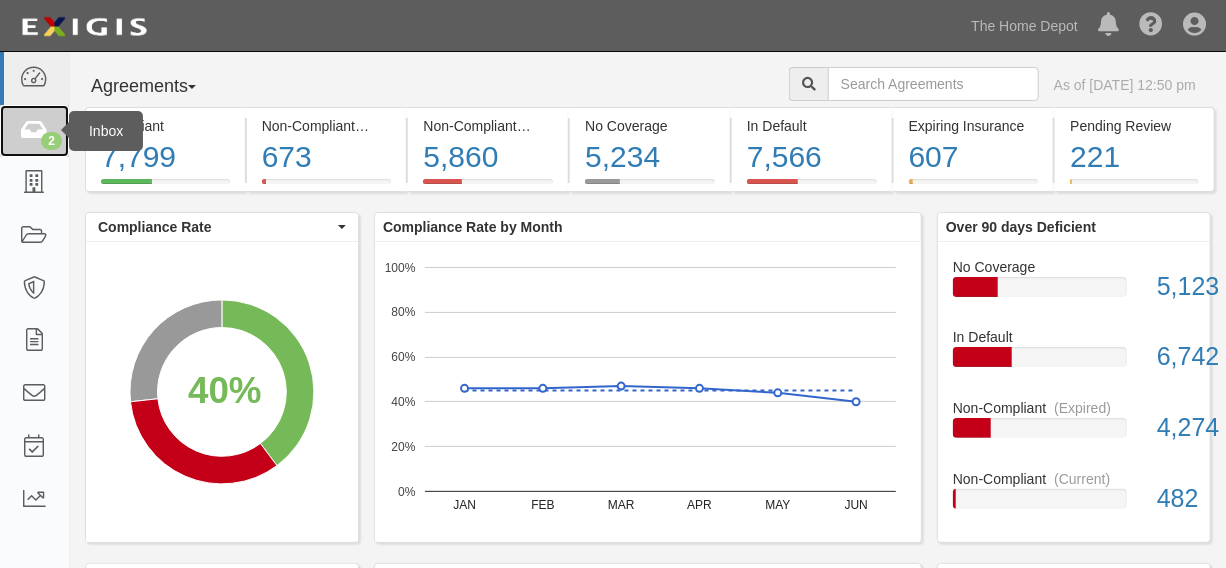 click at bounding box center [34, 131] 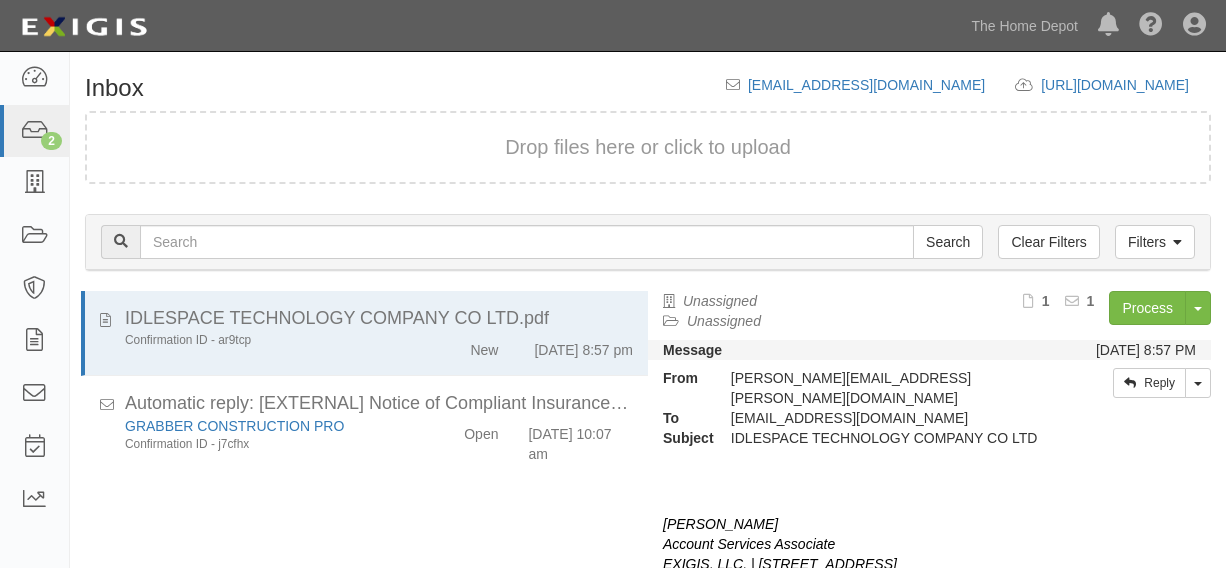 scroll, scrollTop: 0, scrollLeft: 0, axis: both 